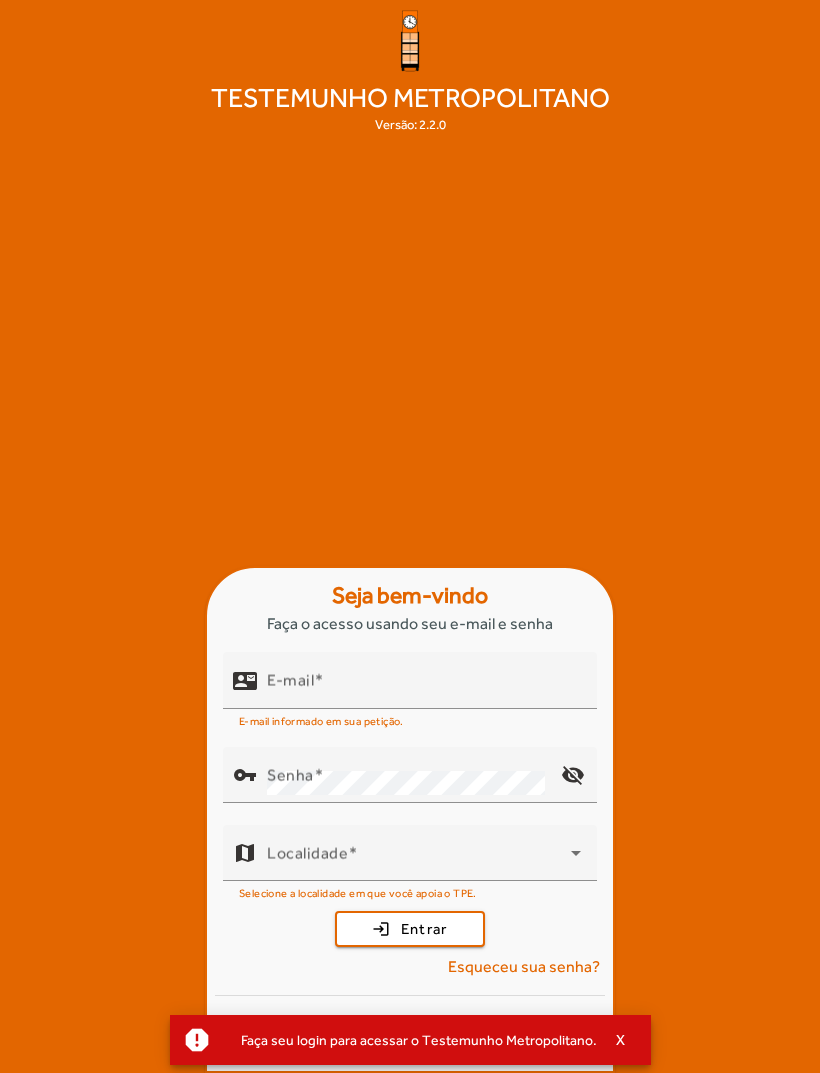 scroll, scrollTop: 0, scrollLeft: 0, axis: both 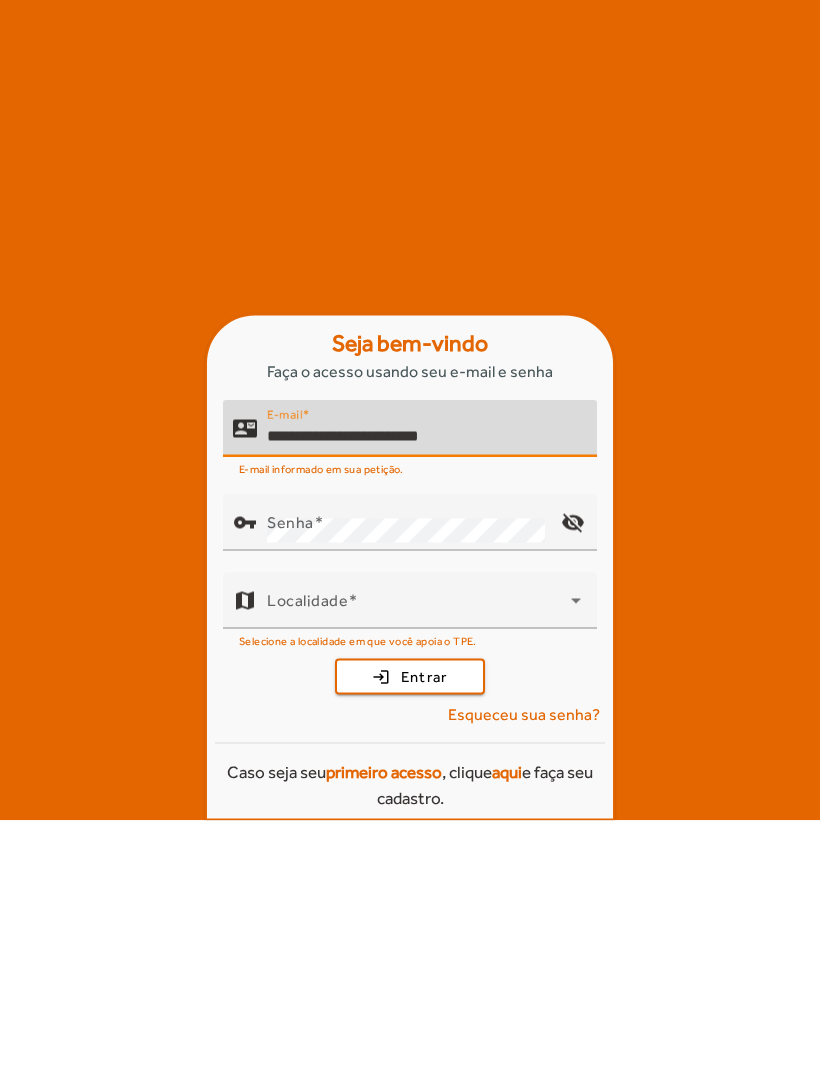 type on "**********" 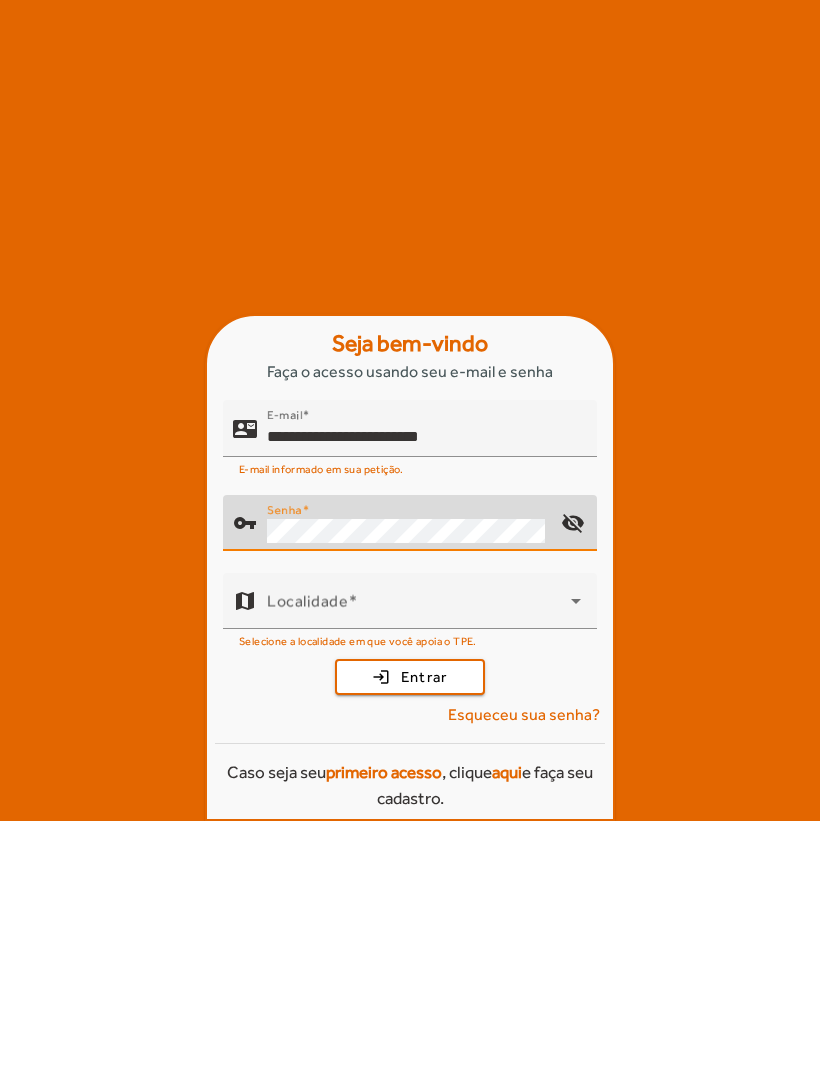 click on "visibility_off" 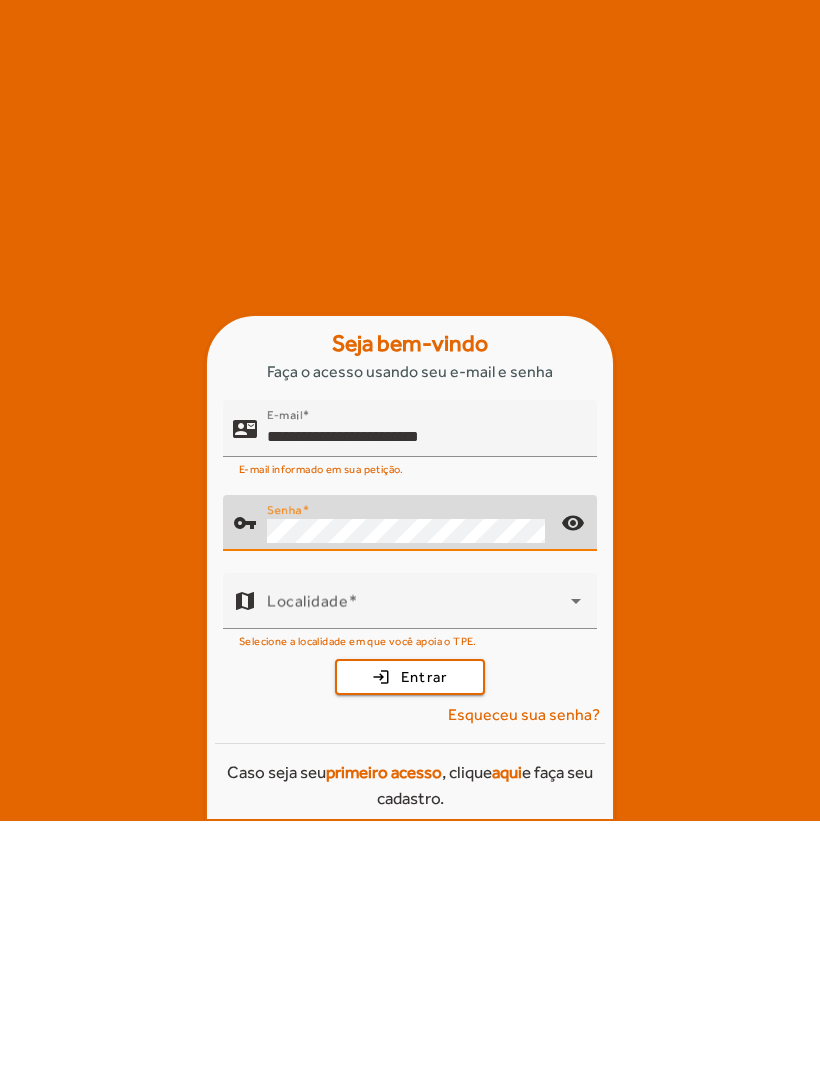 click on "Senha" 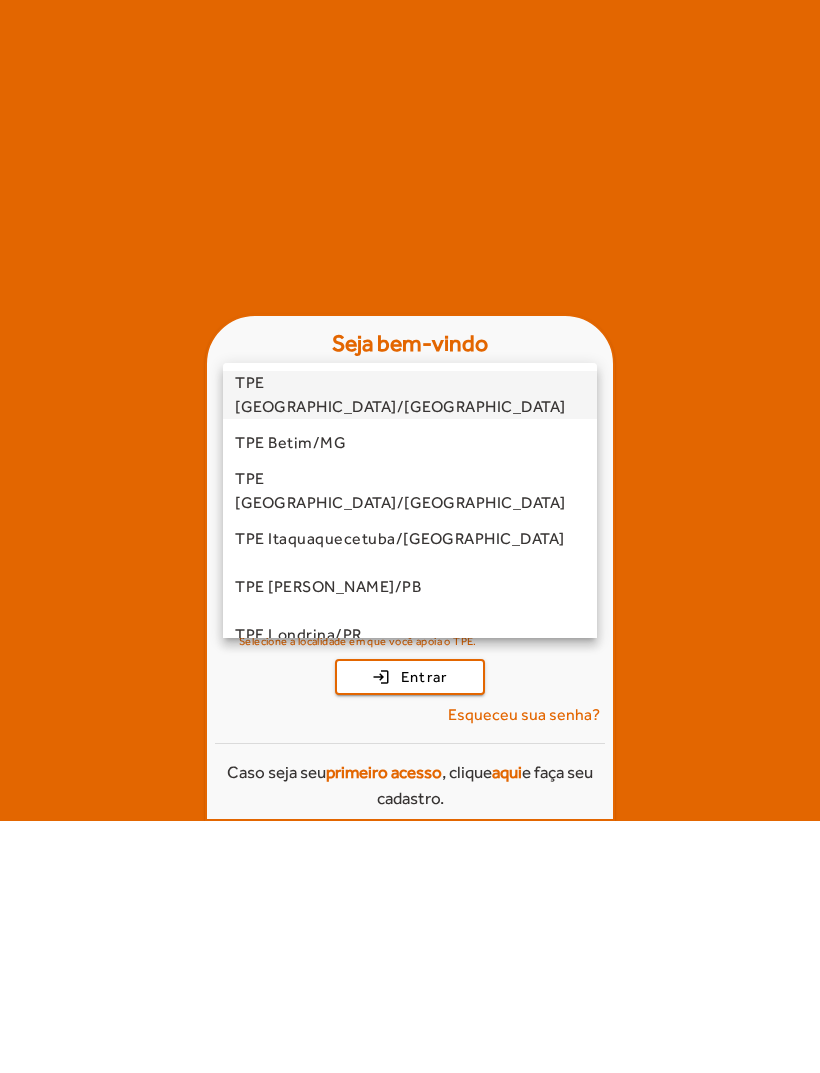 scroll, scrollTop: 64, scrollLeft: 0, axis: vertical 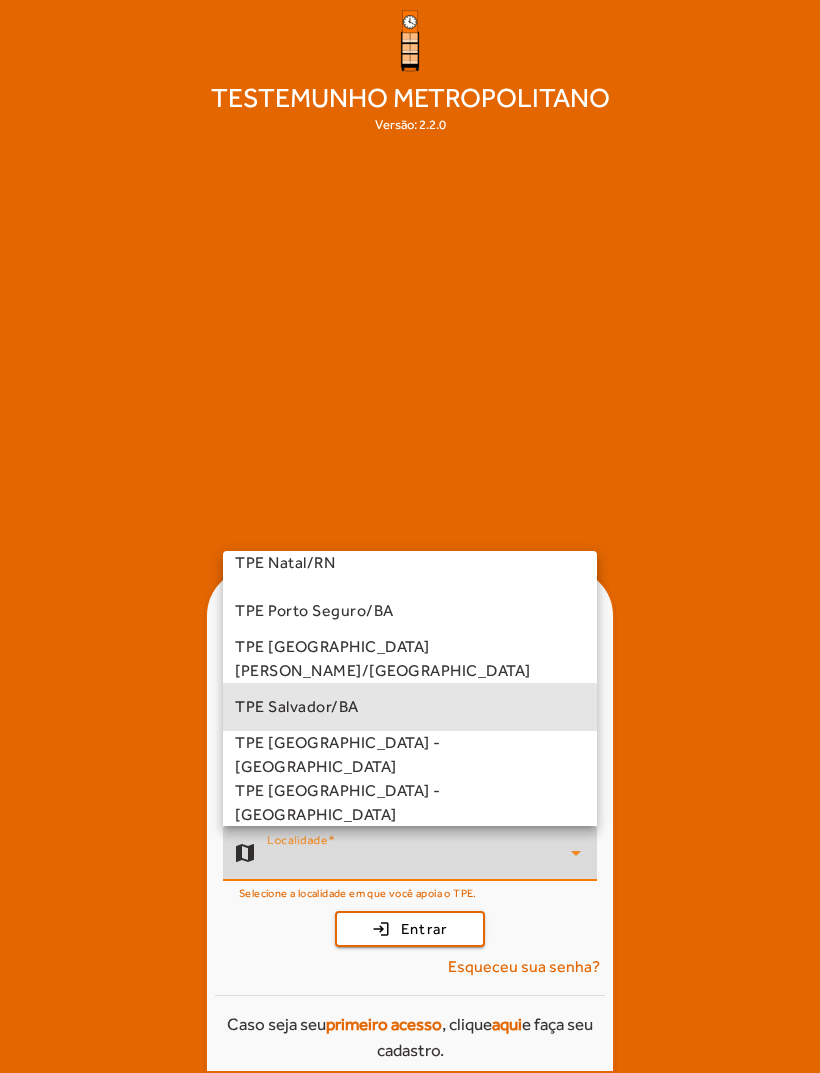 click on "TPE Salvador/BA" at bounding box center (297, 707) 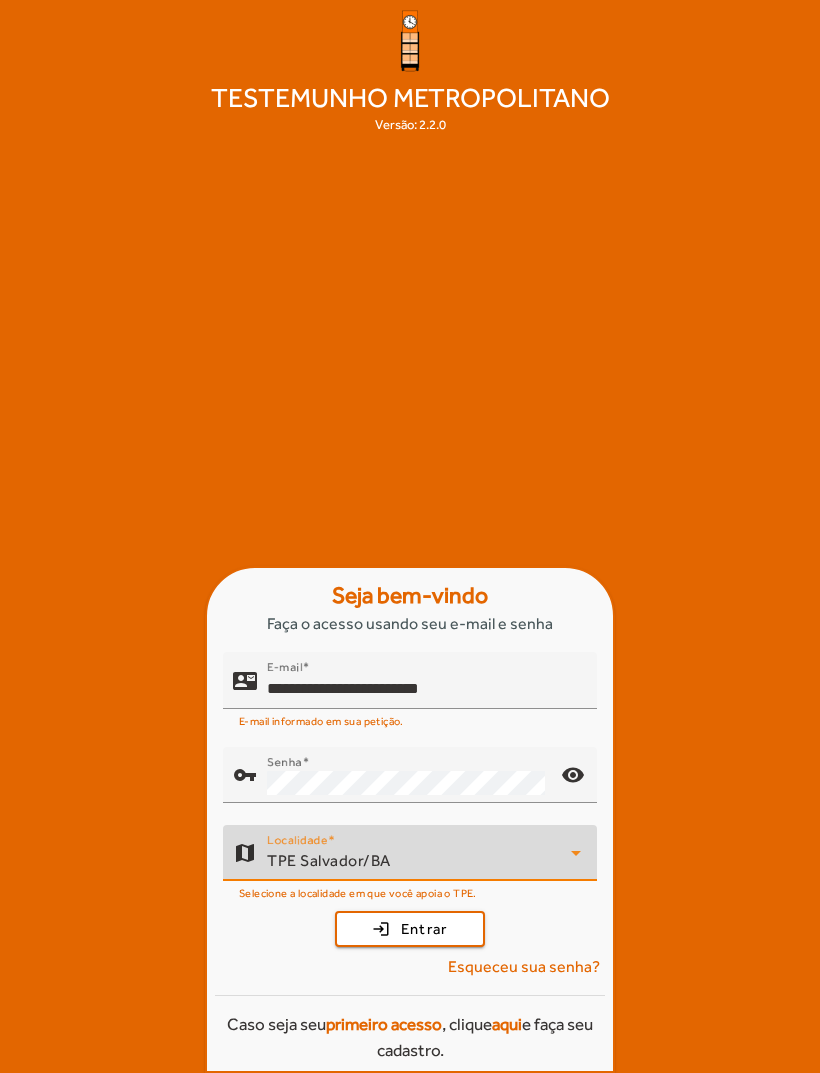 click on "Entrar" 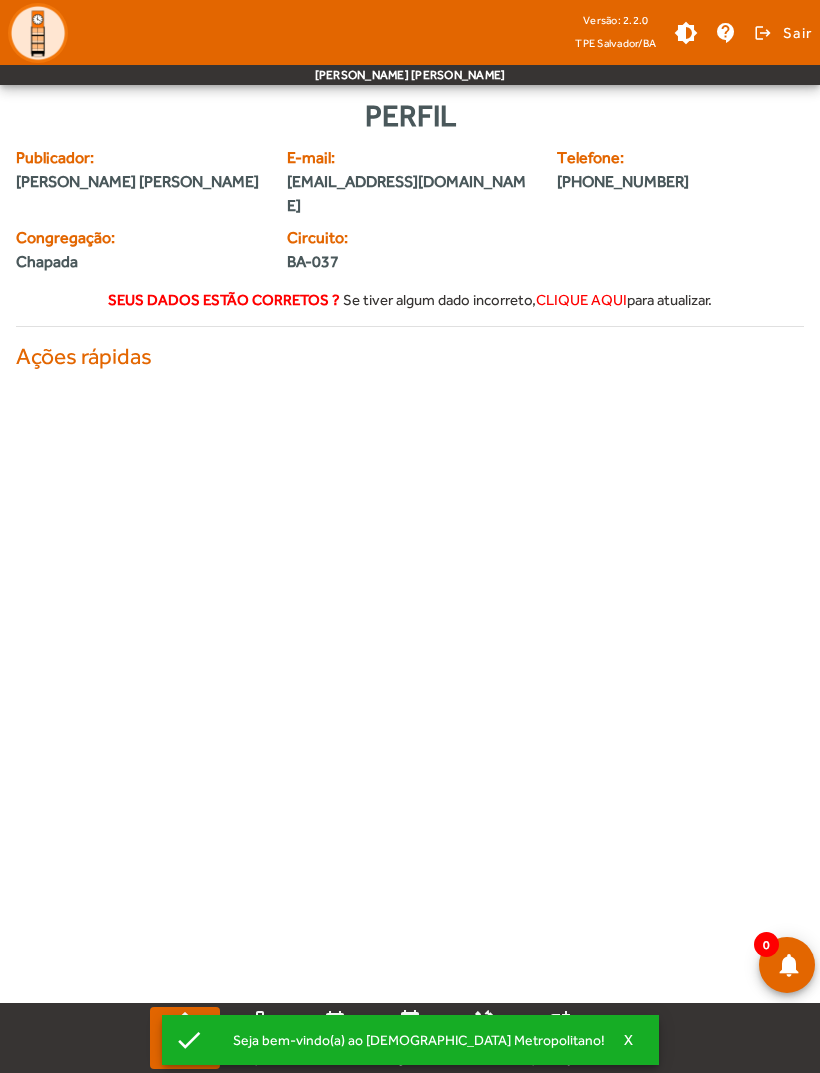 scroll, scrollTop: 0, scrollLeft: 0, axis: both 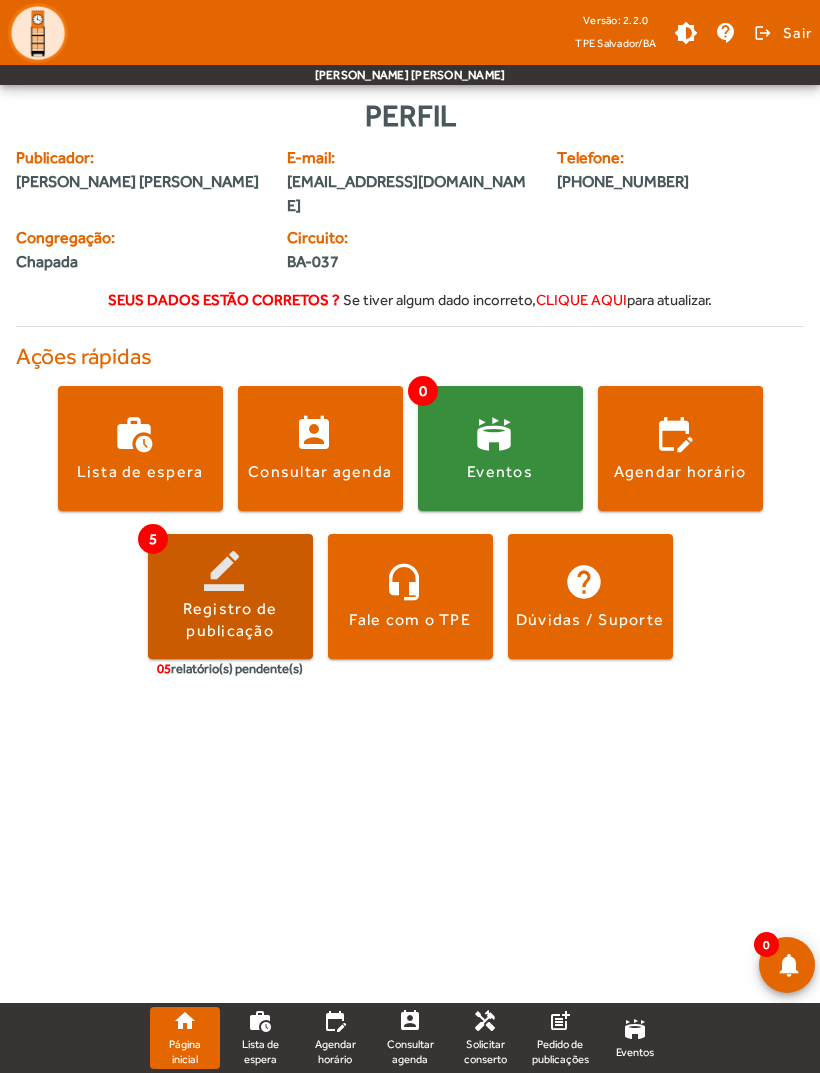 click on "Registro de publicação" 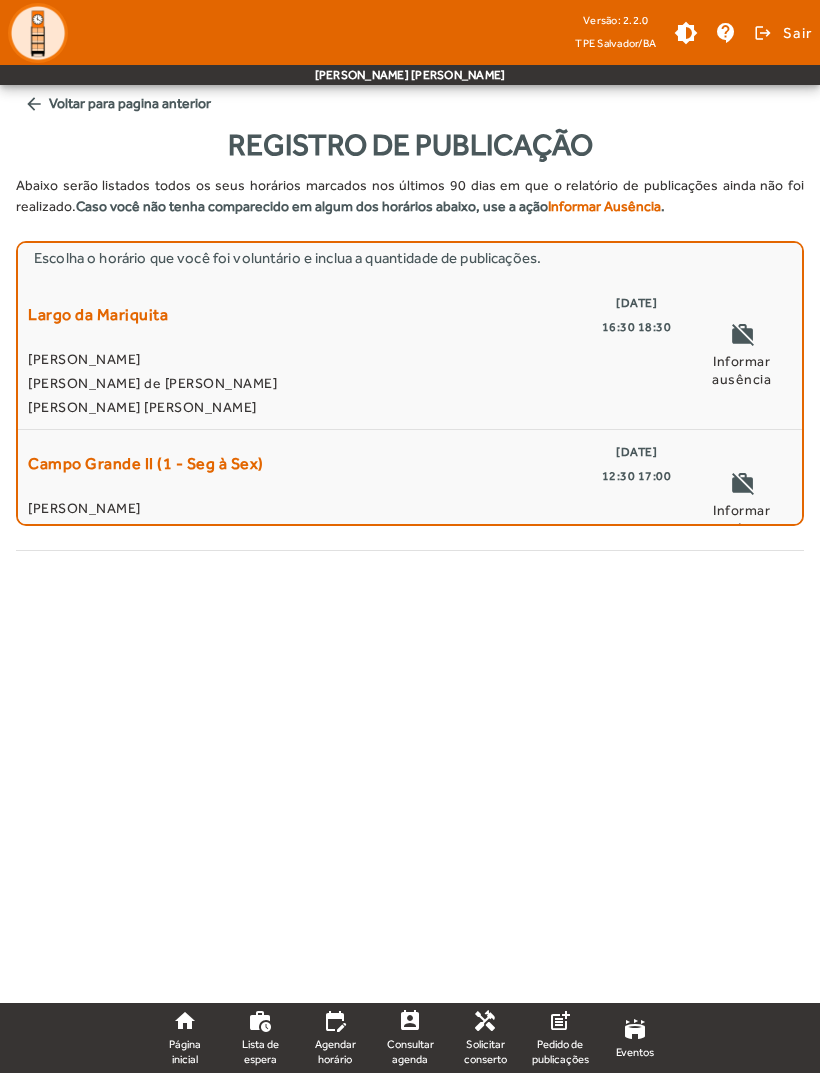click on "Largo da Mariquita  [DATE]   16:30 18:30  [PERSON_NAME] [PERSON_NAME] de [PERSON_NAME] [PERSON_NAME] [PERSON_NAME]" 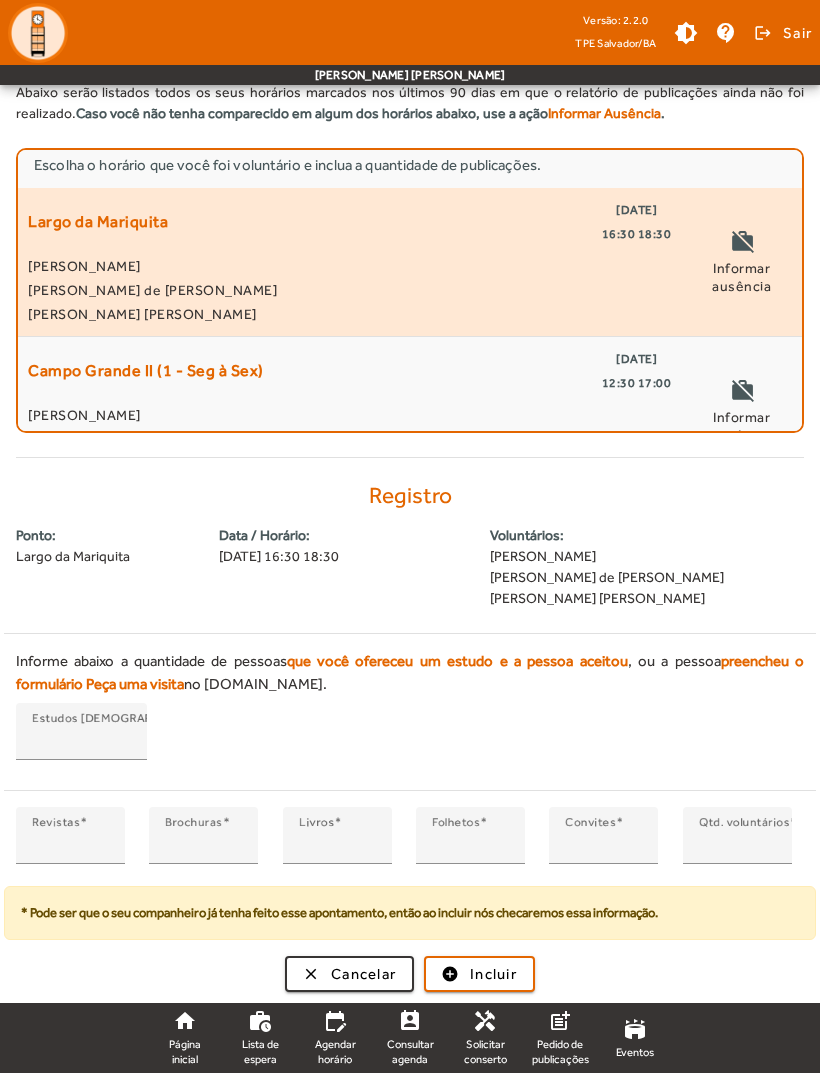 scroll, scrollTop: 96, scrollLeft: 0, axis: vertical 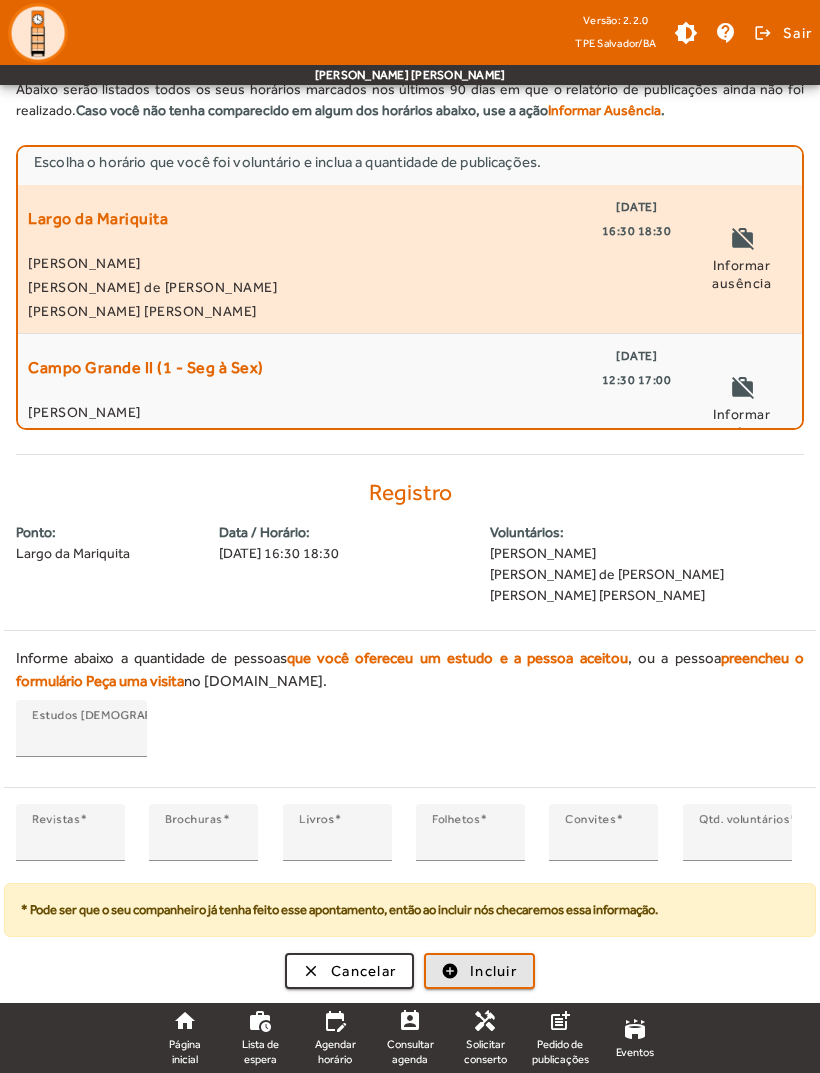 click on "Incluir" 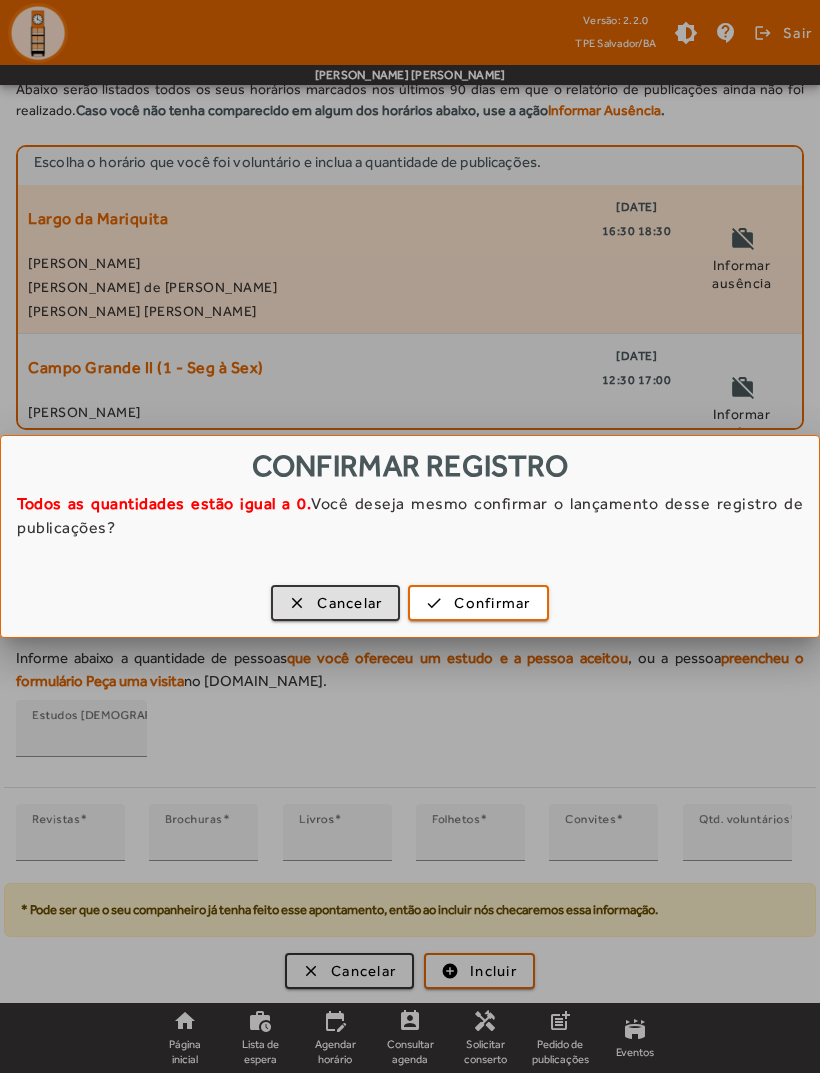 click on "Confirmar" at bounding box center (492, 603) 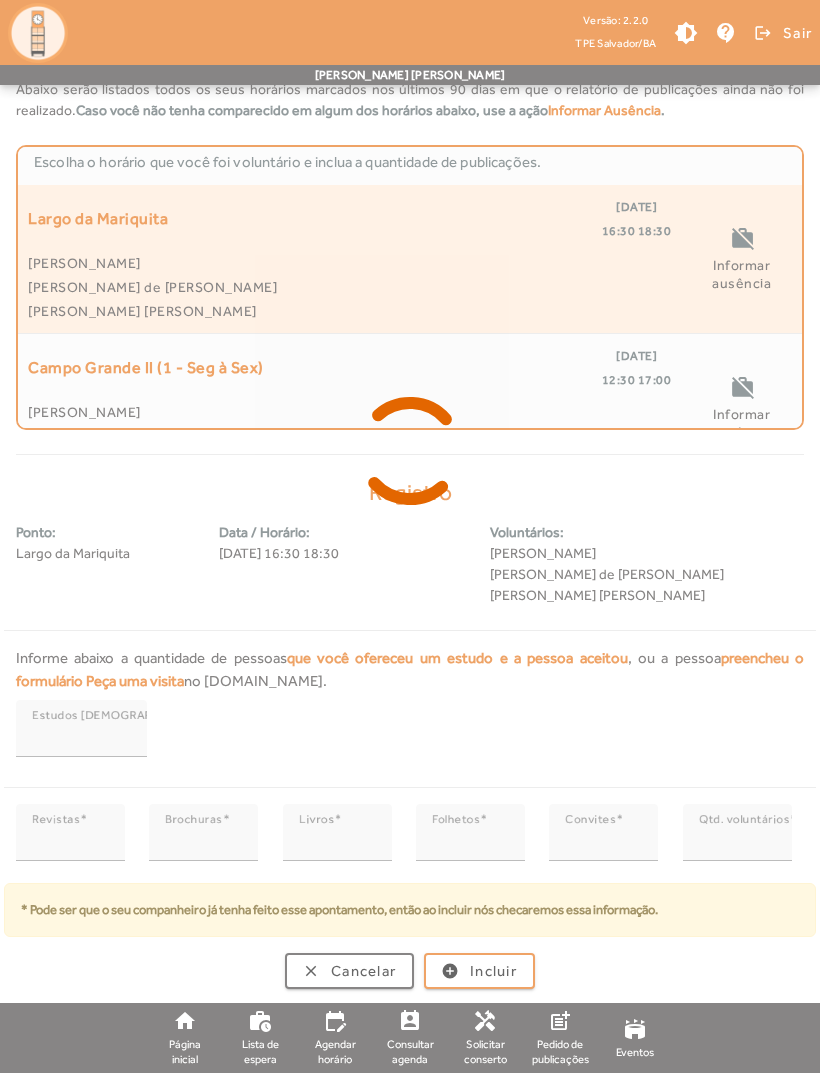 scroll, scrollTop: 0, scrollLeft: 0, axis: both 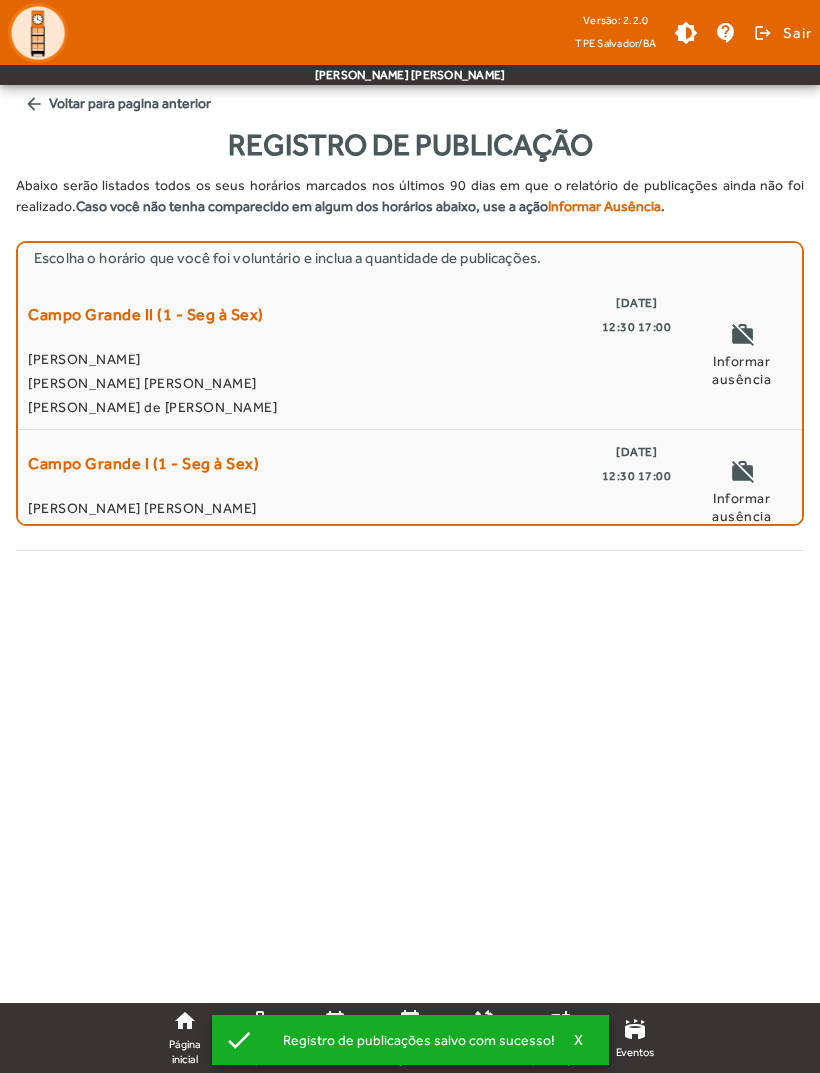 click on "[PERSON_NAME] [PERSON_NAME]" 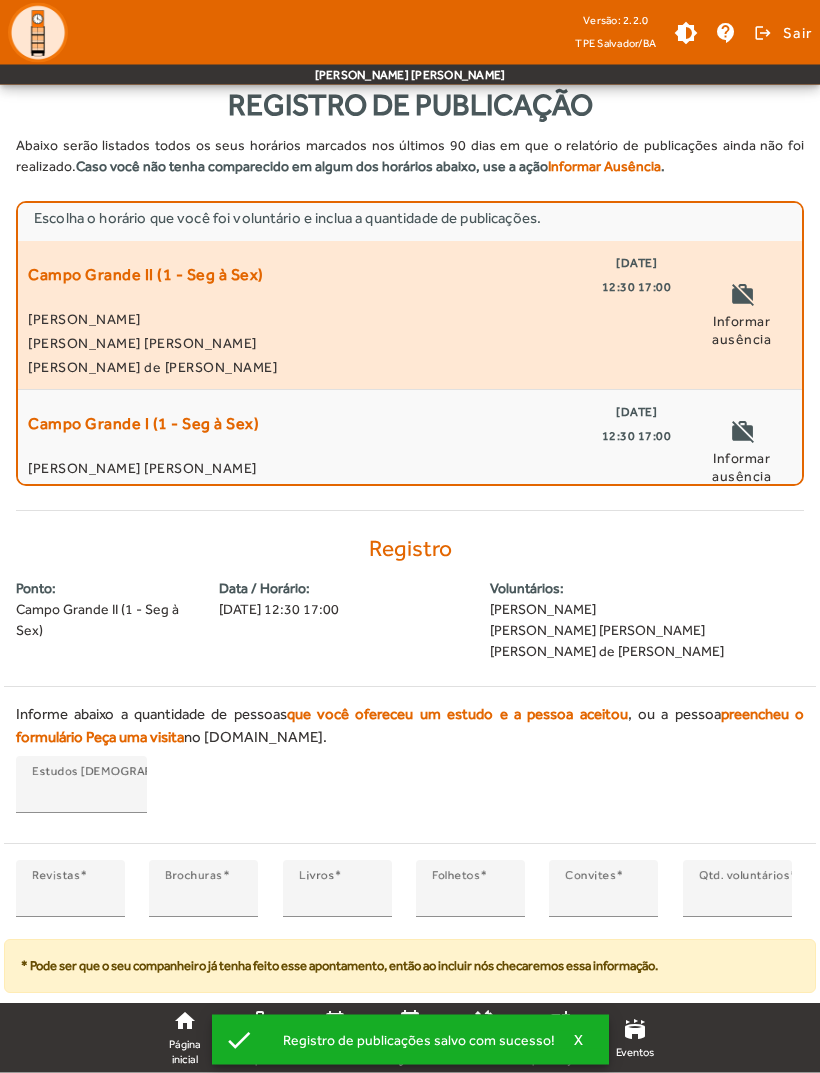 scroll, scrollTop: 96, scrollLeft: 0, axis: vertical 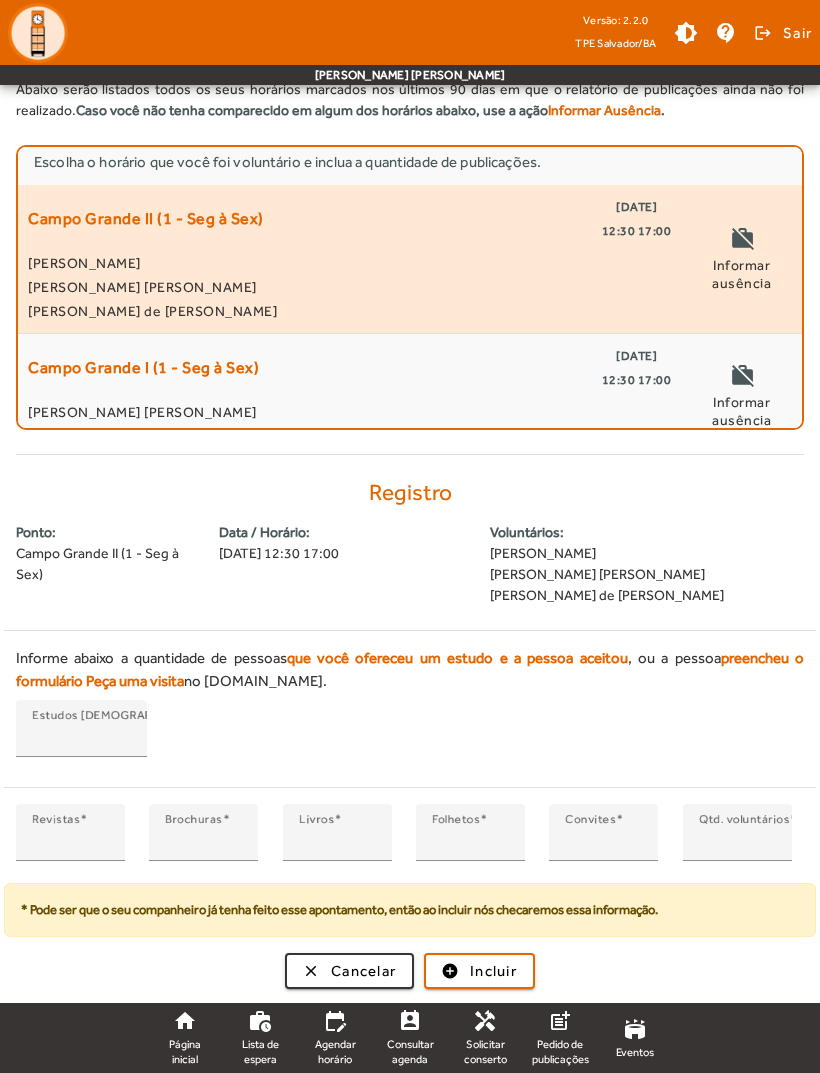 click on "Incluir" 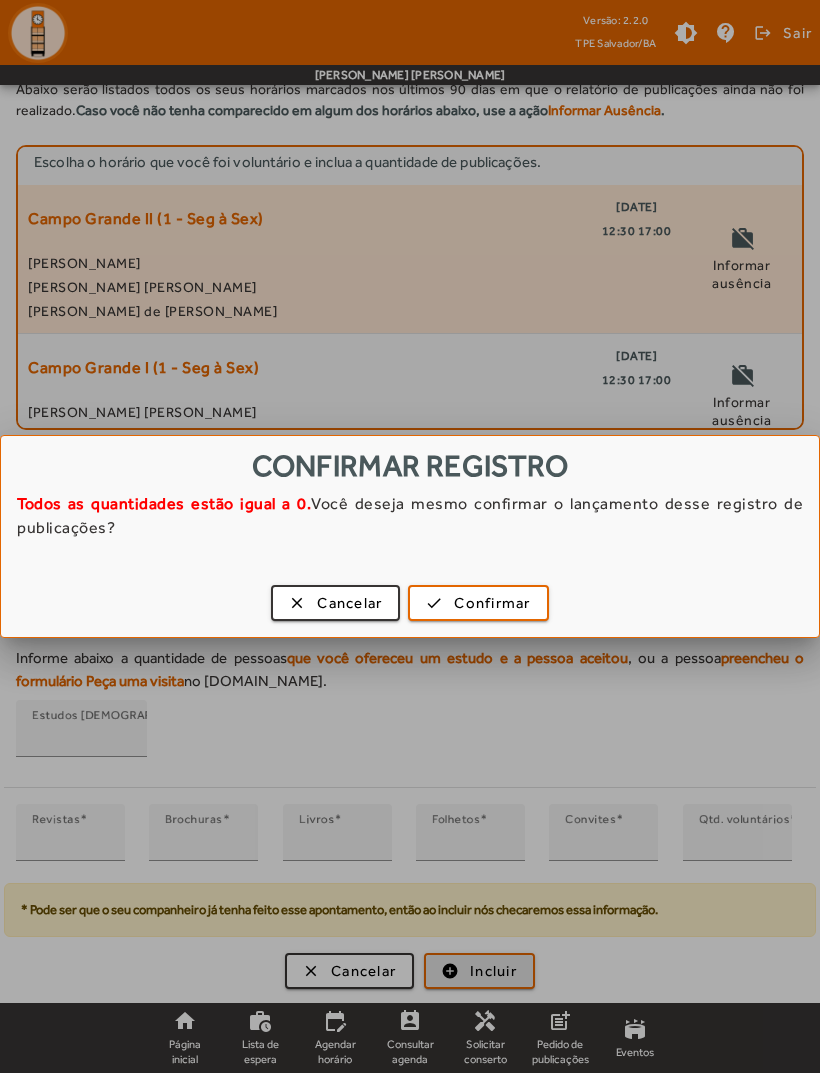 scroll, scrollTop: 0, scrollLeft: 0, axis: both 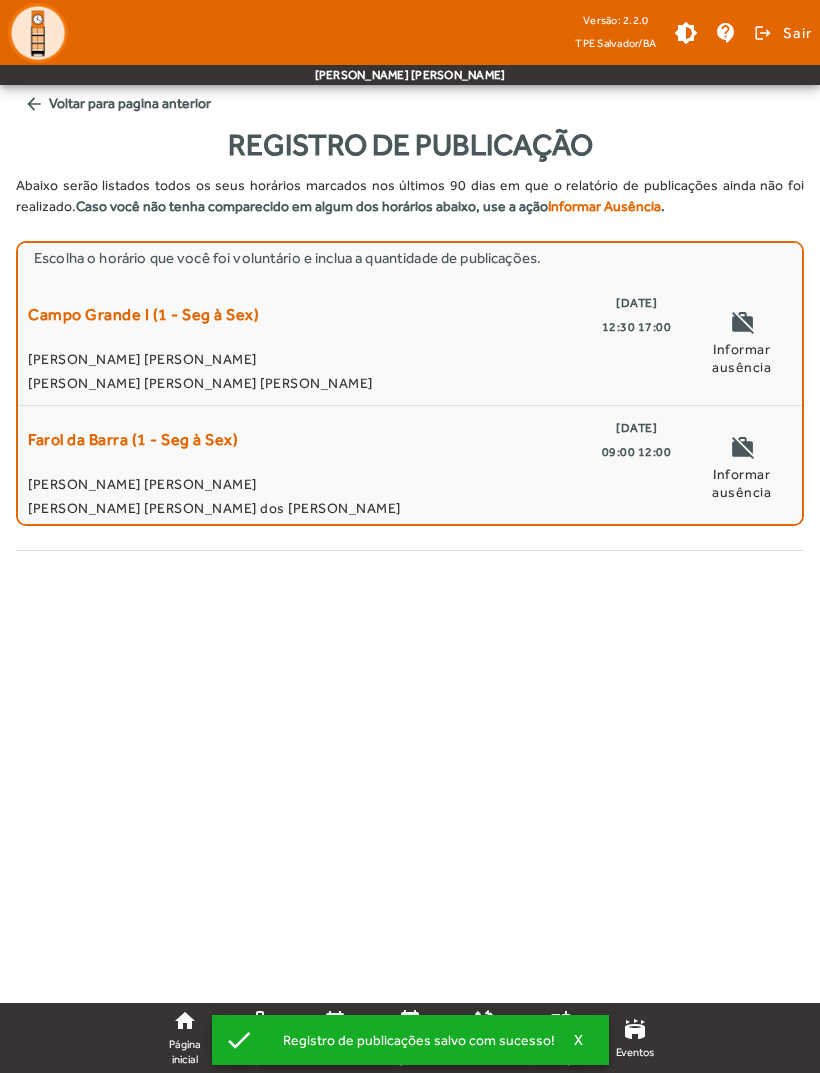 click on "Campo Grande I (1 - Seg à Sex)" 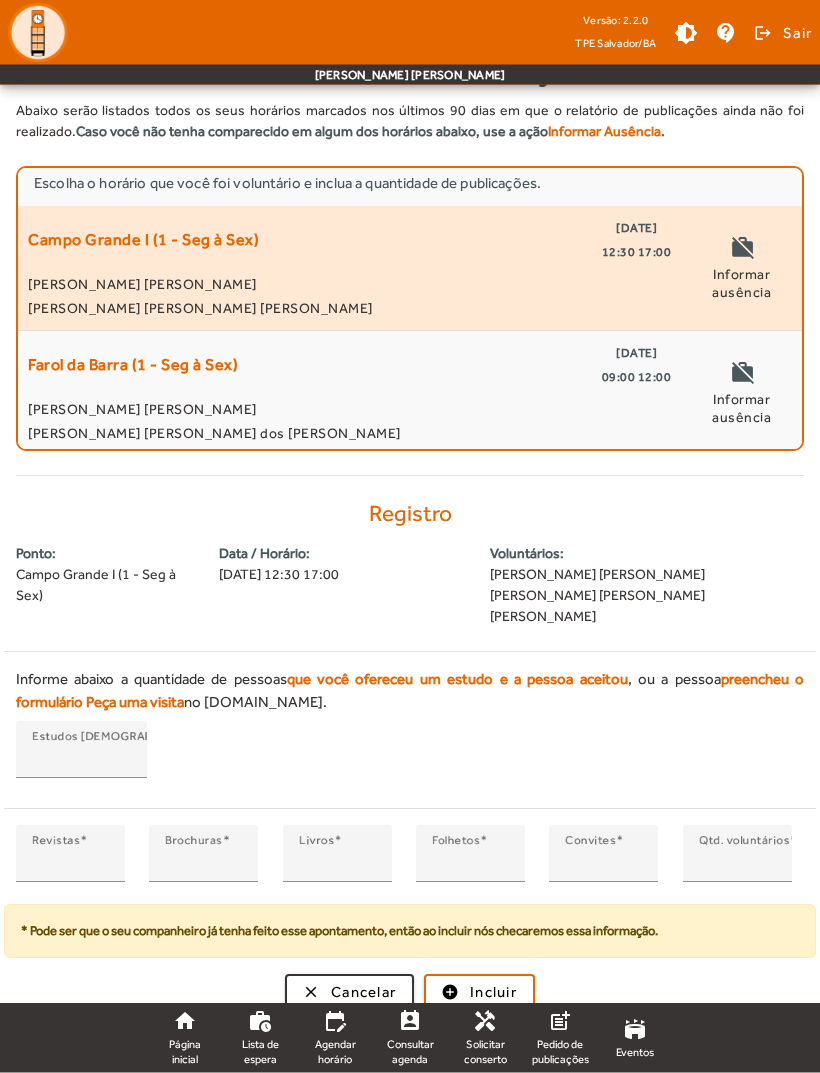 scroll, scrollTop: 75, scrollLeft: 0, axis: vertical 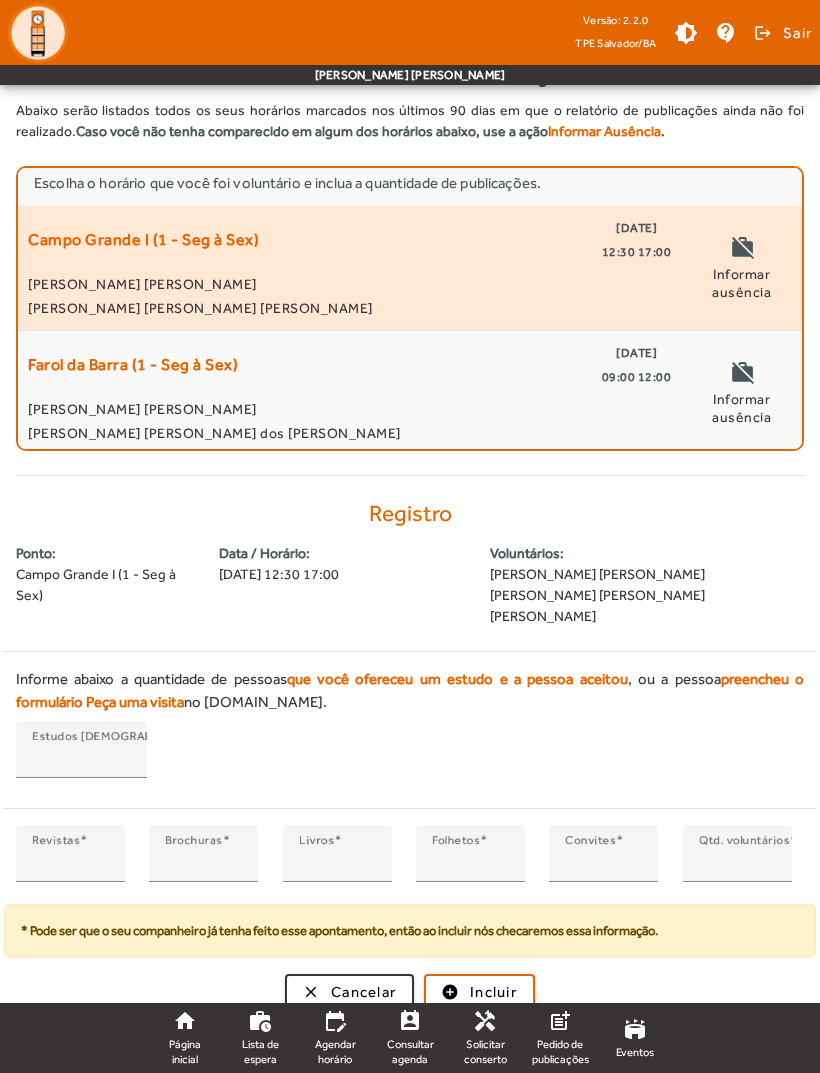 click on "*" at bounding box center [70, 862] 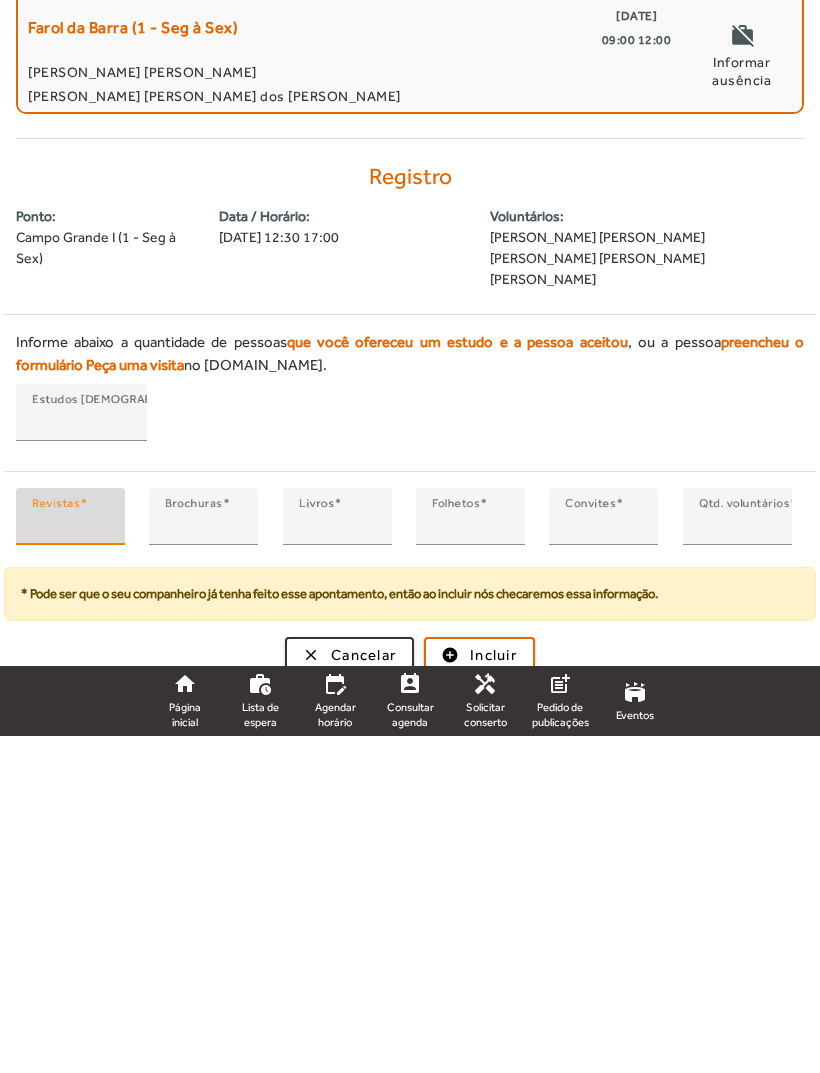 type on "*" 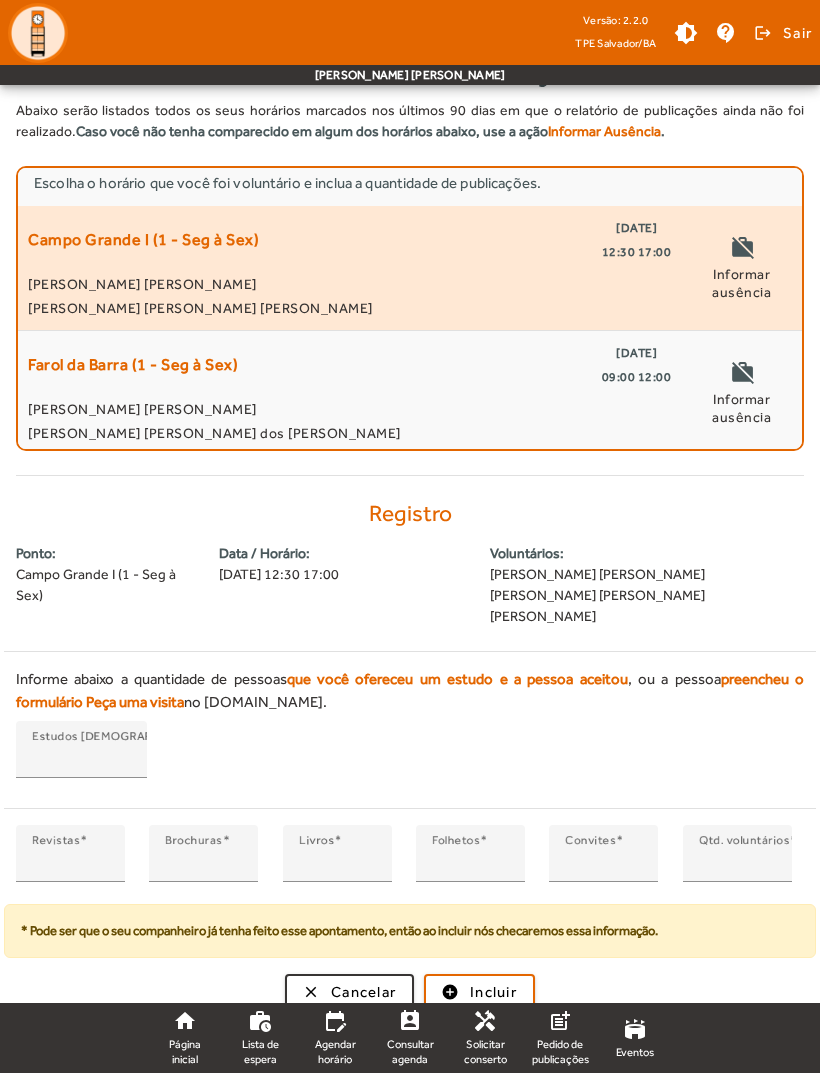 click on "Incluir" 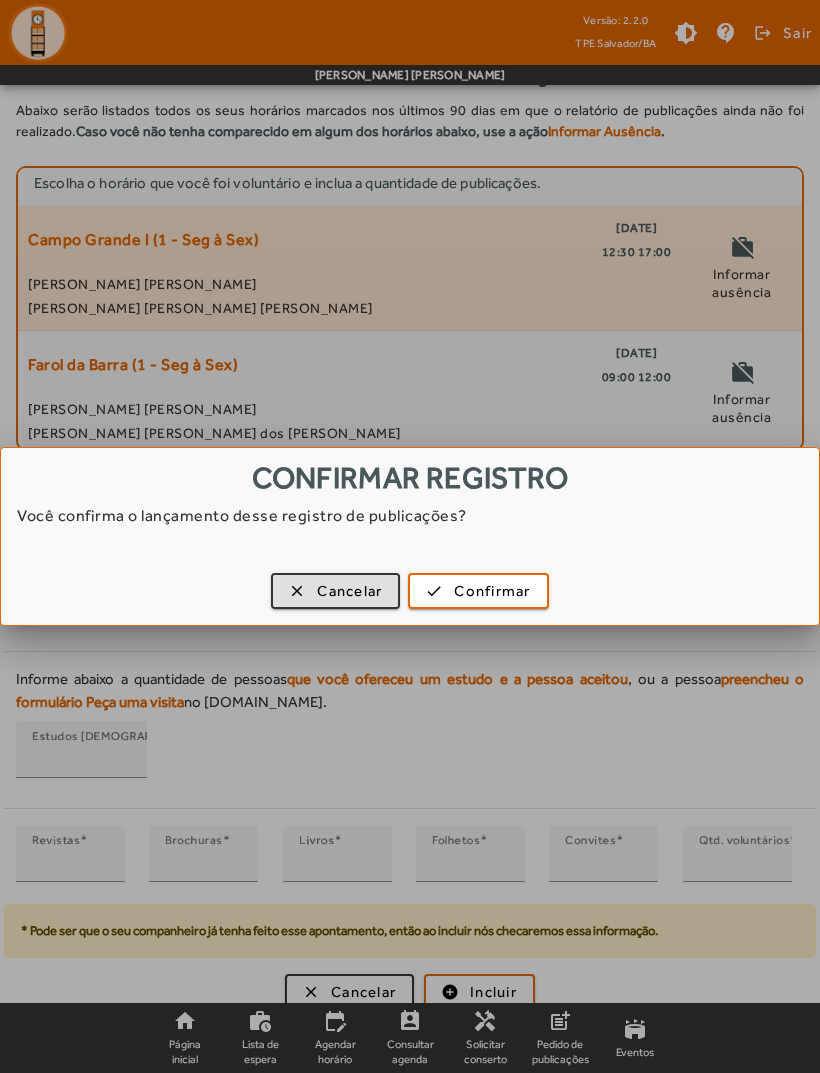 click on "Confirmar" at bounding box center [492, 591] 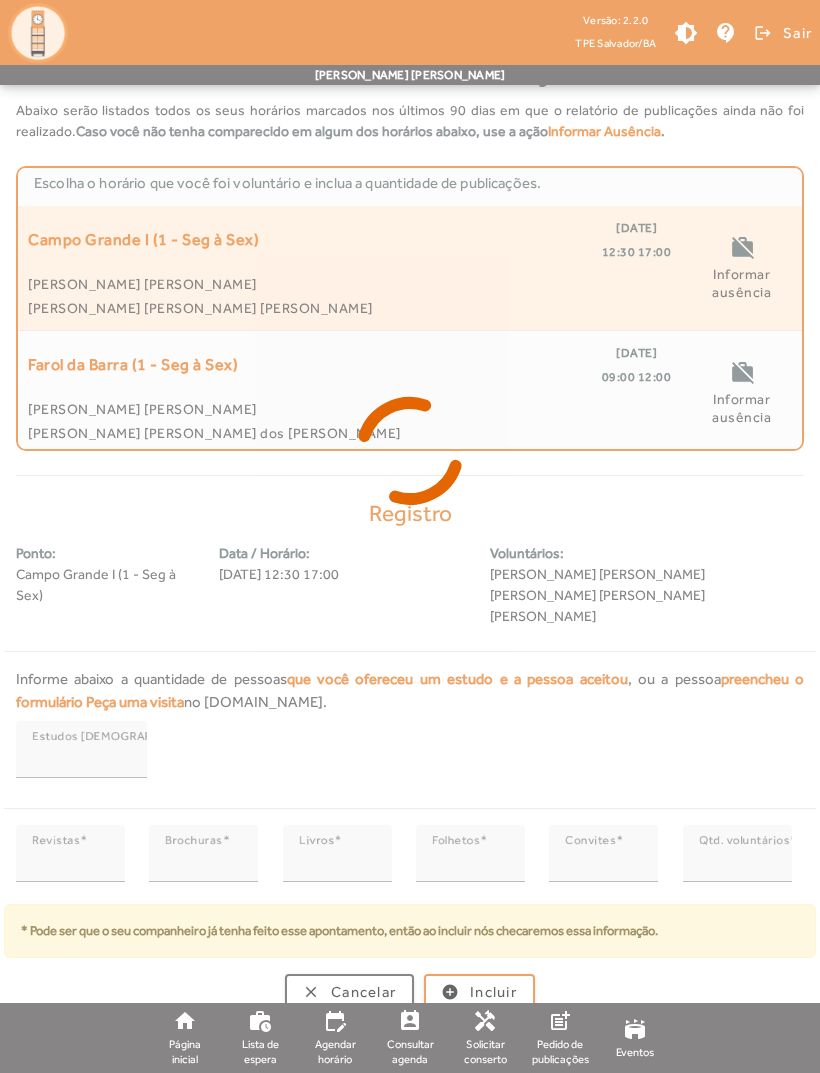 scroll, scrollTop: 0, scrollLeft: 0, axis: both 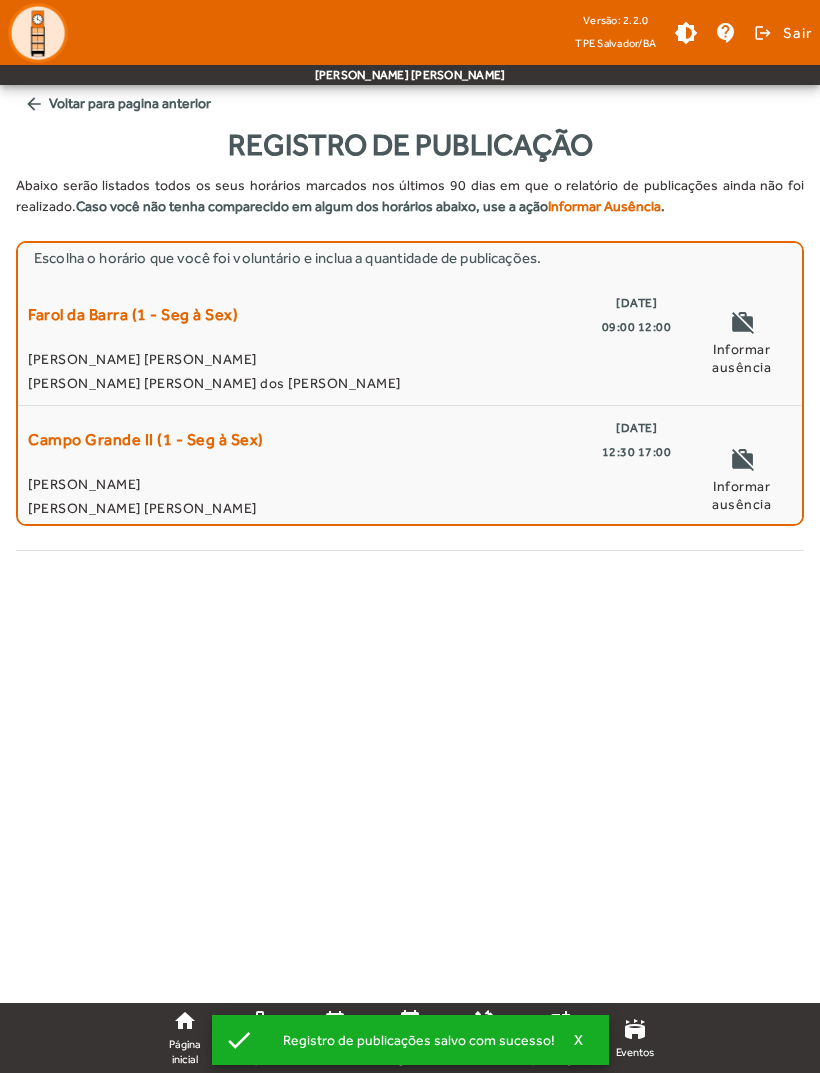 click on "Farol da Barra (1 - Seg à Sex)" 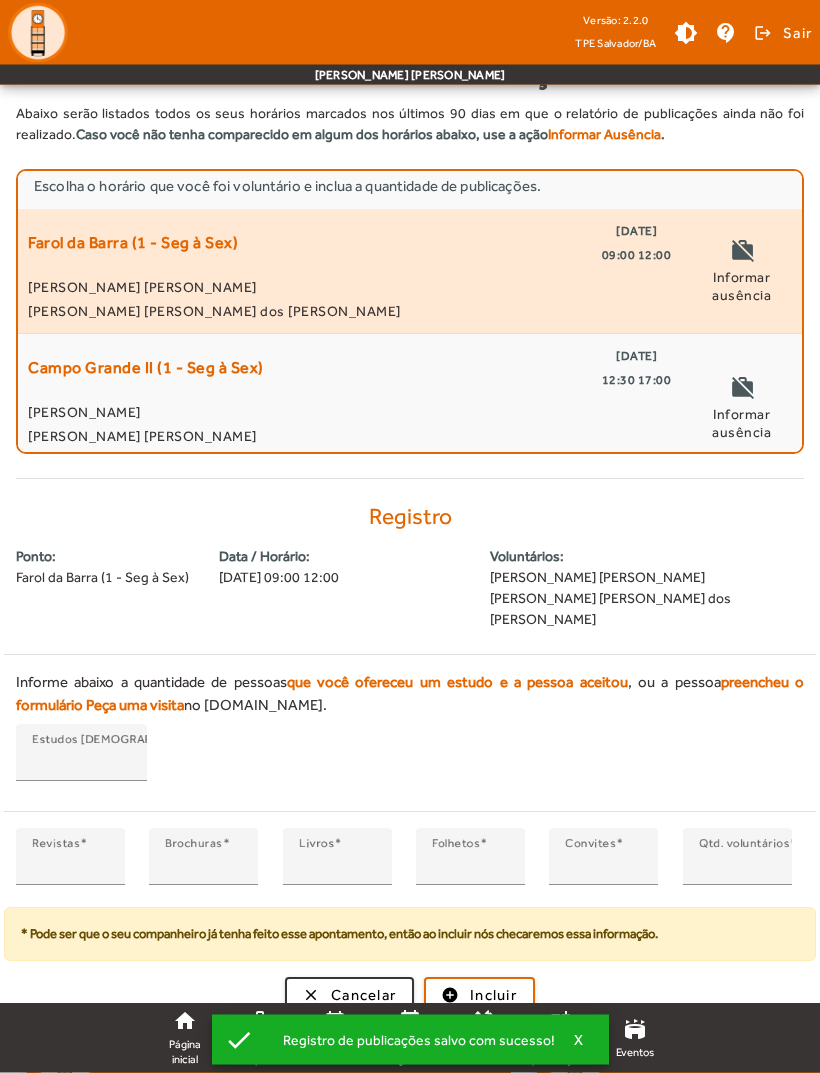 scroll, scrollTop: 75, scrollLeft: 0, axis: vertical 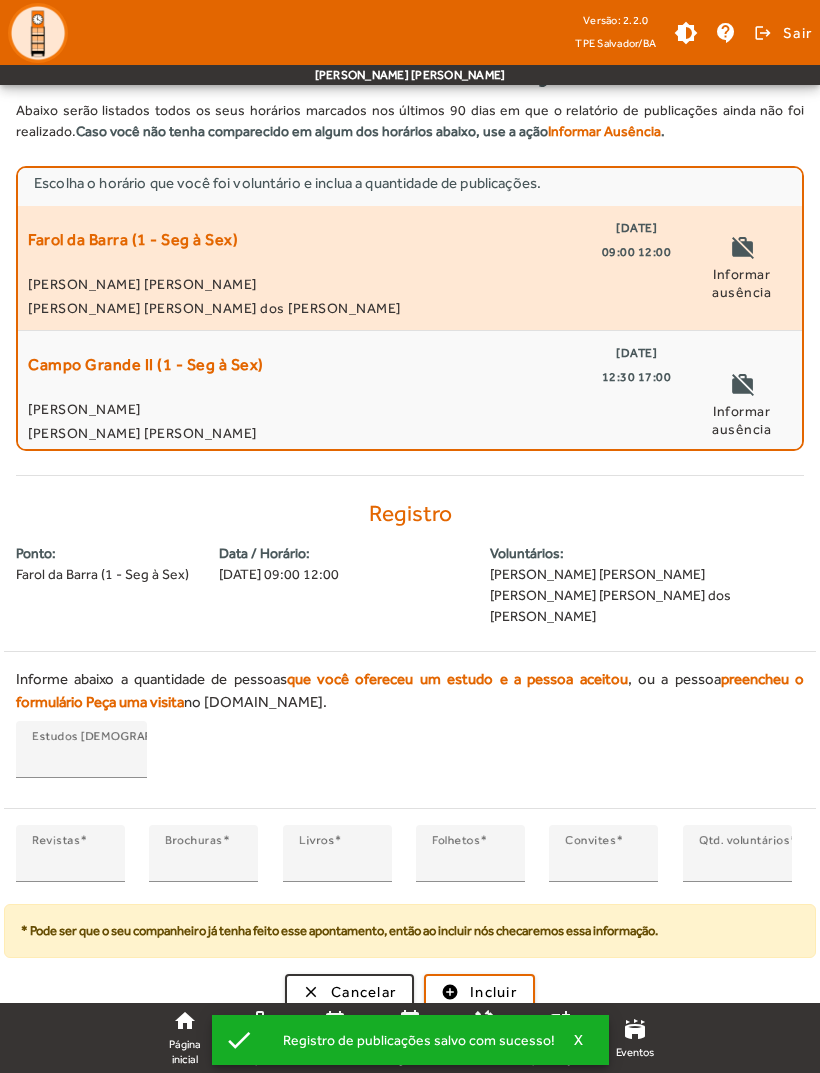 click on "*" at bounding box center (70, 862) 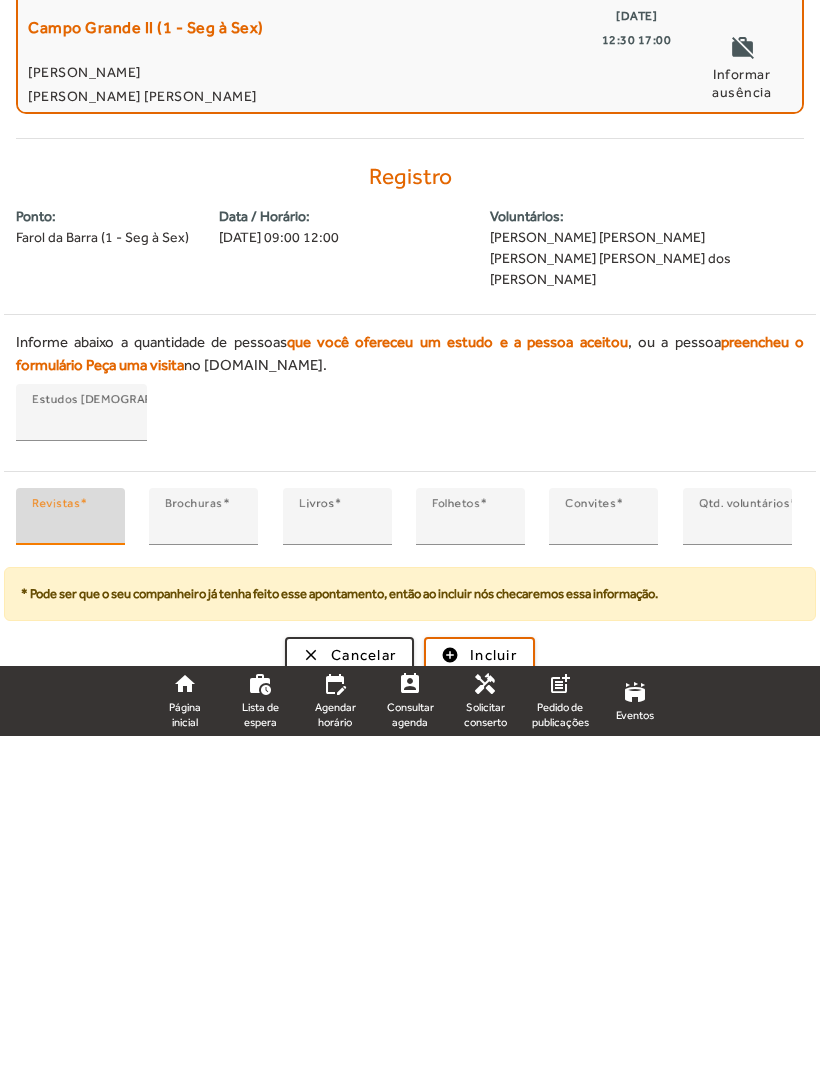 type on "*" 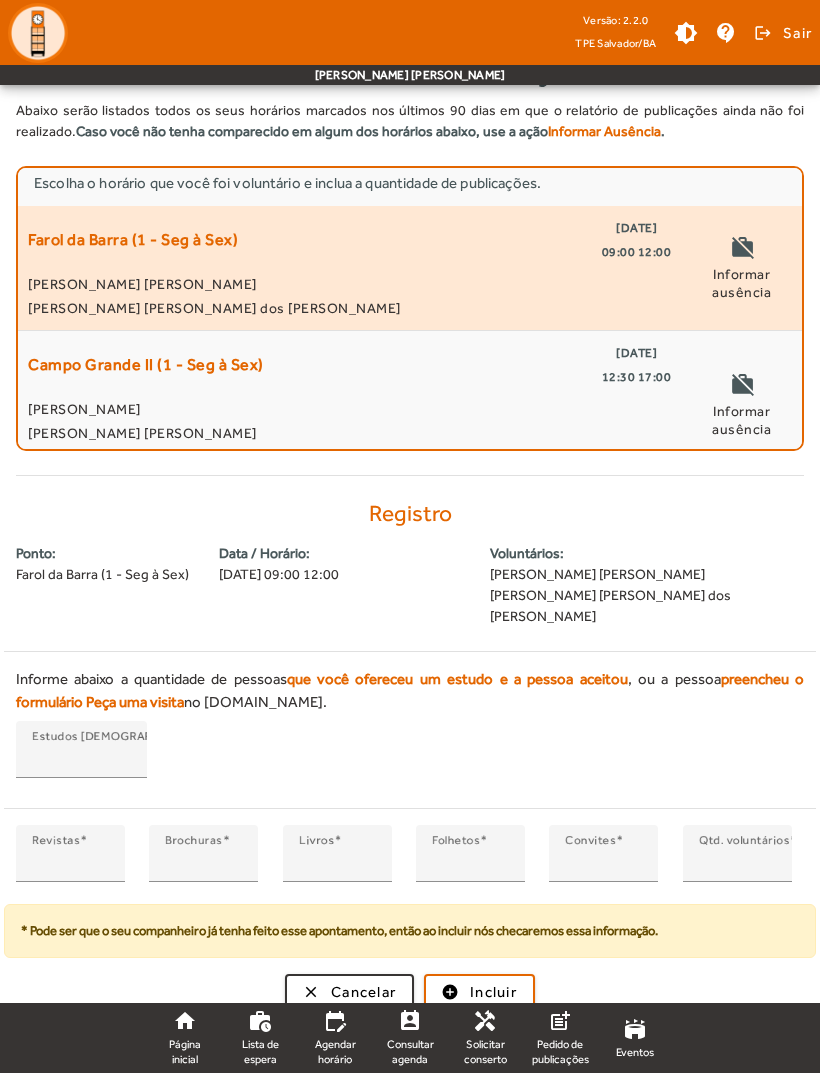 click on "Incluir" 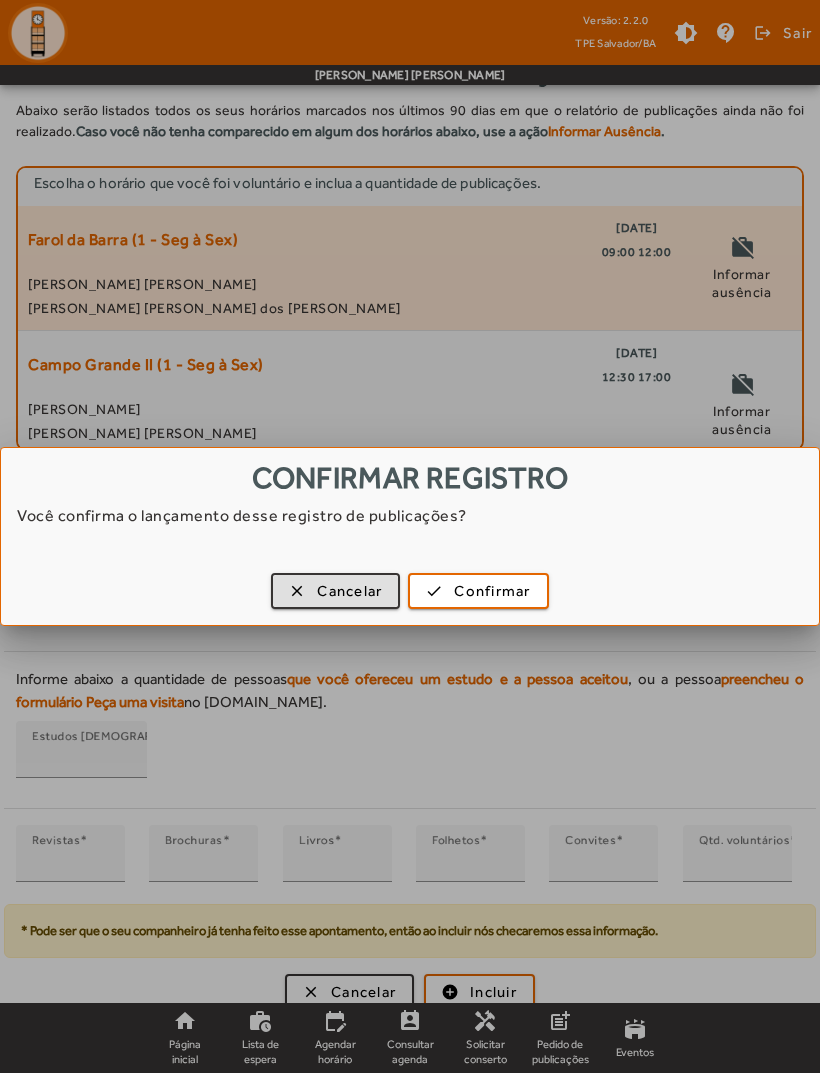 click at bounding box center [478, 591] 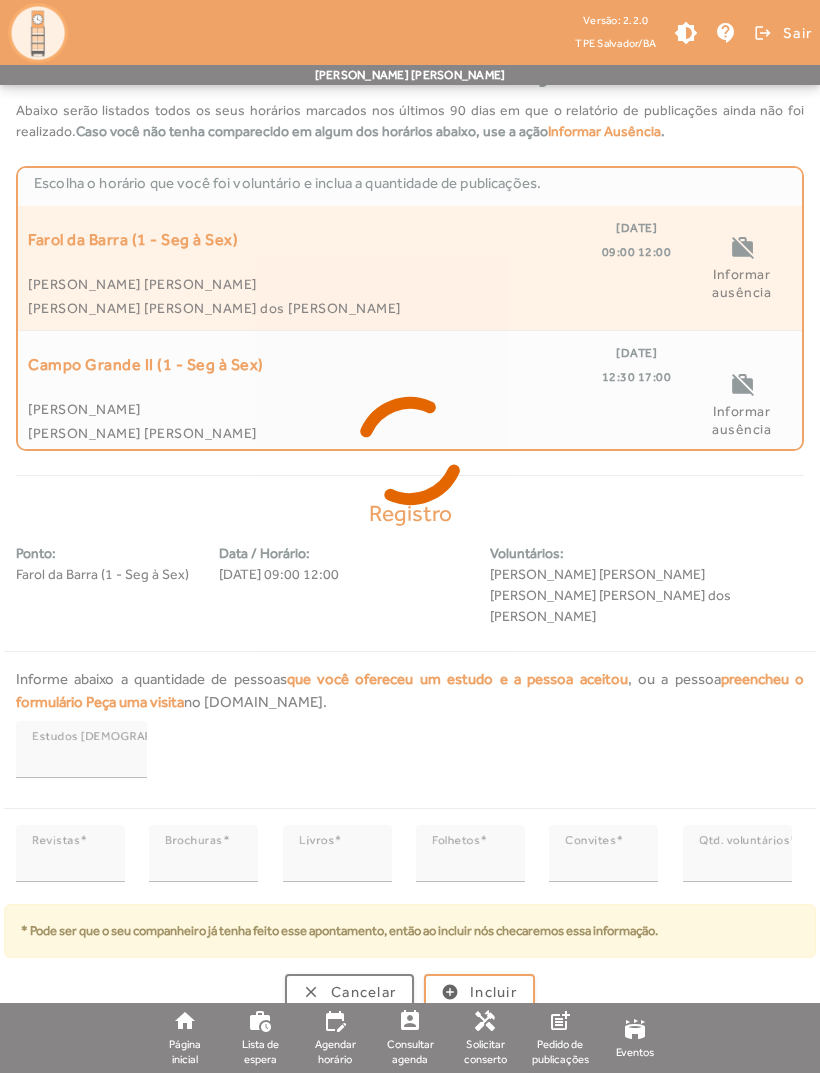scroll, scrollTop: 0, scrollLeft: 0, axis: both 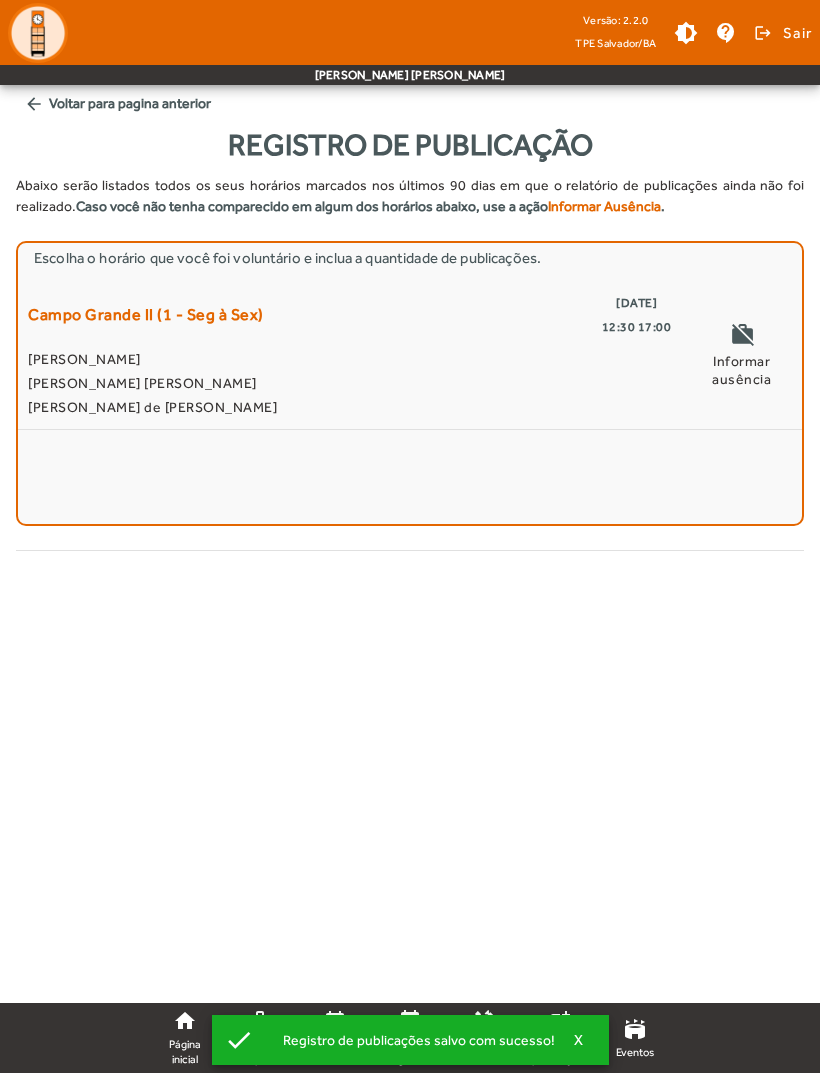 click on "[PERSON_NAME] [PERSON_NAME]" 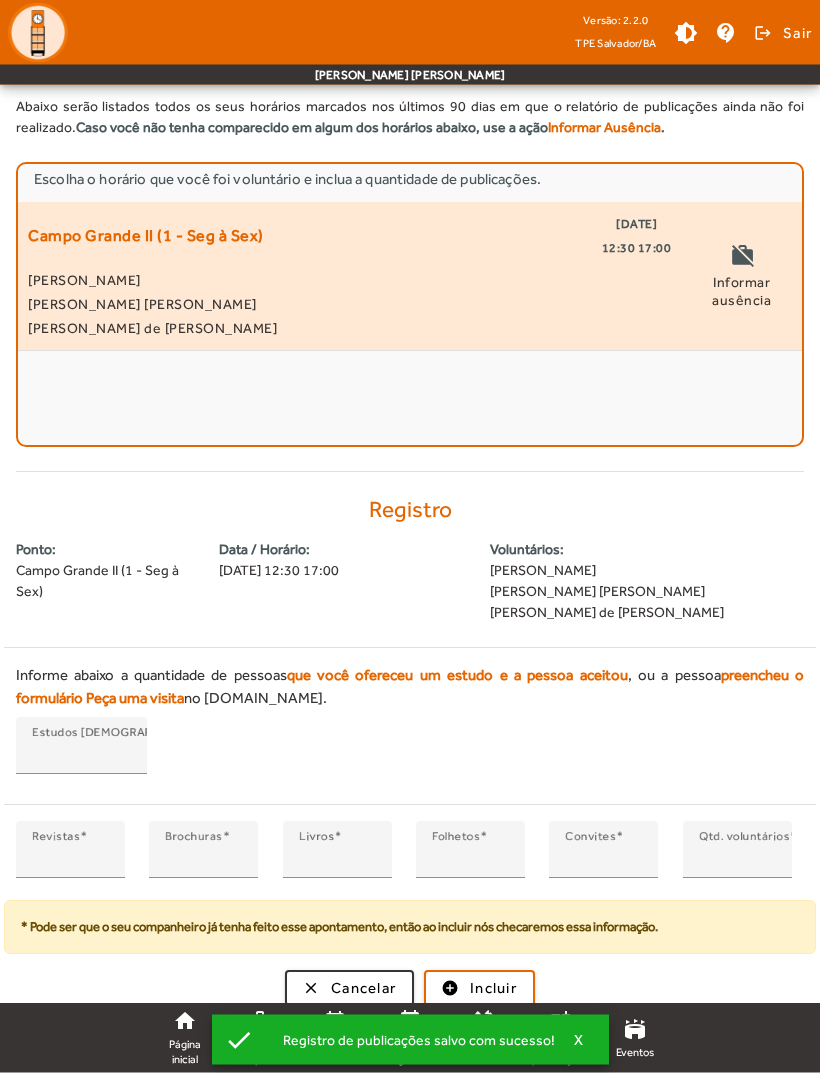 scroll, scrollTop: 96, scrollLeft: 0, axis: vertical 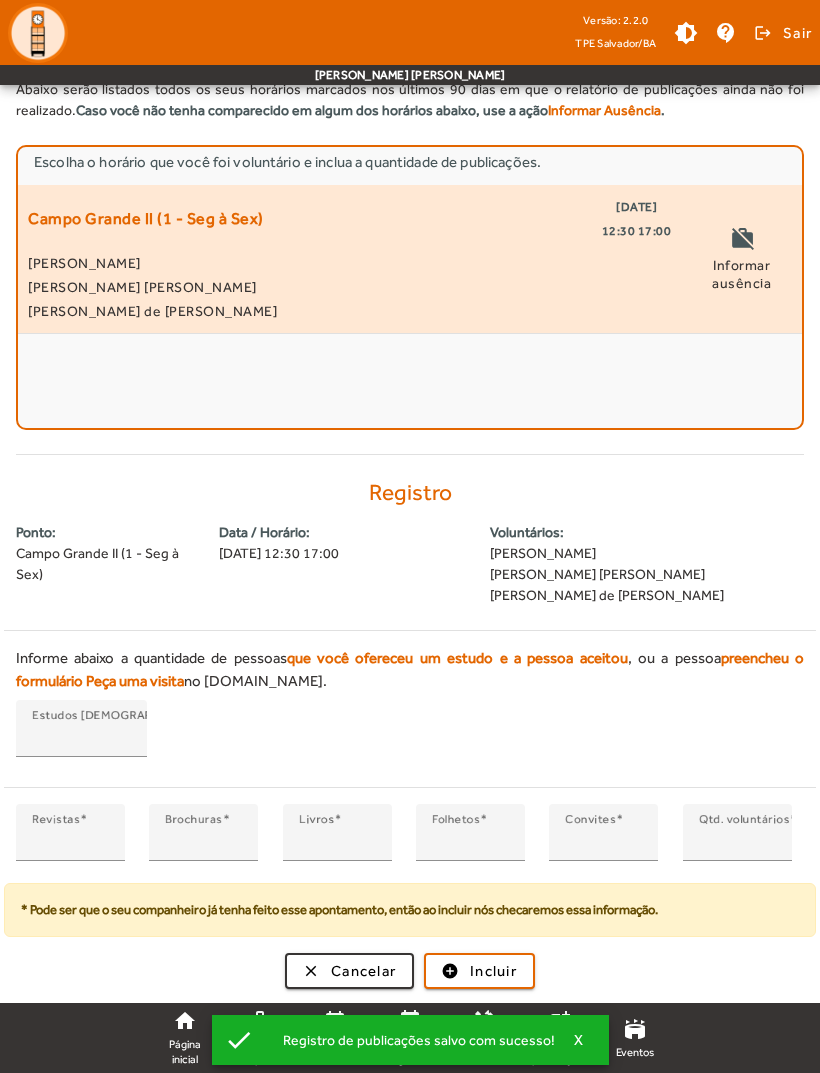 click on "Incluir" 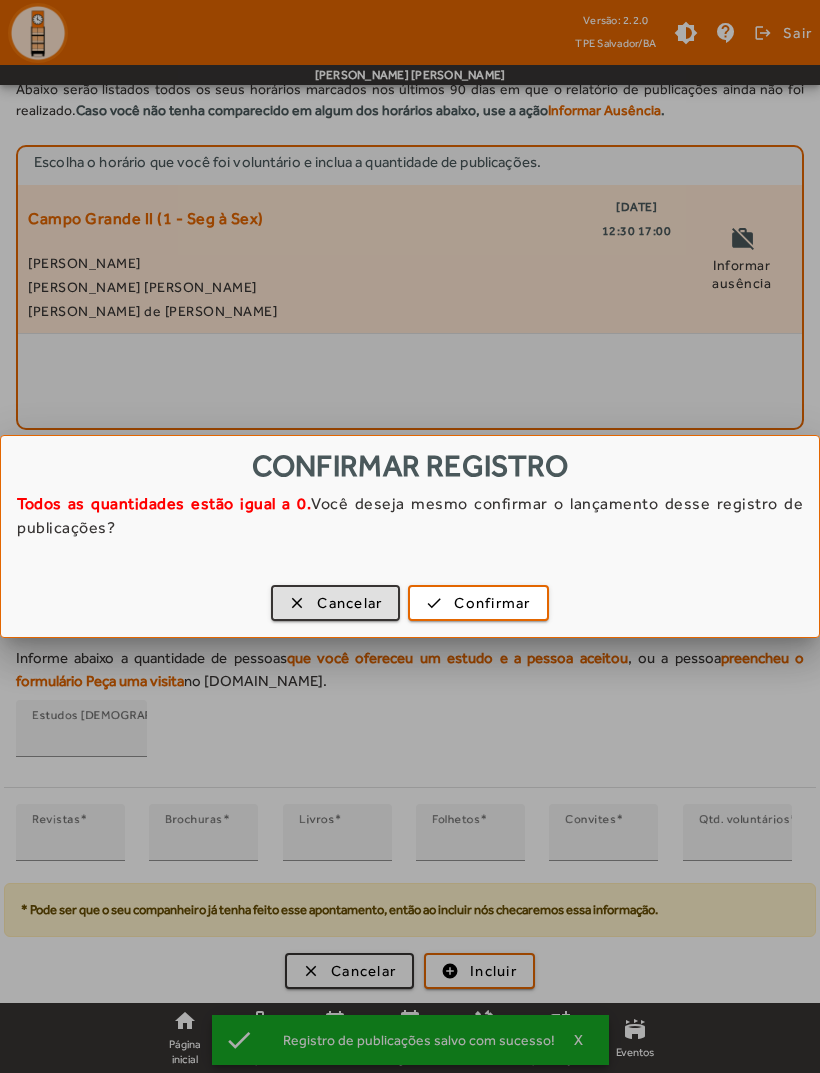 click on "Confirmar" at bounding box center (492, 603) 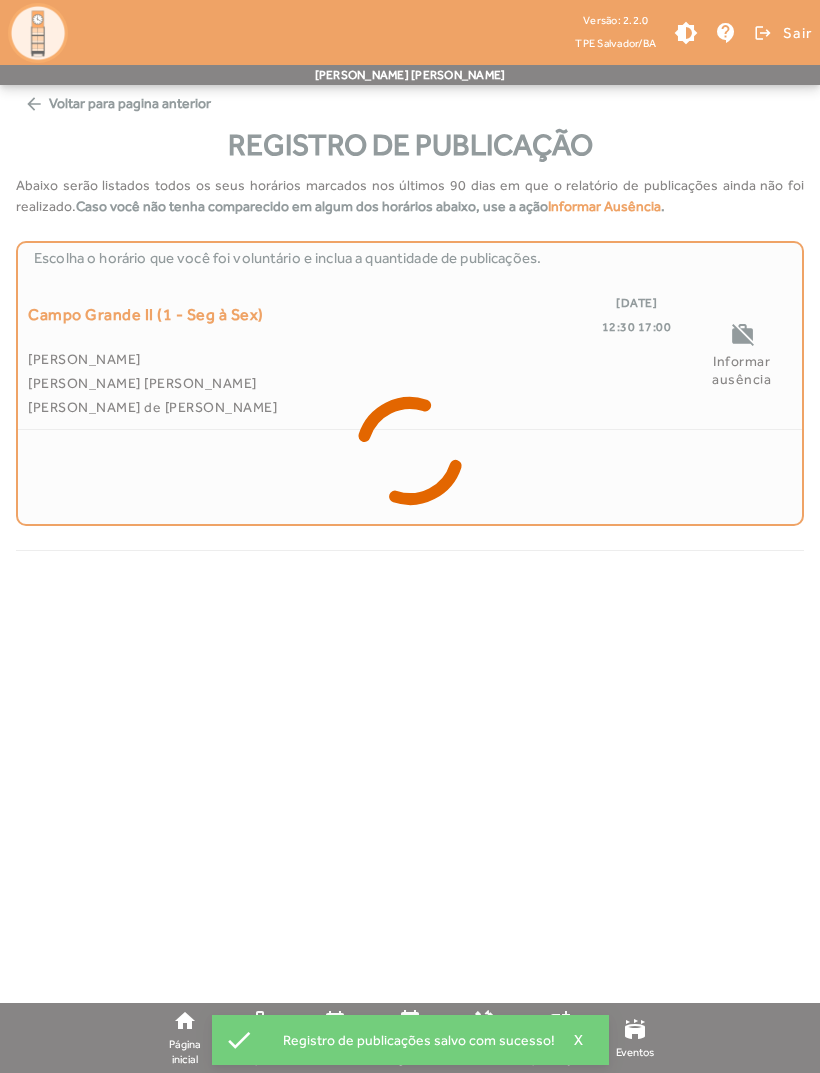 scroll, scrollTop: 0, scrollLeft: 0, axis: both 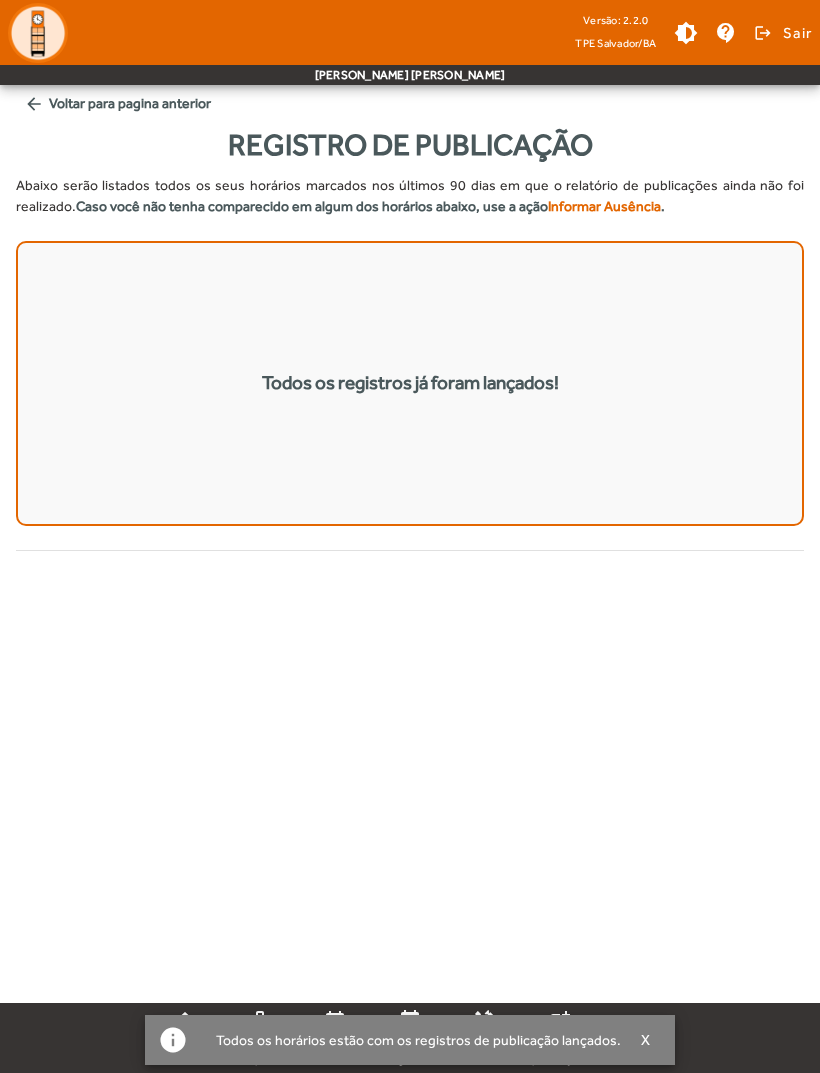 click 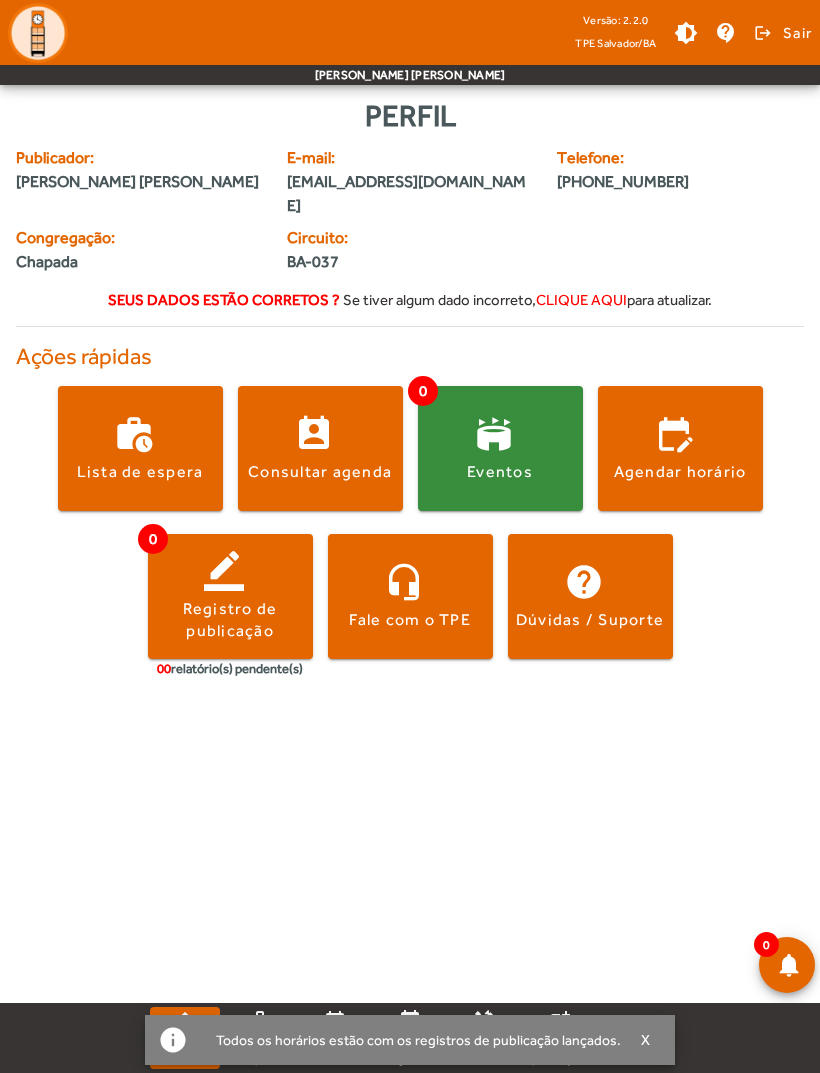 click 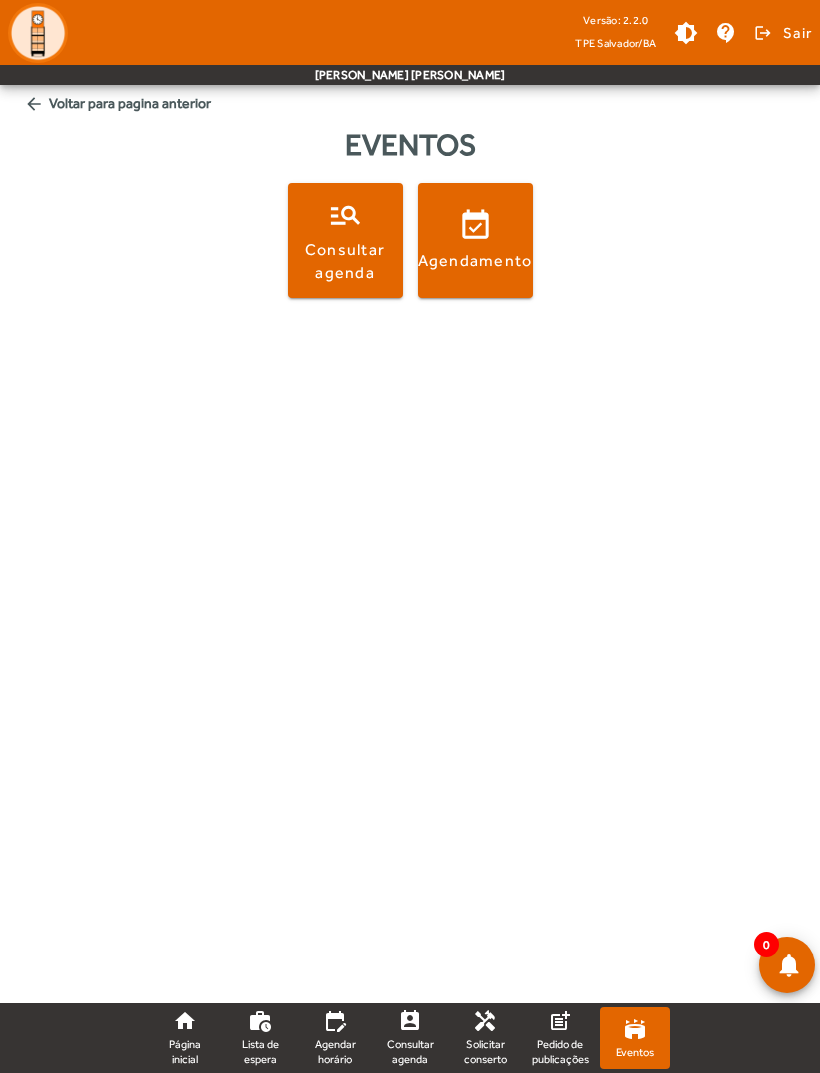 click 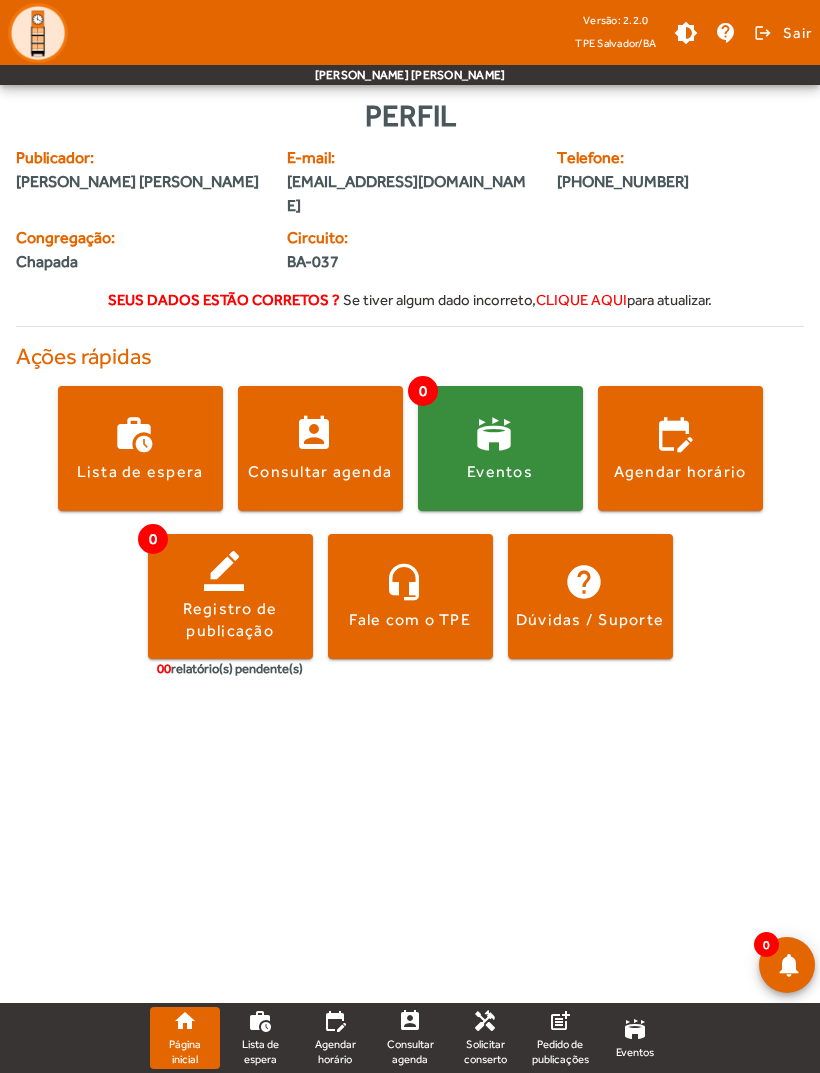 click on "clique aqui" 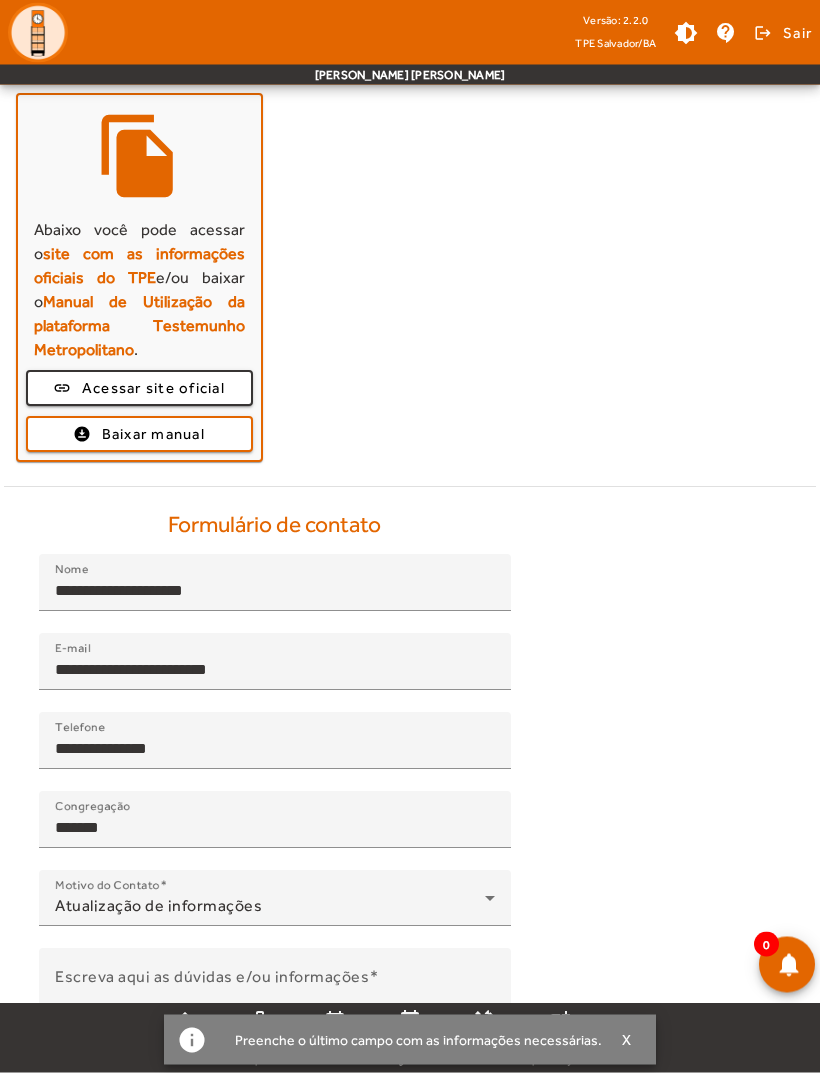 scroll, scrollTop: 424, scrollLeft: 0, axis: vertical 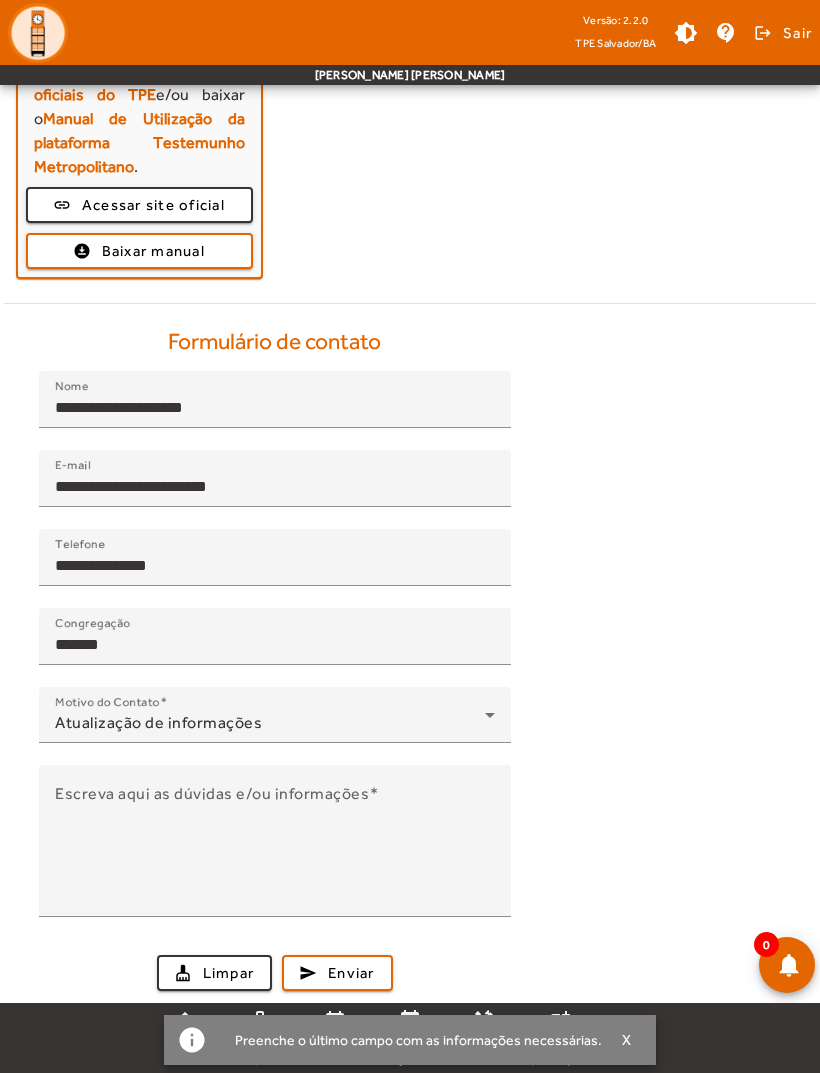 click on "**********" at bounding box center [275, 566] 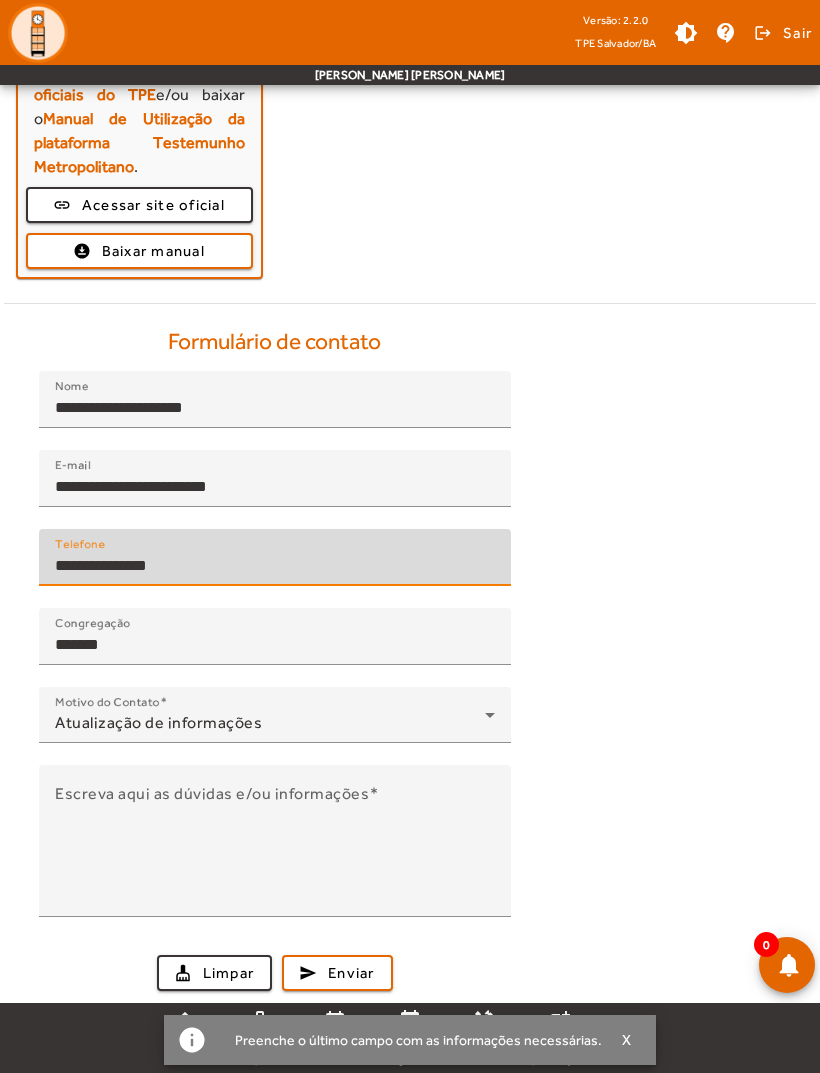 click on "**********" at bounding box center [275, 566] 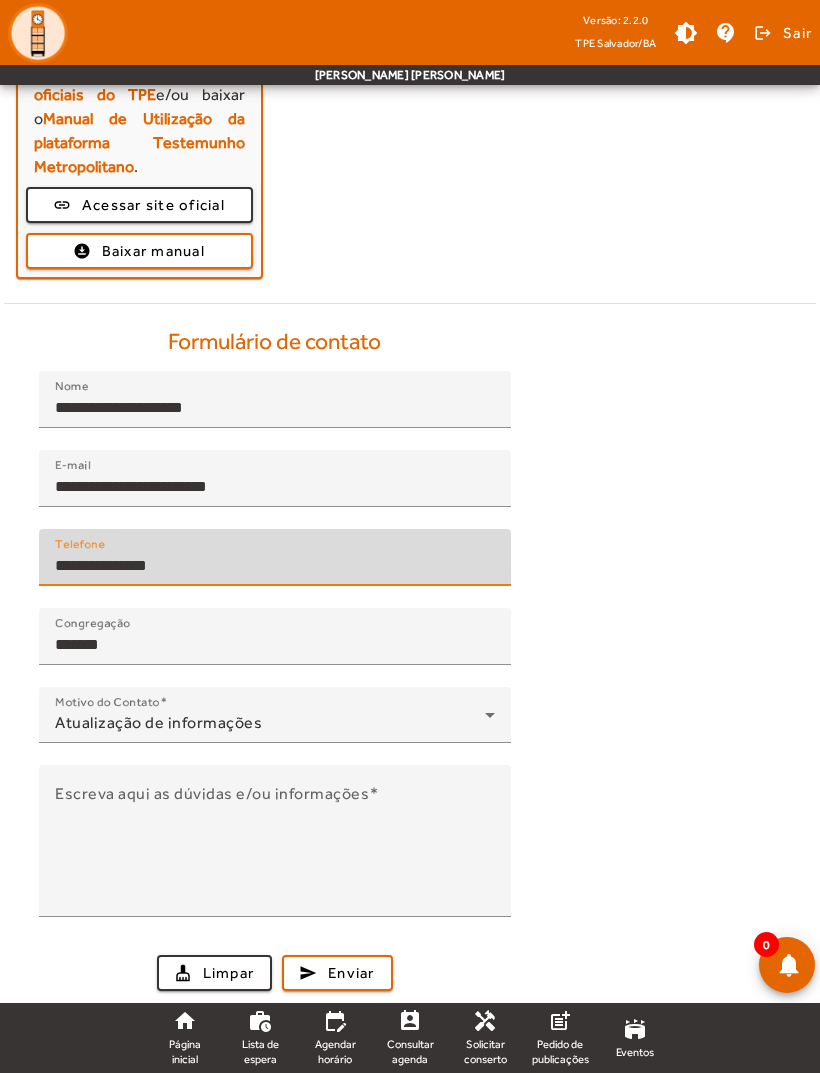 click on "**********" 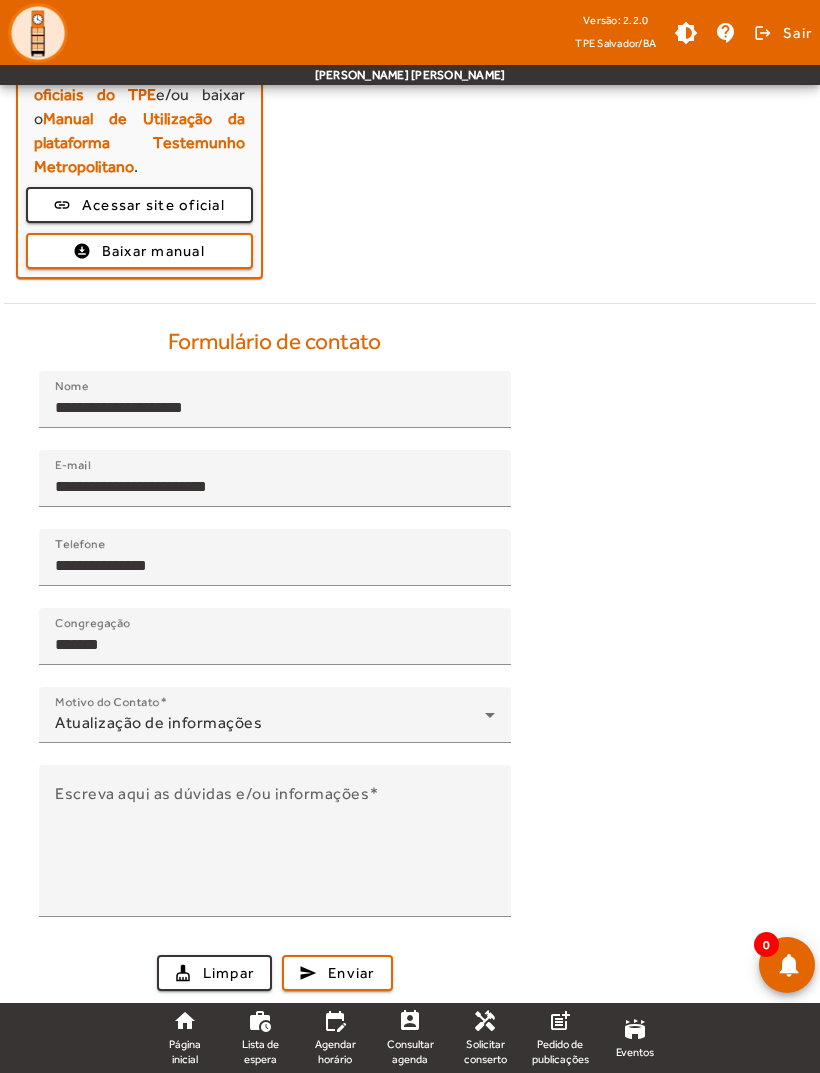 click on "**********" at bounding box center [275, 566] 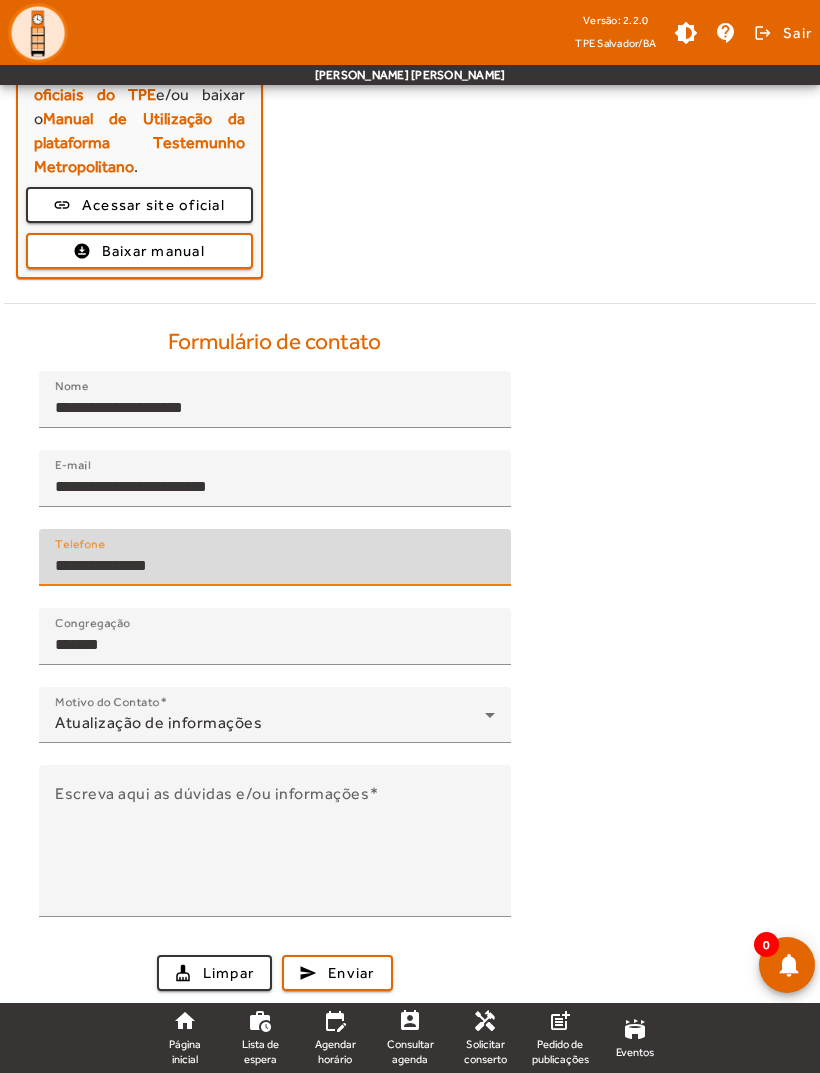 click on "**********" at bounding box center (275, 566) 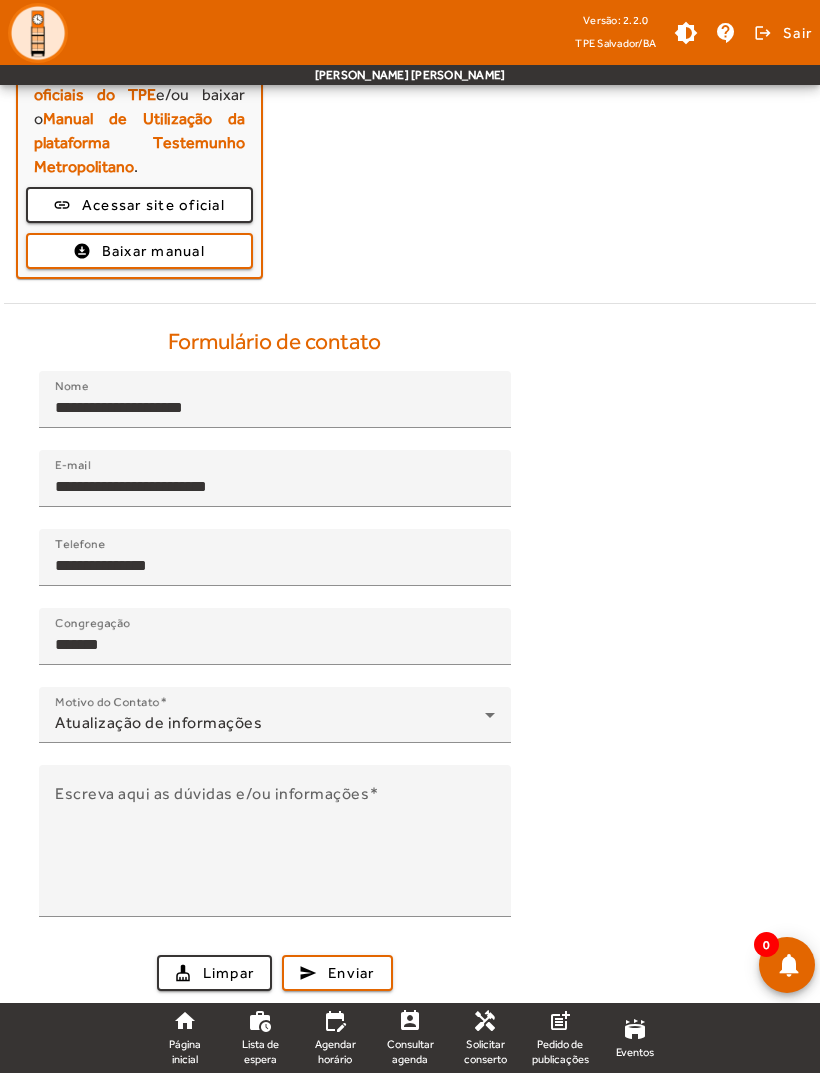 click 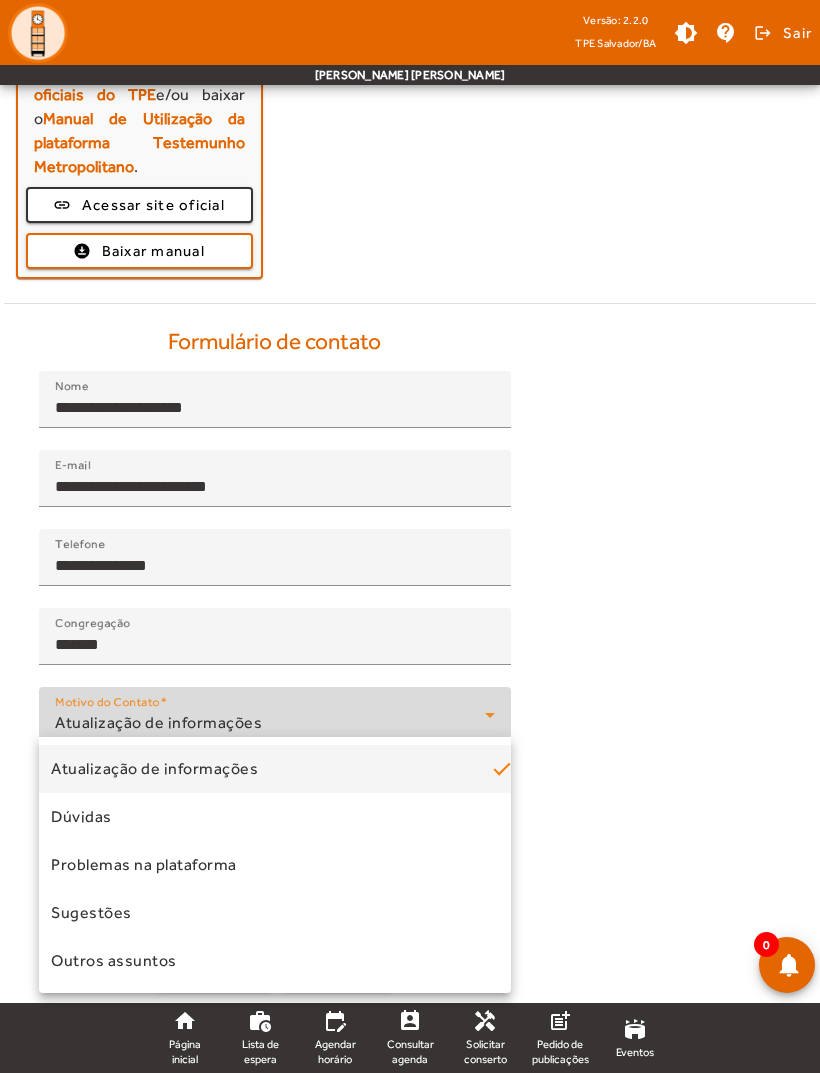 click at bounding box center (410, 536) 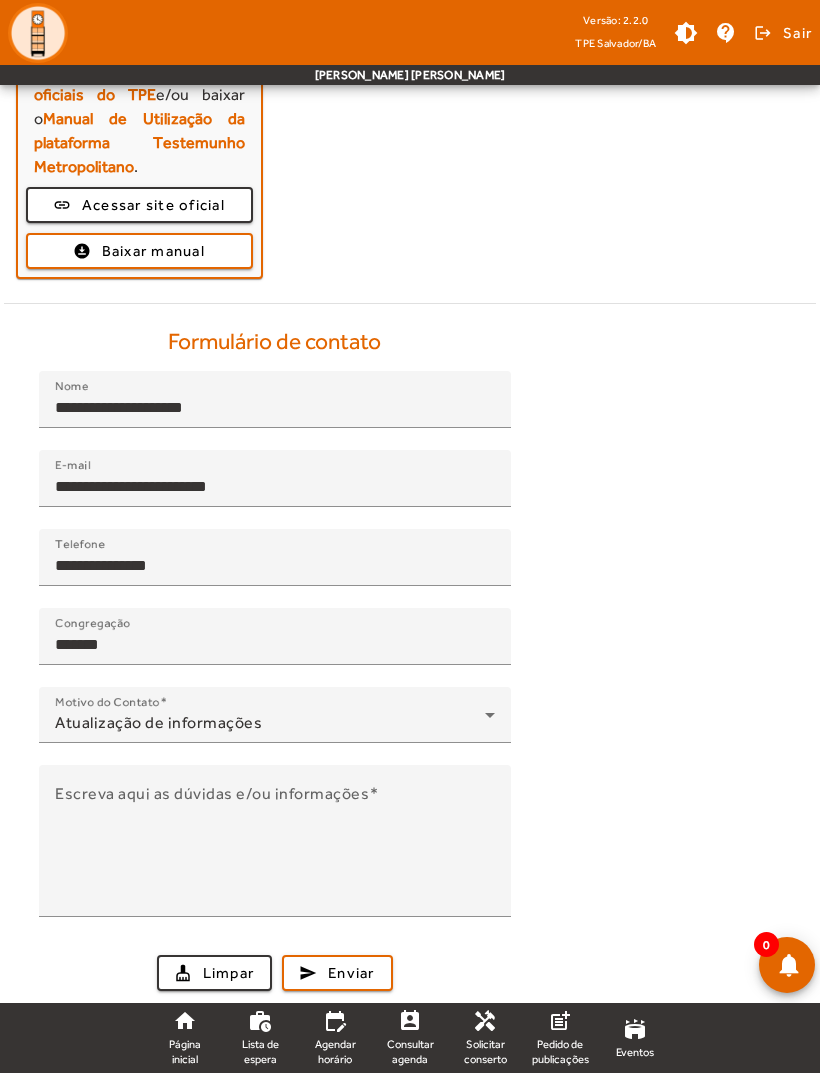 click on "**********" 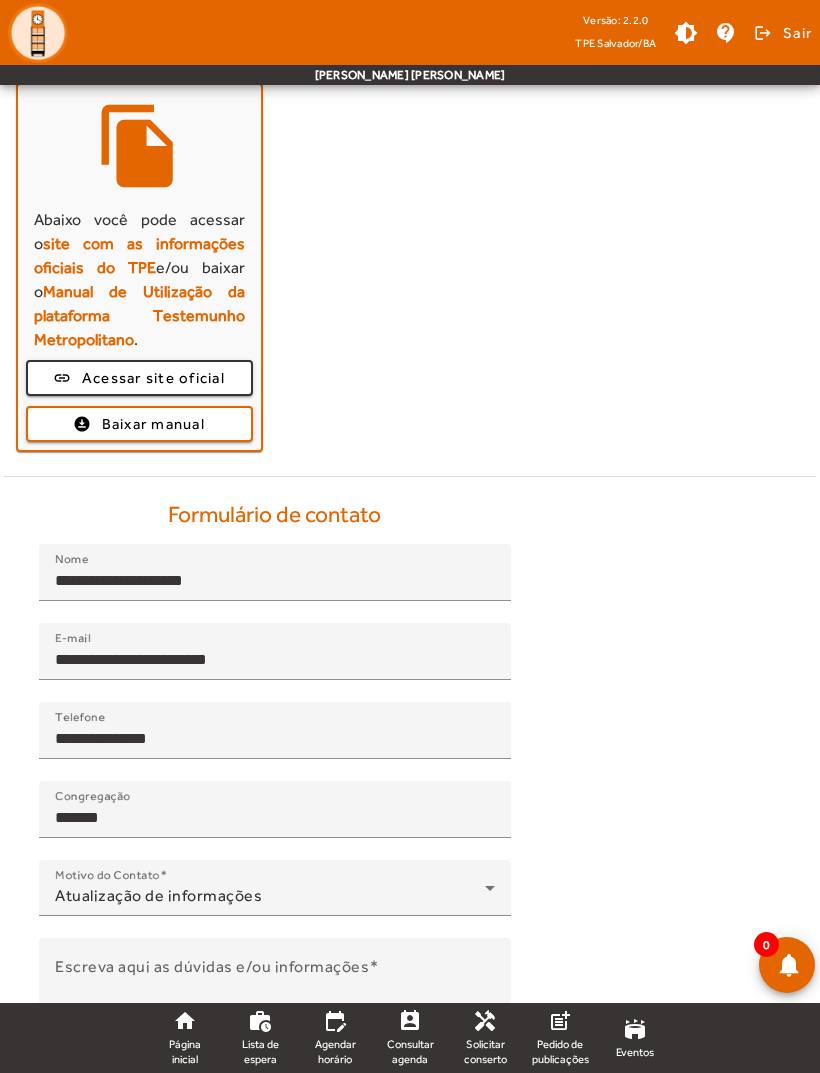 scroll, scrollTop: 360, scrollLeft: 0, axis: vertical 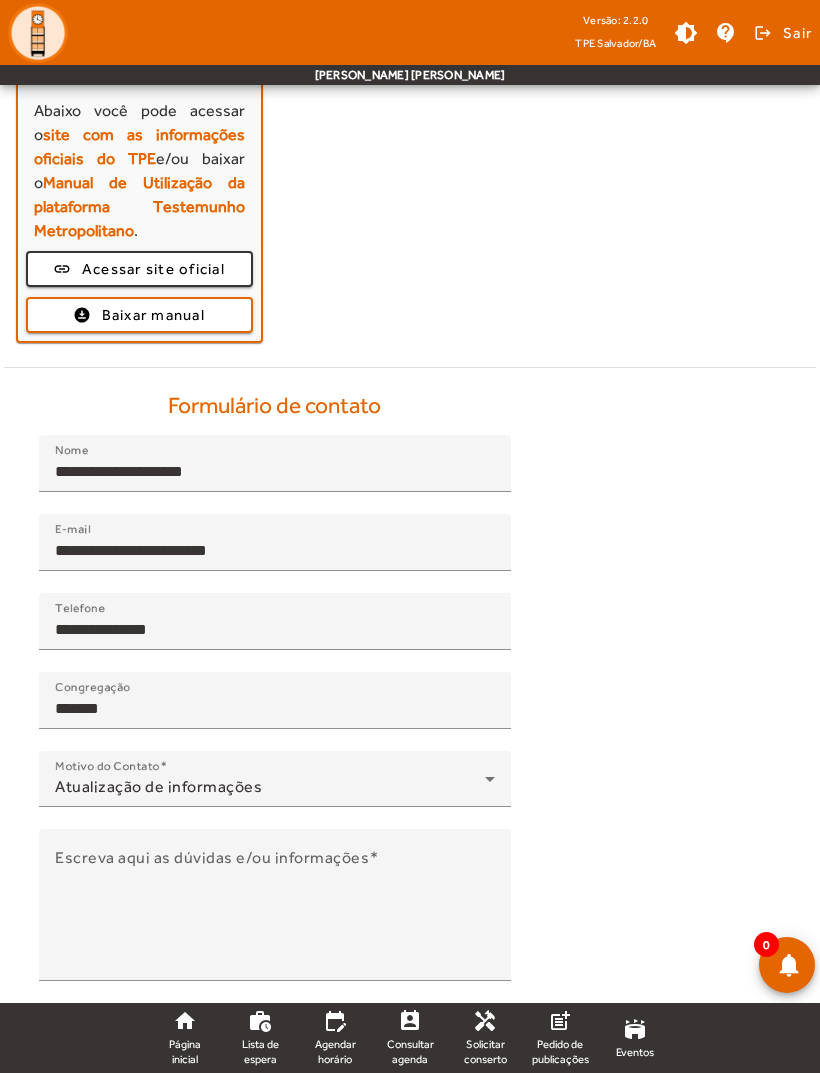 click on "**********" at bounding box center (275, 630) 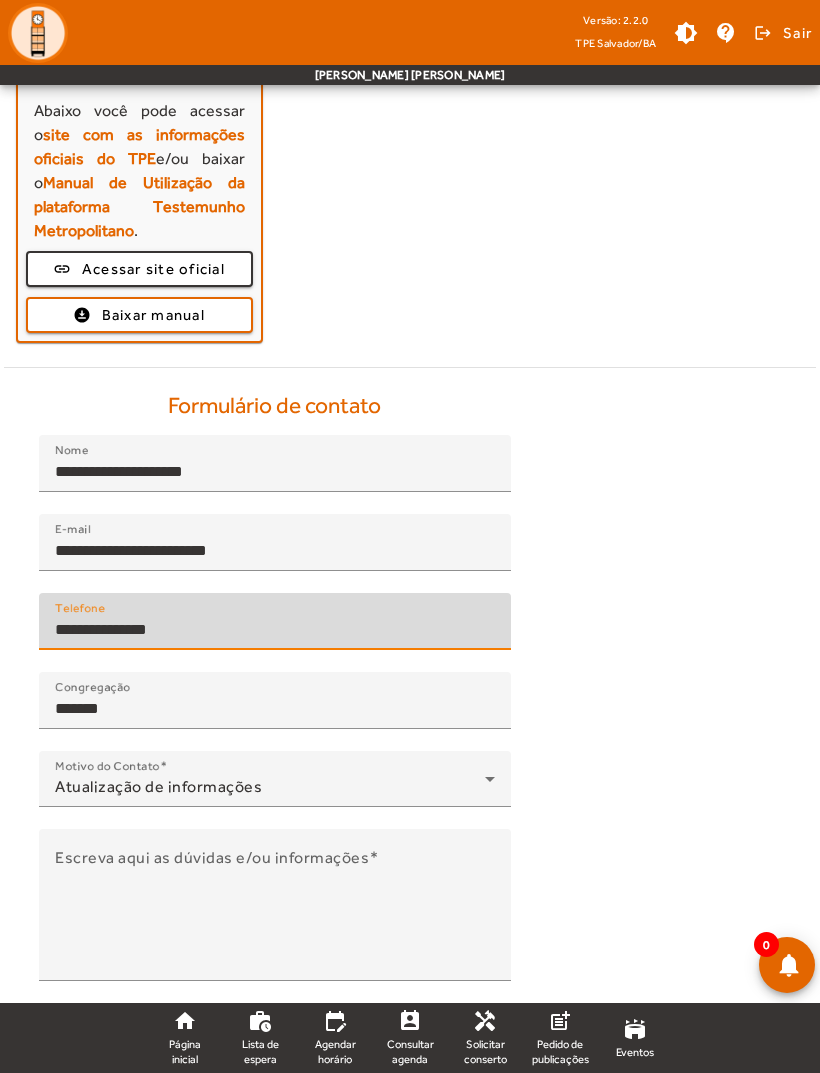 click on "Escreva aqui as dúvidas e/ou informações" at bounding box center (275, 913) 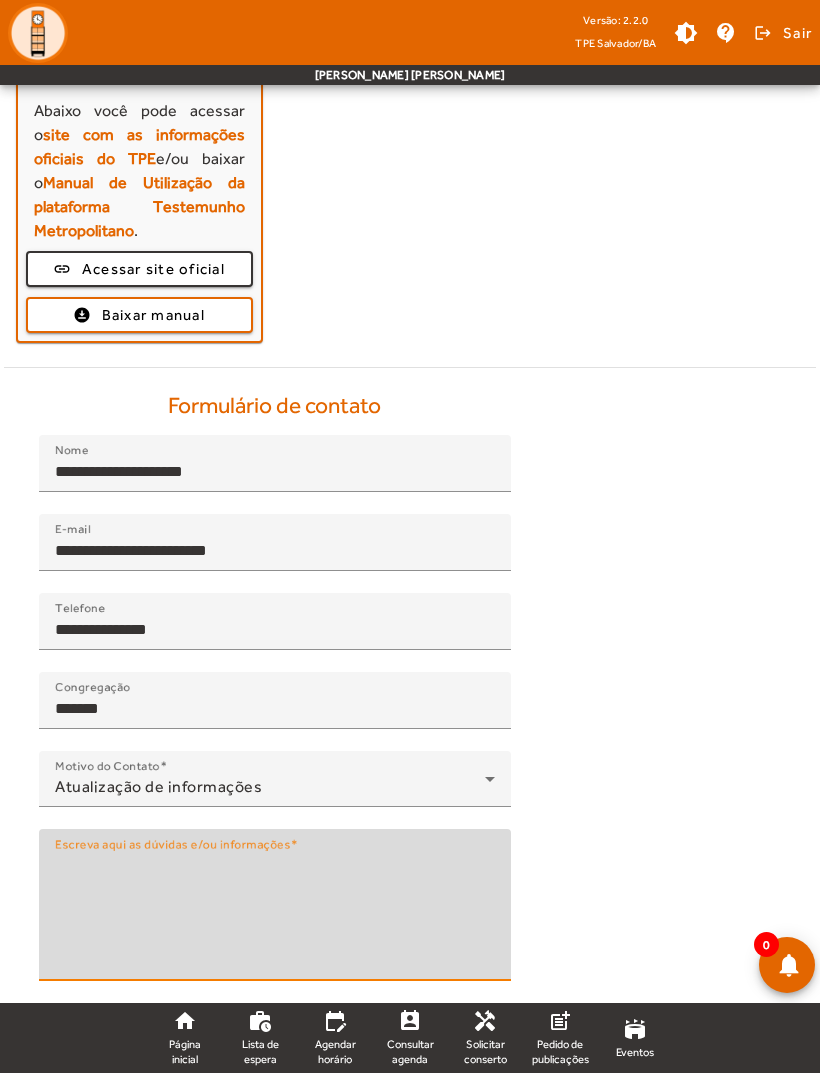 scroll, scrollTop: 424, scrollLeft: 0, axis: vertical 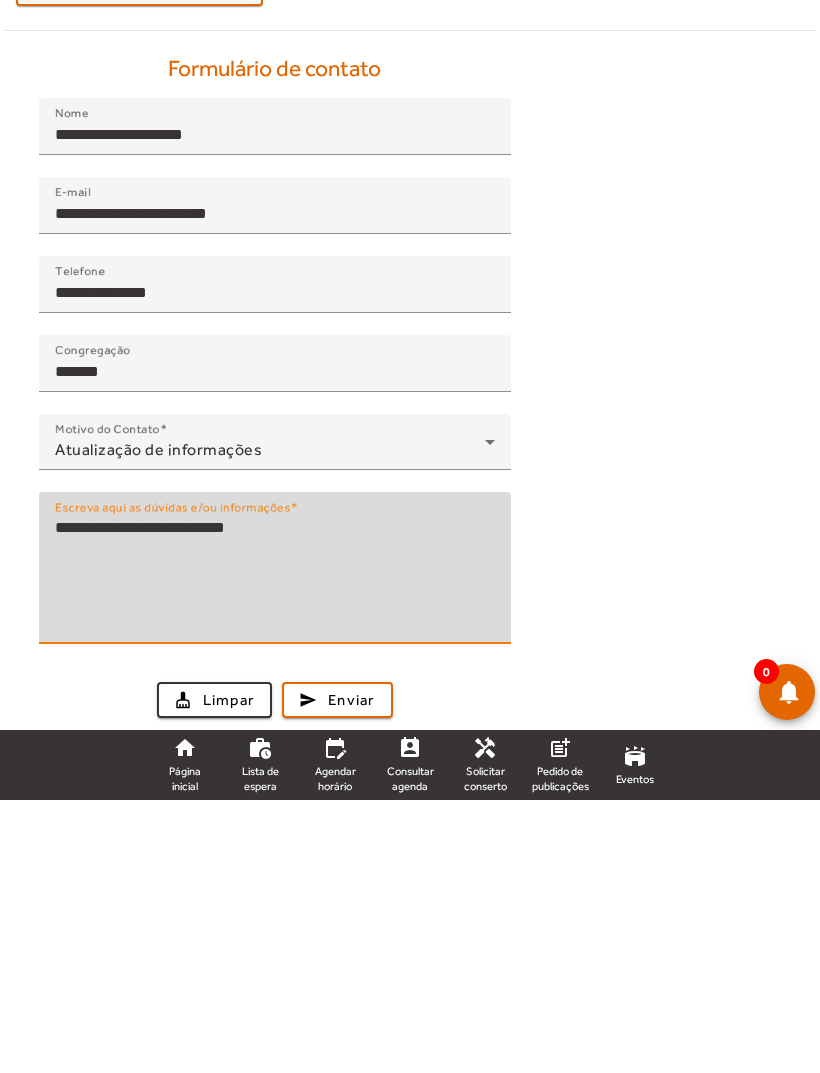 type on "**********" 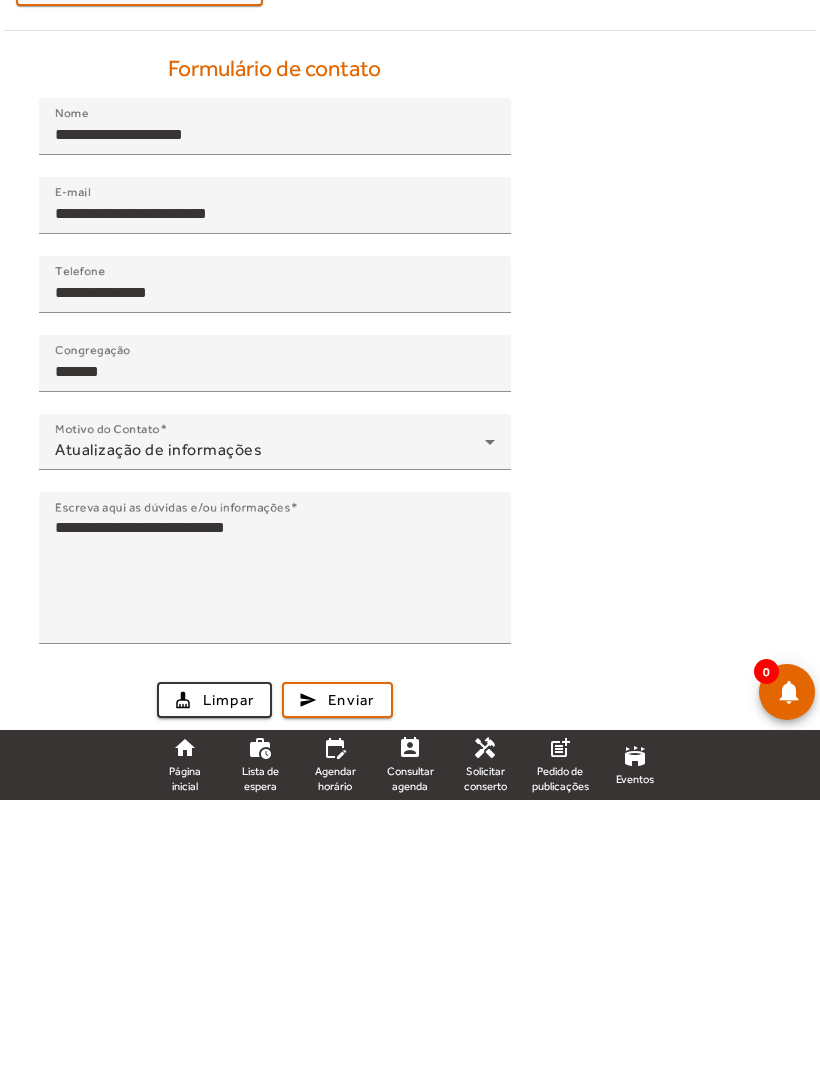 scroll, scrollTop: 360, scrollLeft: 0, axis: vertical 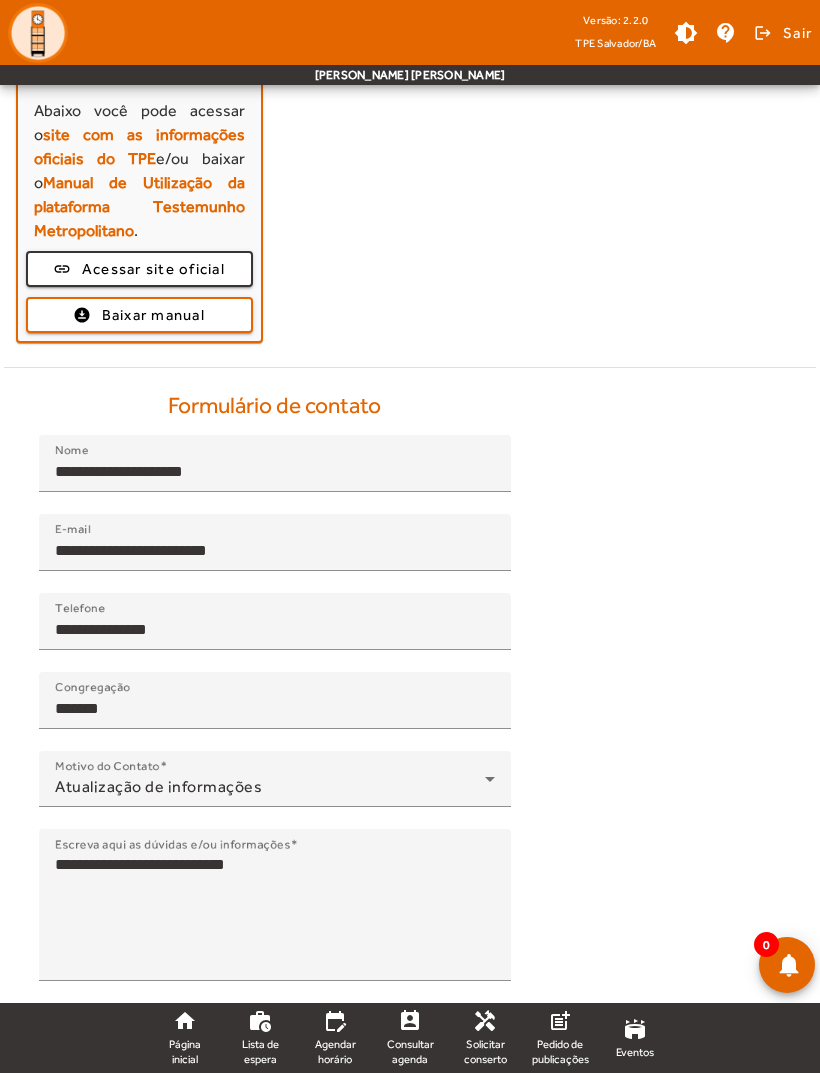 click on "Enviar" at bounding box center [351, 1037] 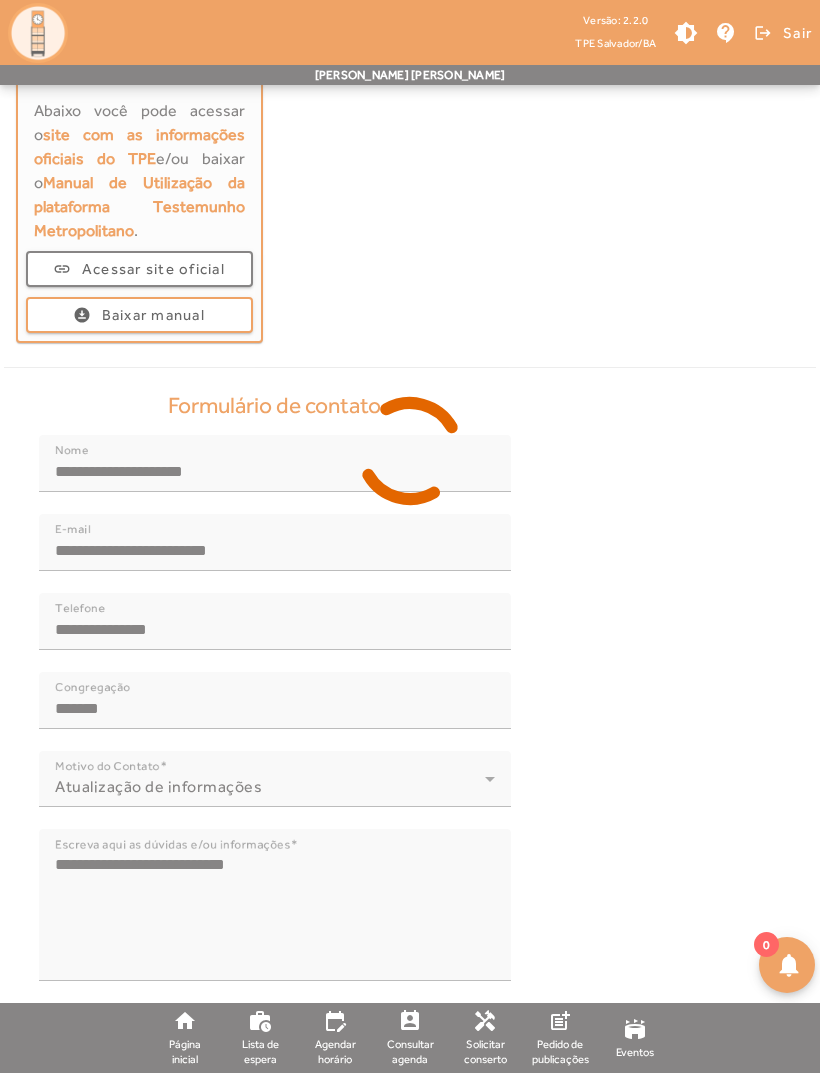type 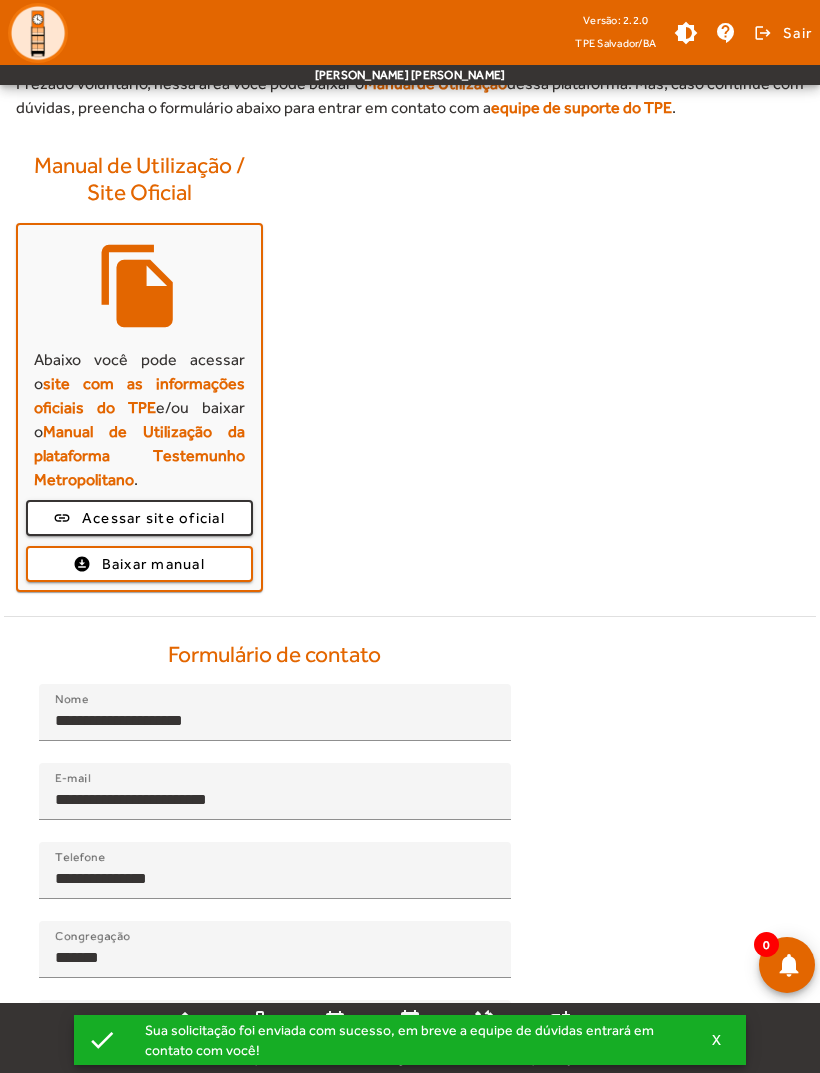scroll, scrollTop: 0, scrollLeft: 0, axis: both 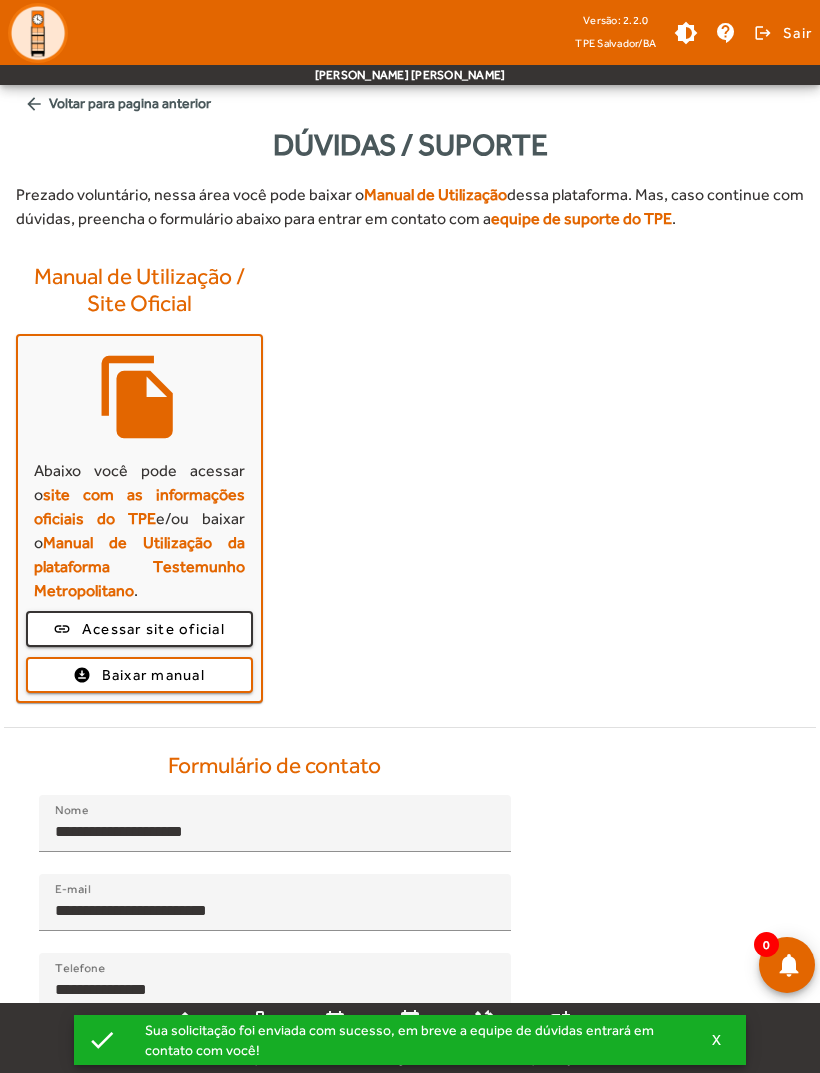click 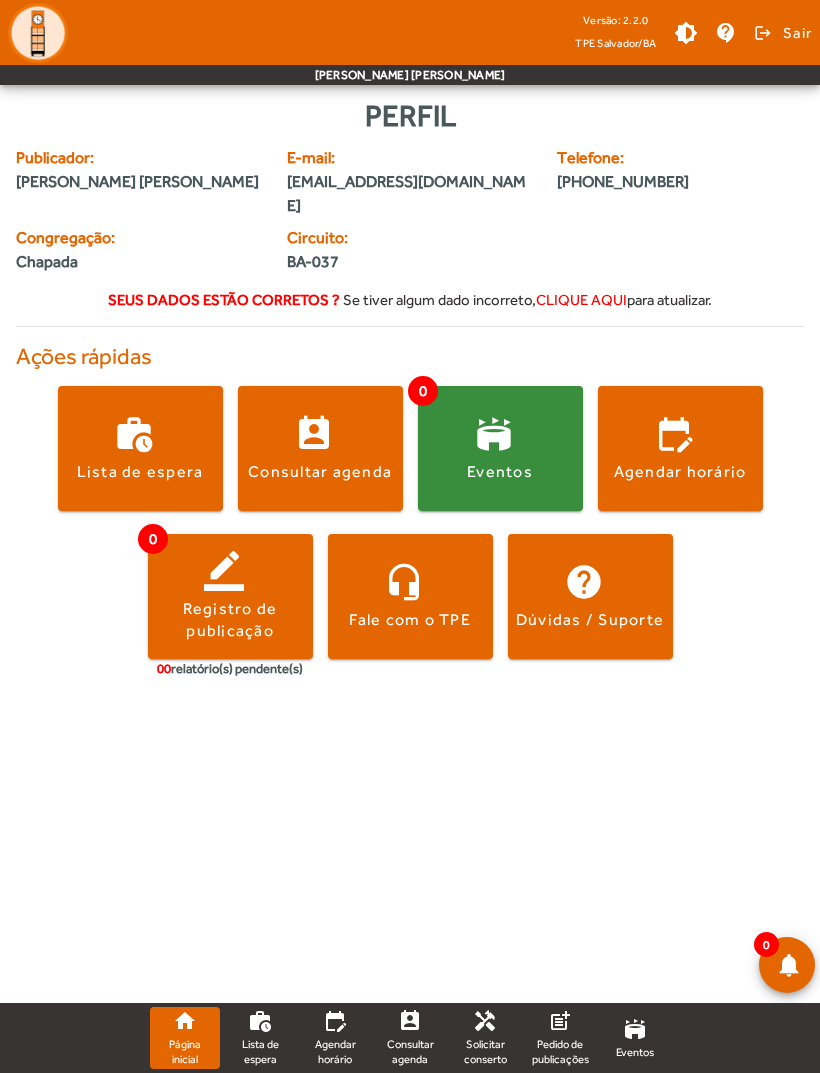 click on "edit_calendar" 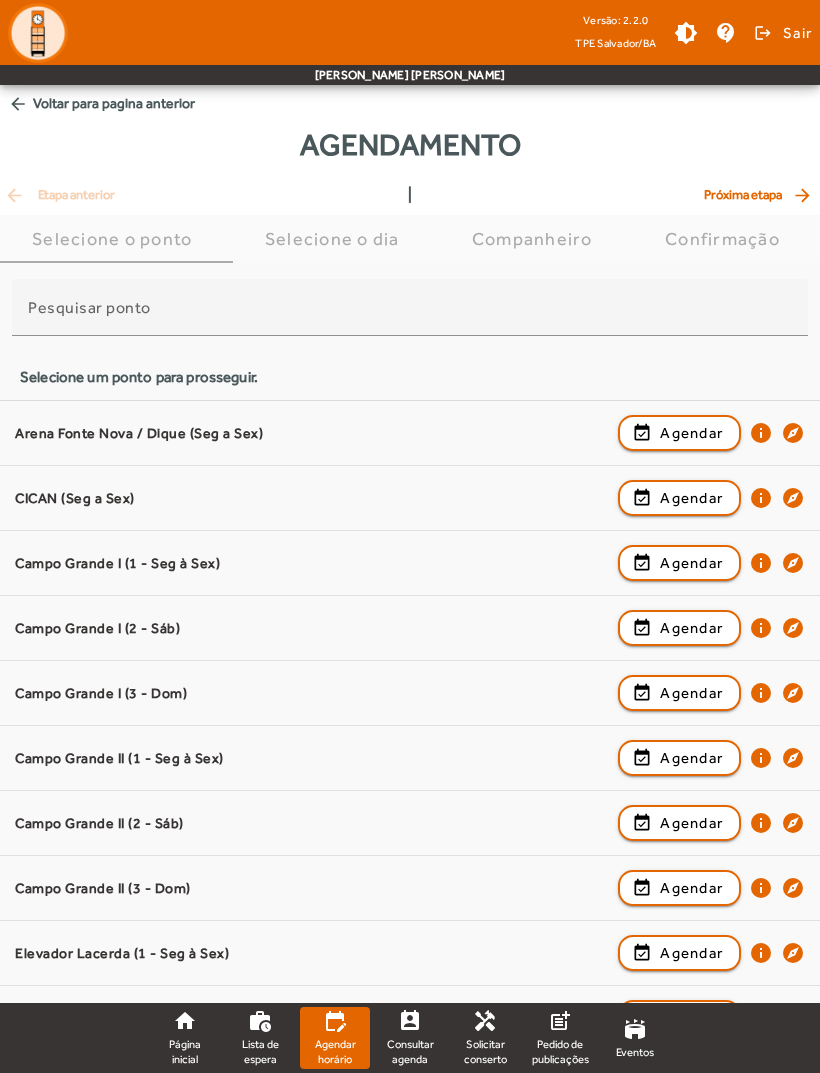 click on "perm_contact_calendar Consultar agenda" 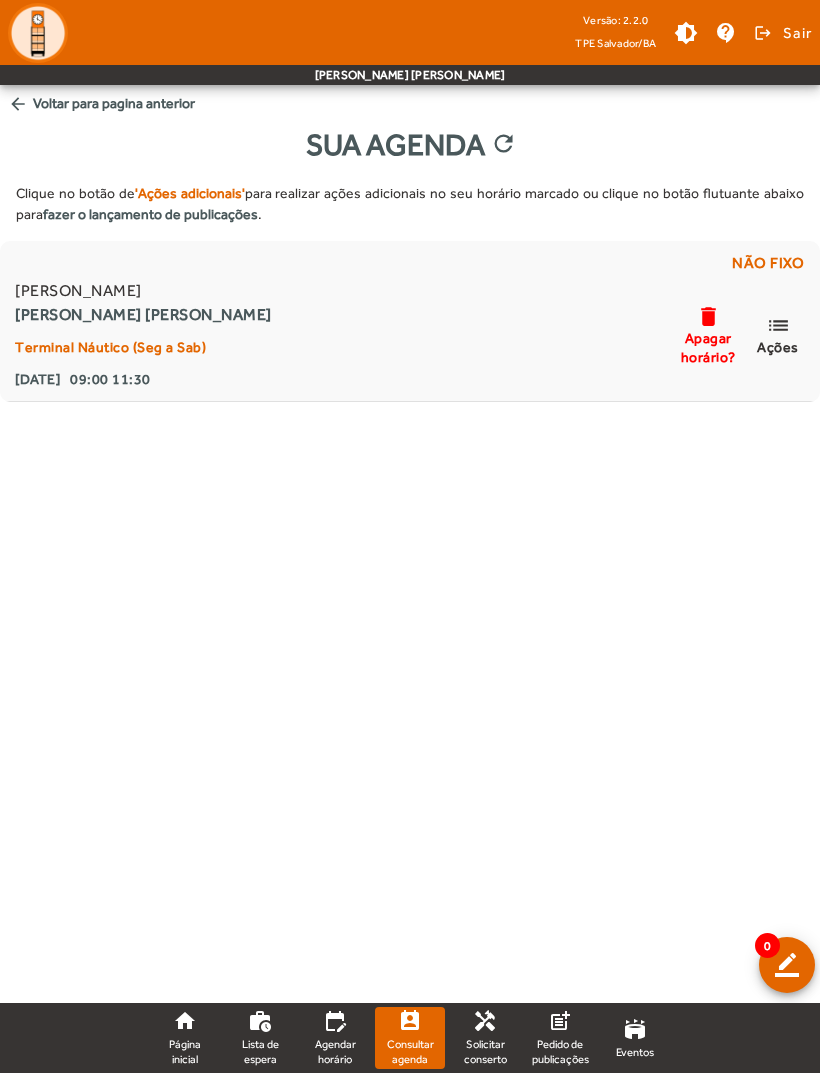 click on "stadium" 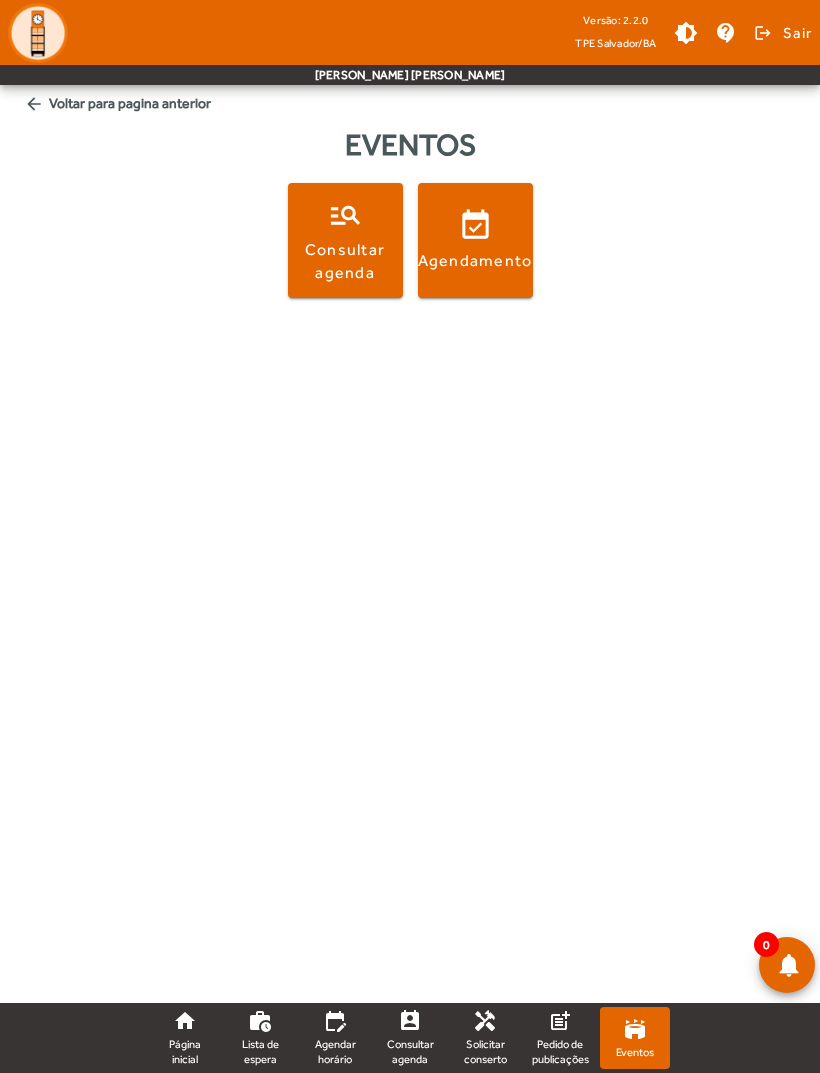 click on "edit_calendar" 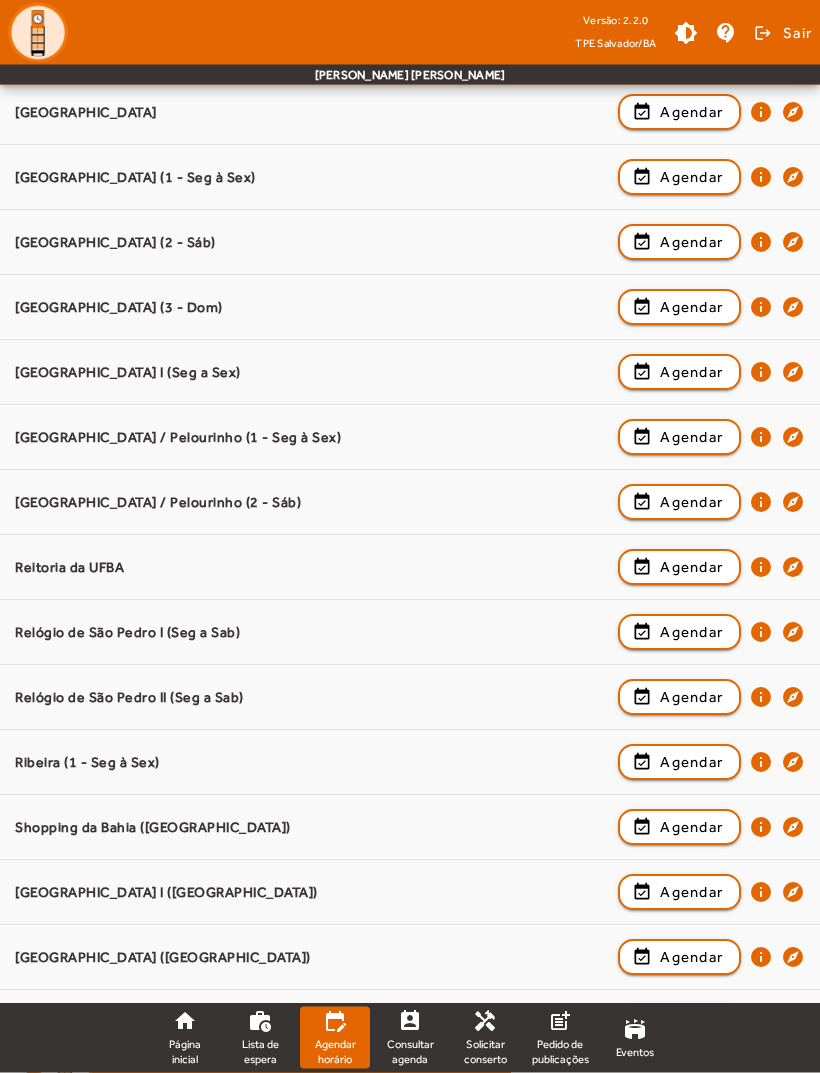 scroll, scrollTop: 1878, scrollLeft: 0, axis: vertical 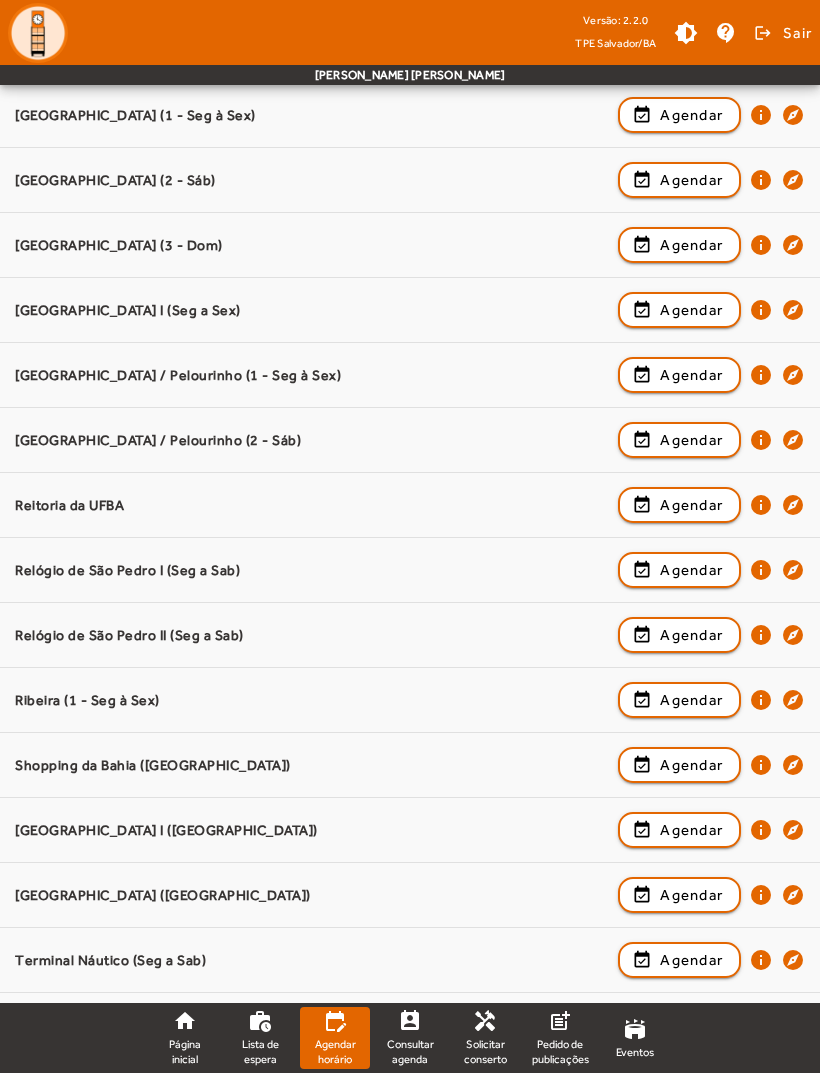 click on "explore" at bounding box center (793, 895) 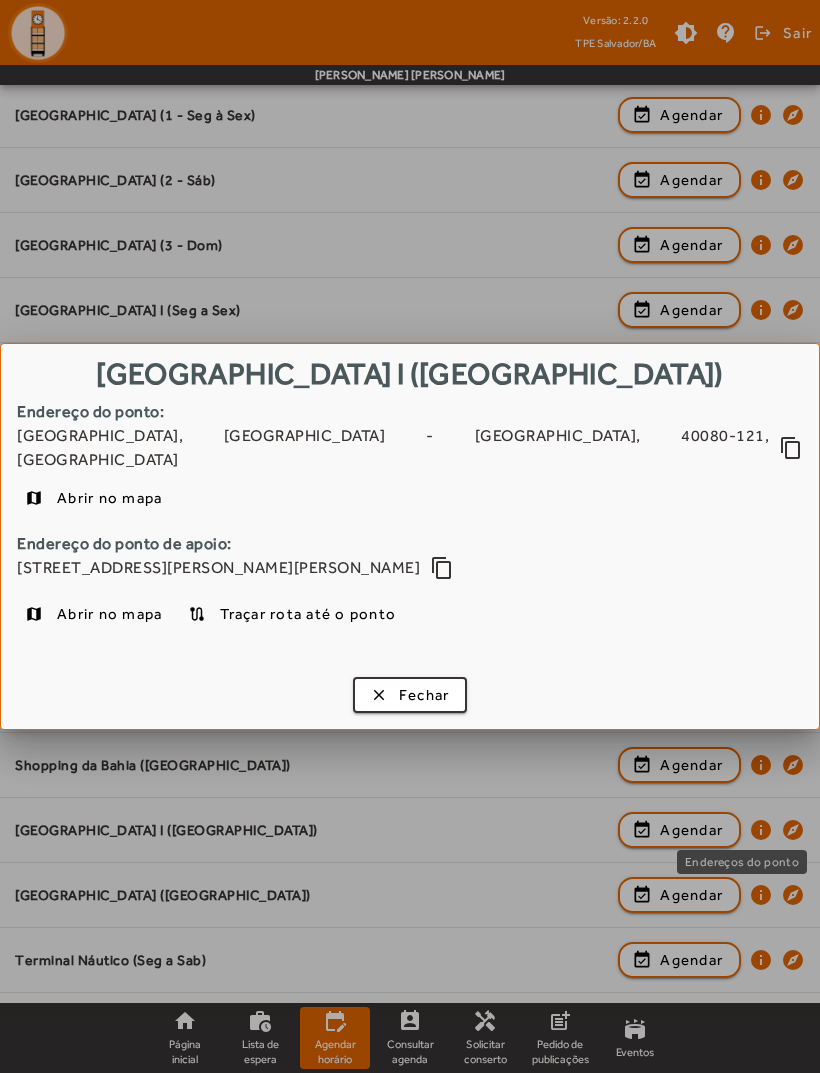 scroll, scrollTop: 0, scrollLeft: 0, axis: both 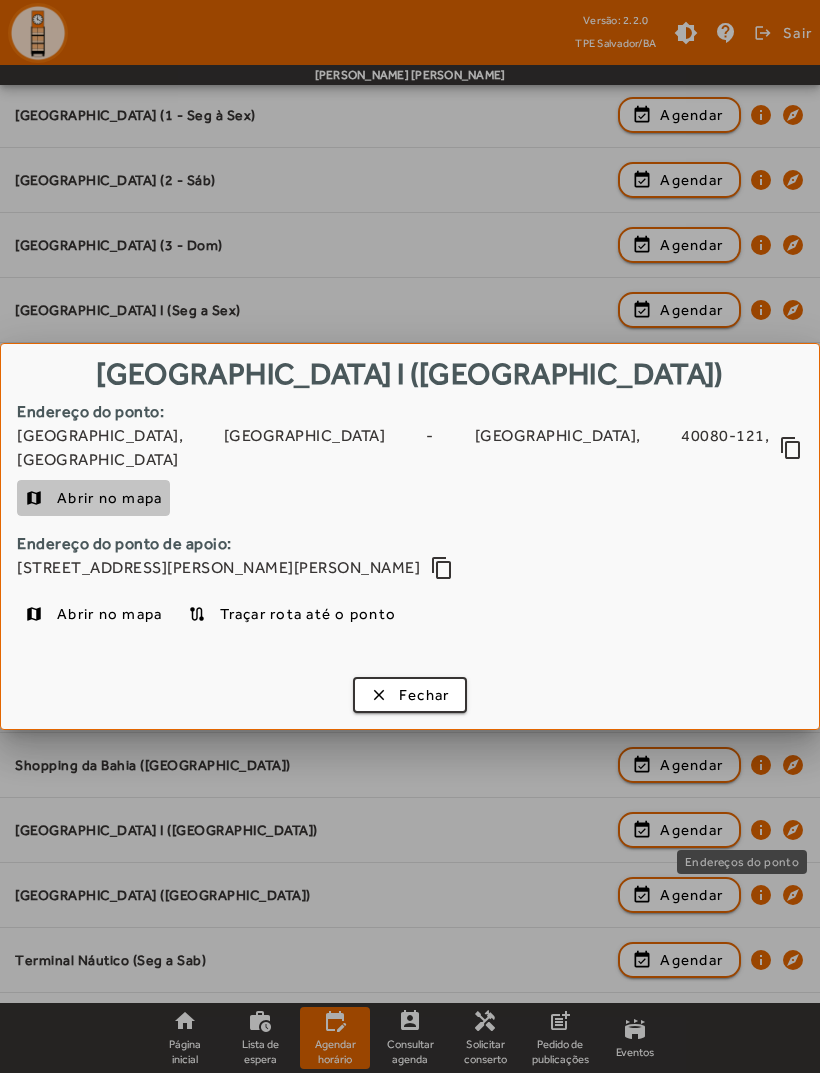 click on "Abrir no mapa" at bounding box center (109, 498) 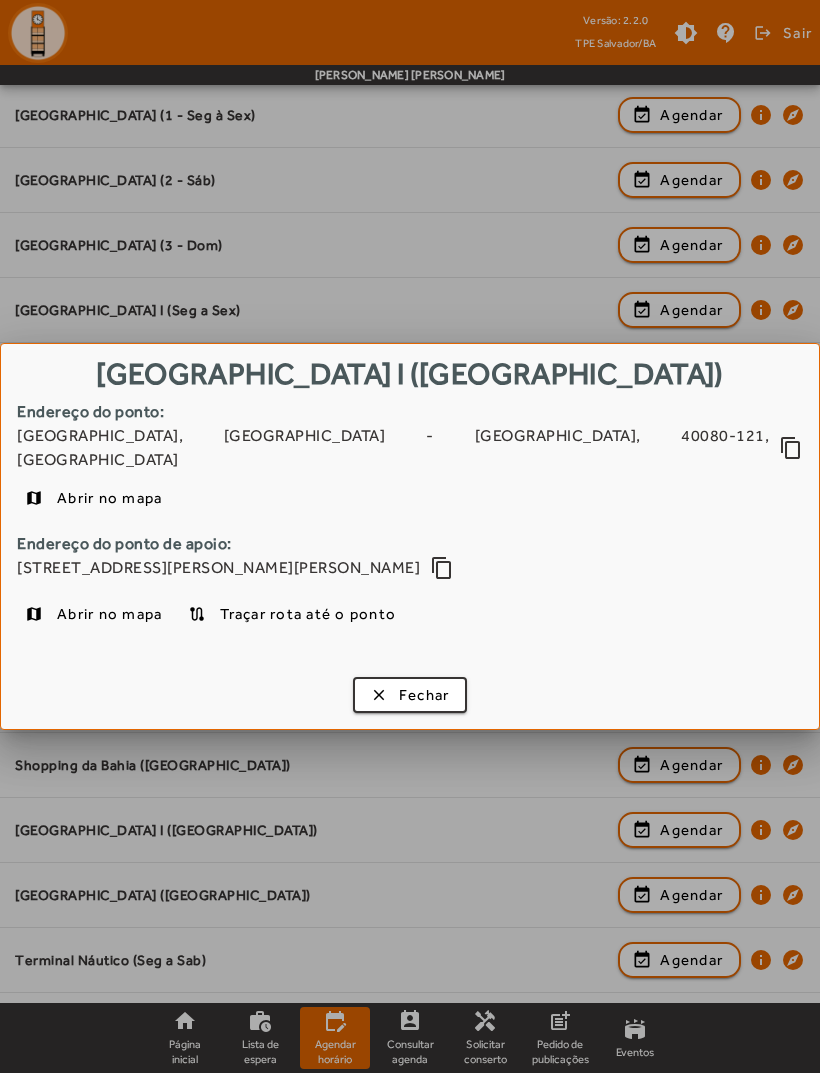 click on "Abrir no mapa" at bounding box center [109, 498] 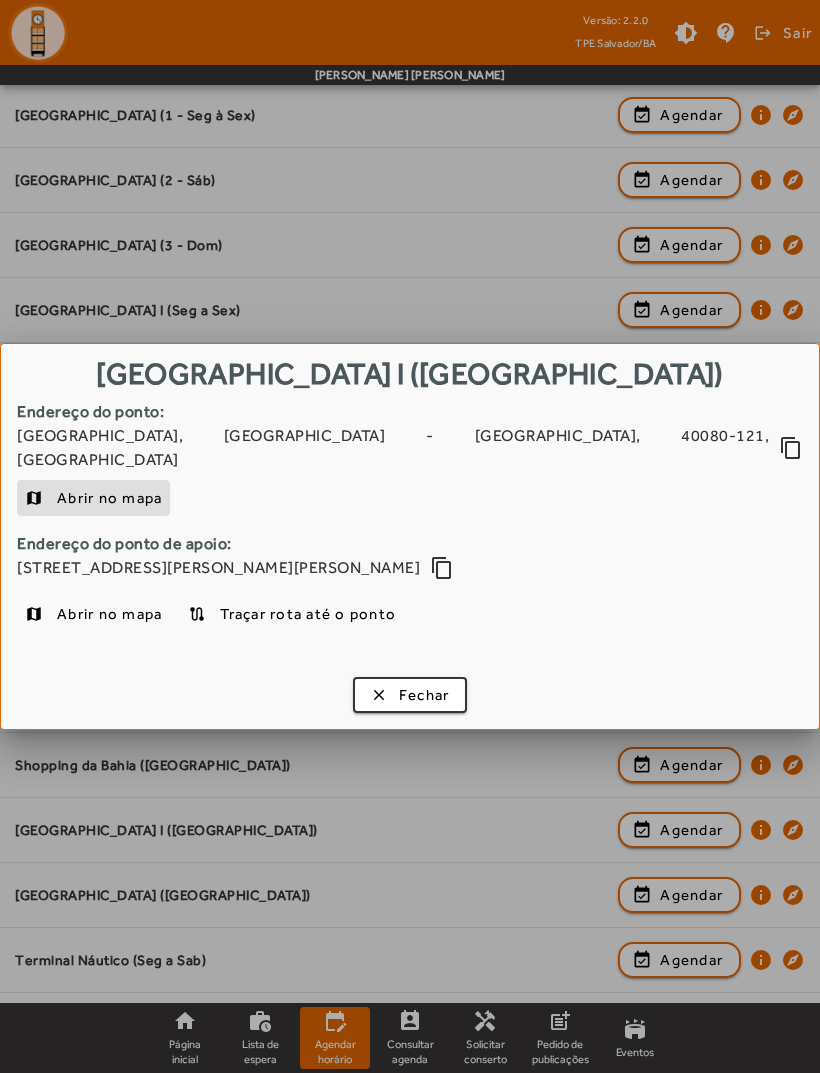click at bounding box center [93, 498] 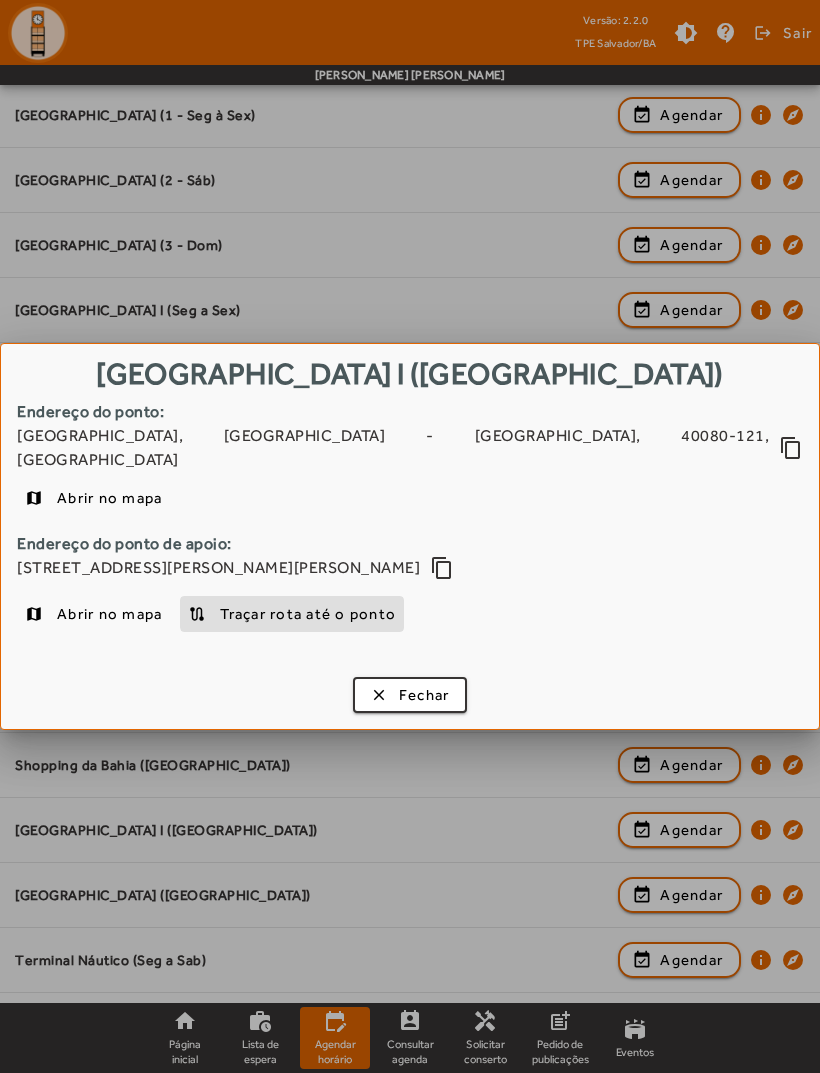 click on "Traçar rota até o ponto" at bounding box center (308, 614) 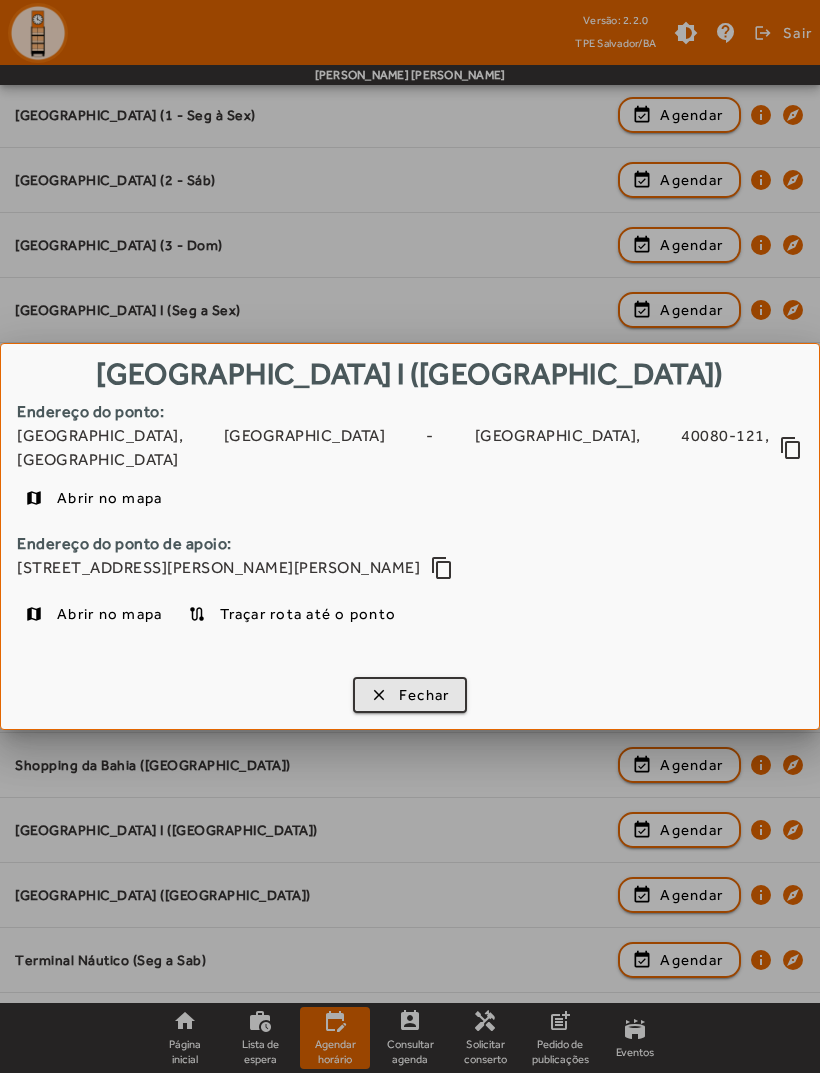 click on "Fechar" at bounding box center (424, 695) 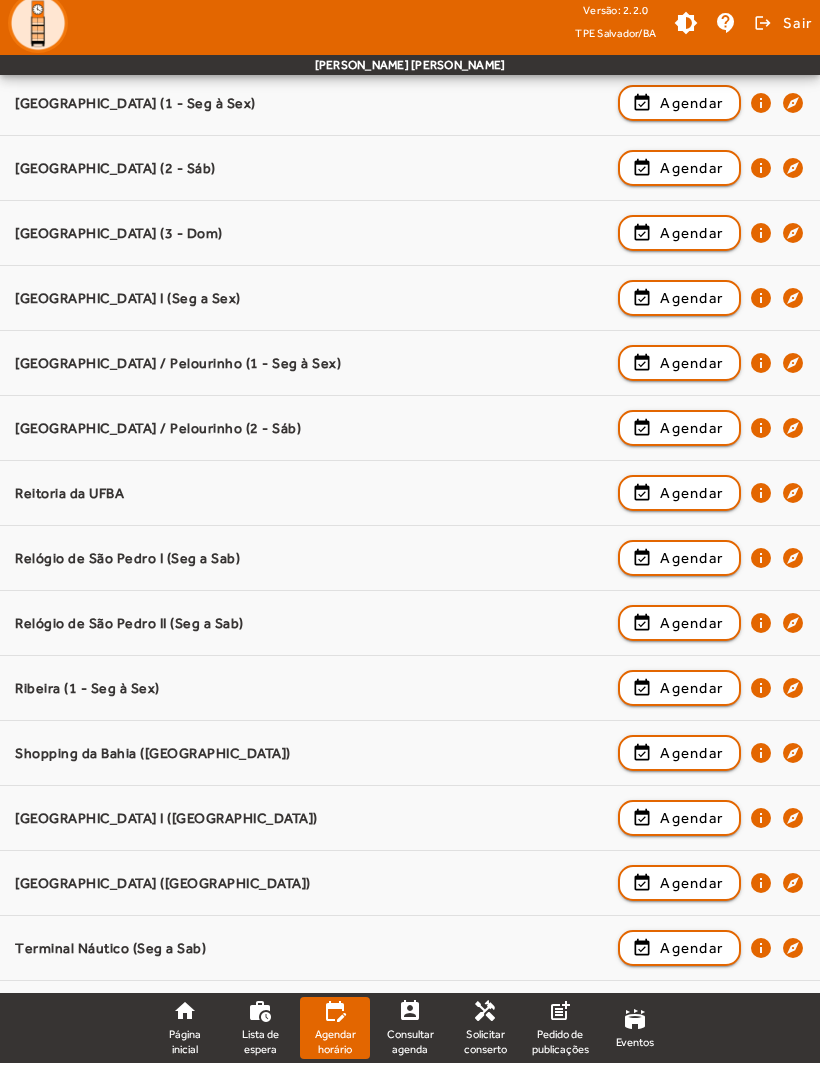 scroll, scrollTop: 1878, scrollLeft: 0, axis: vertical 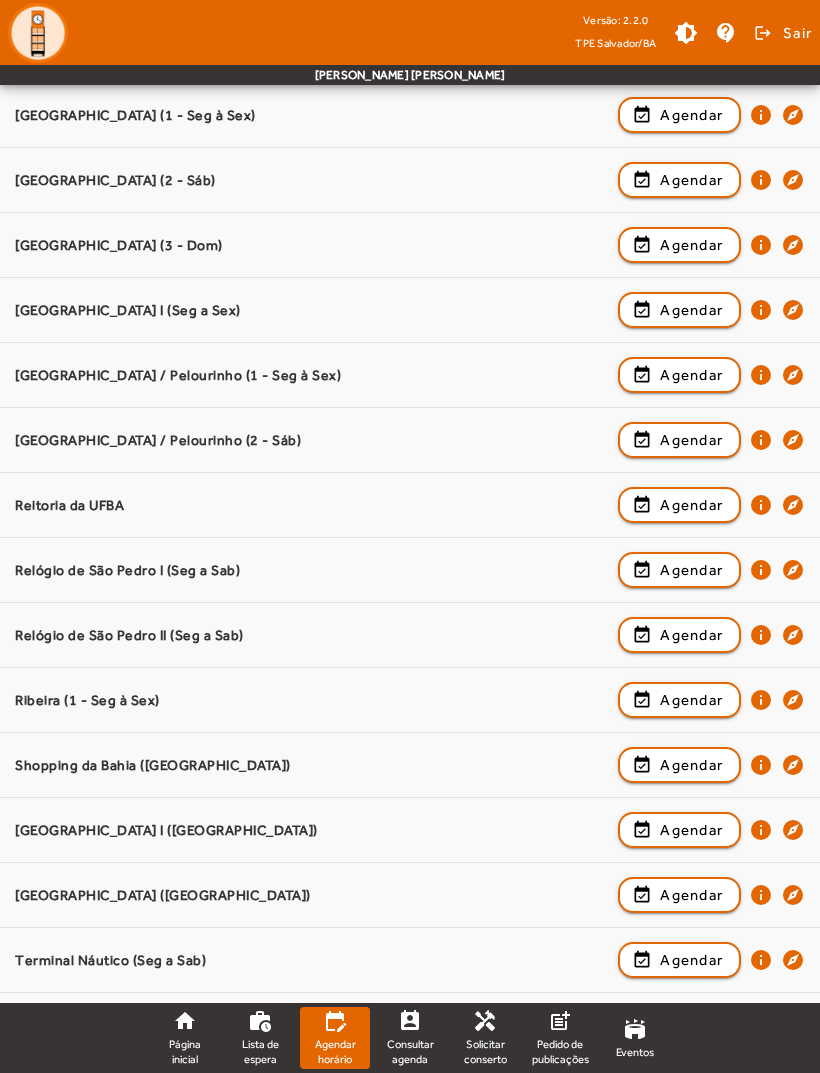 click on "Agendar" 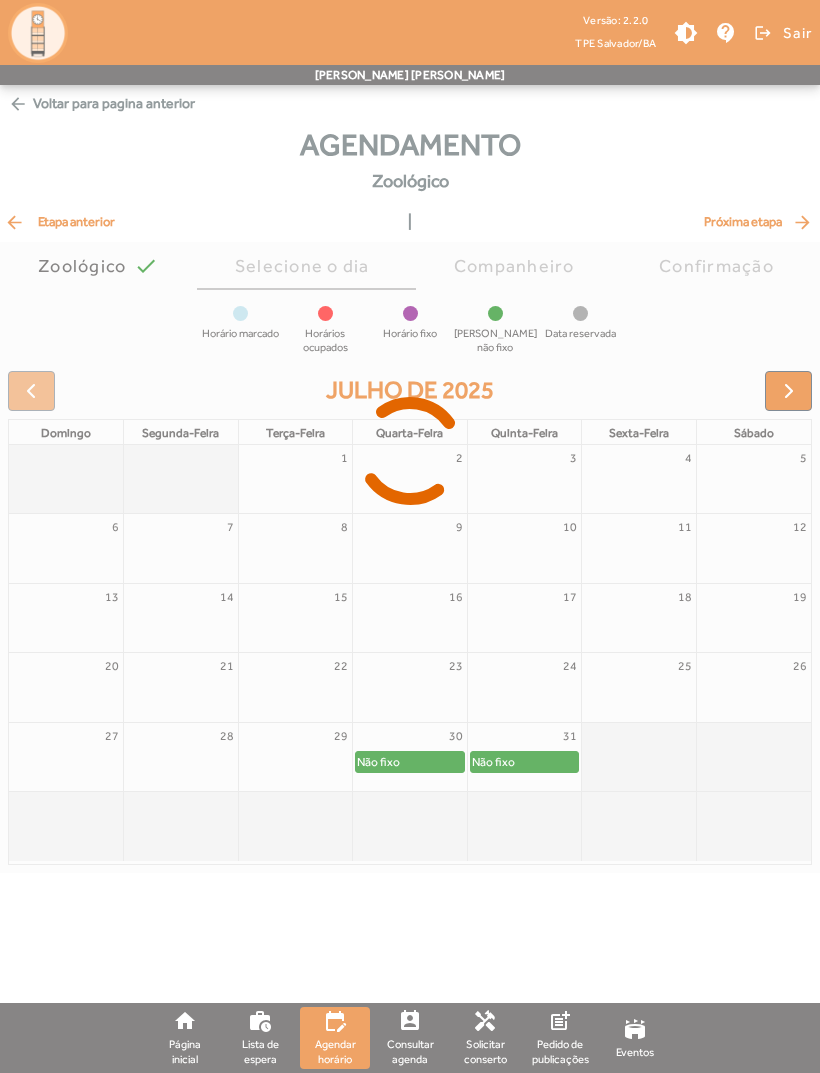 scroll, scrollTop: 0, scrollLeft: 0, axis: both 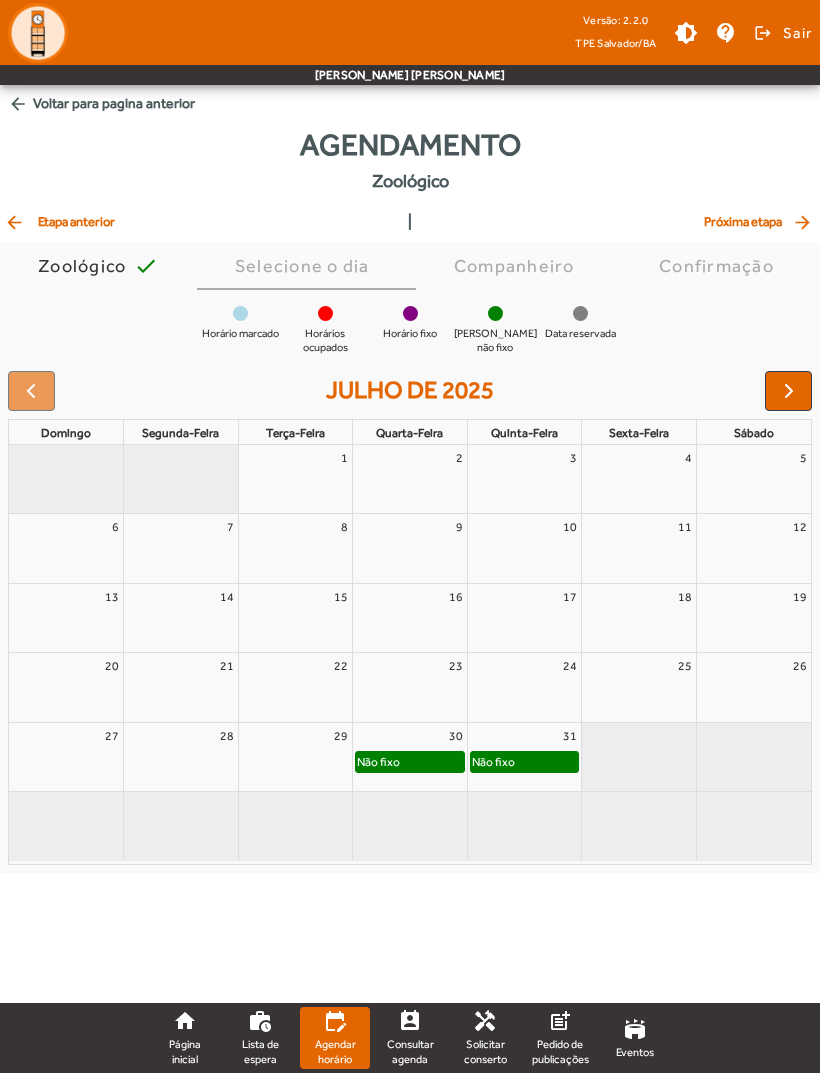 click at bounding box center [789, 391] 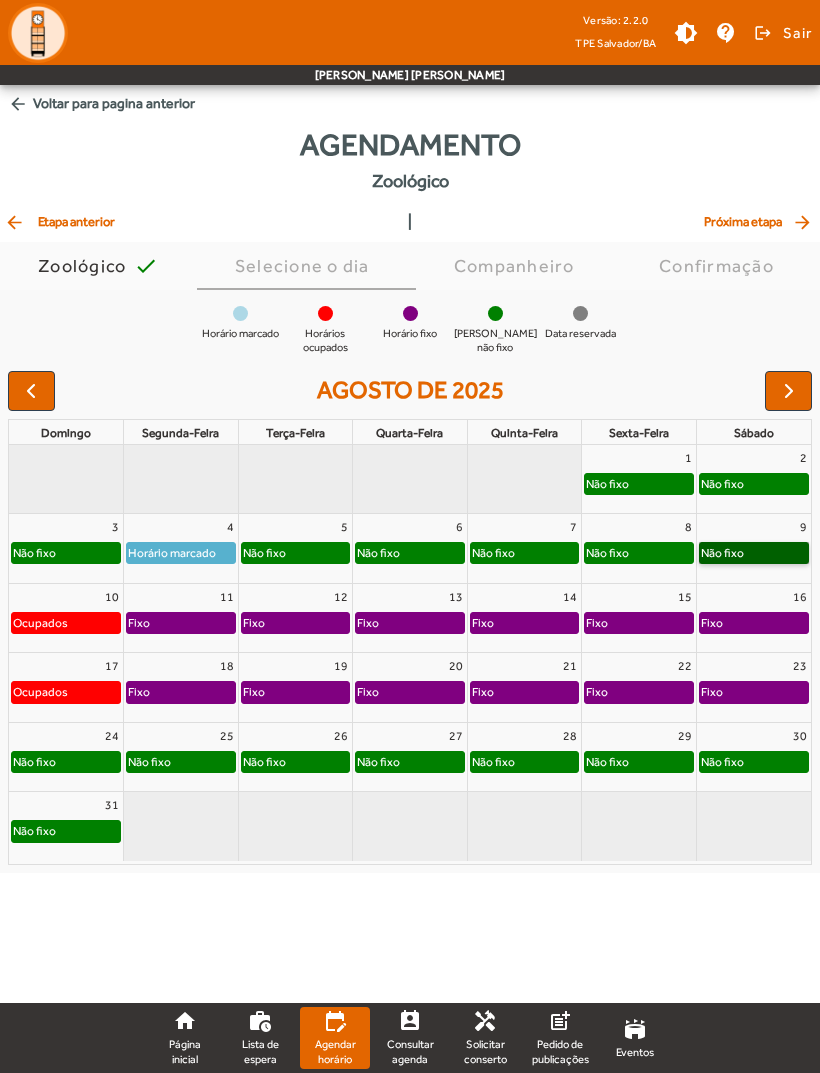 click on "Não fixo" at bounding box center (754, 553) 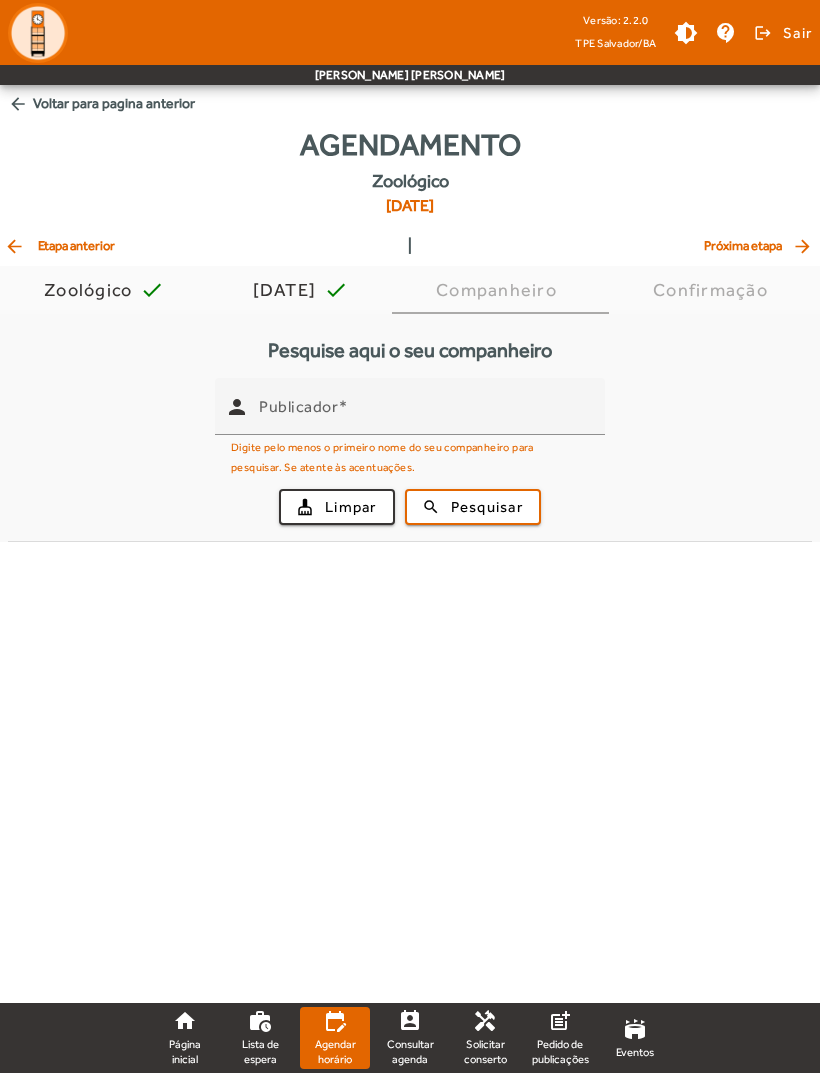 click on "Publicador" at bounding box center [424, 415] 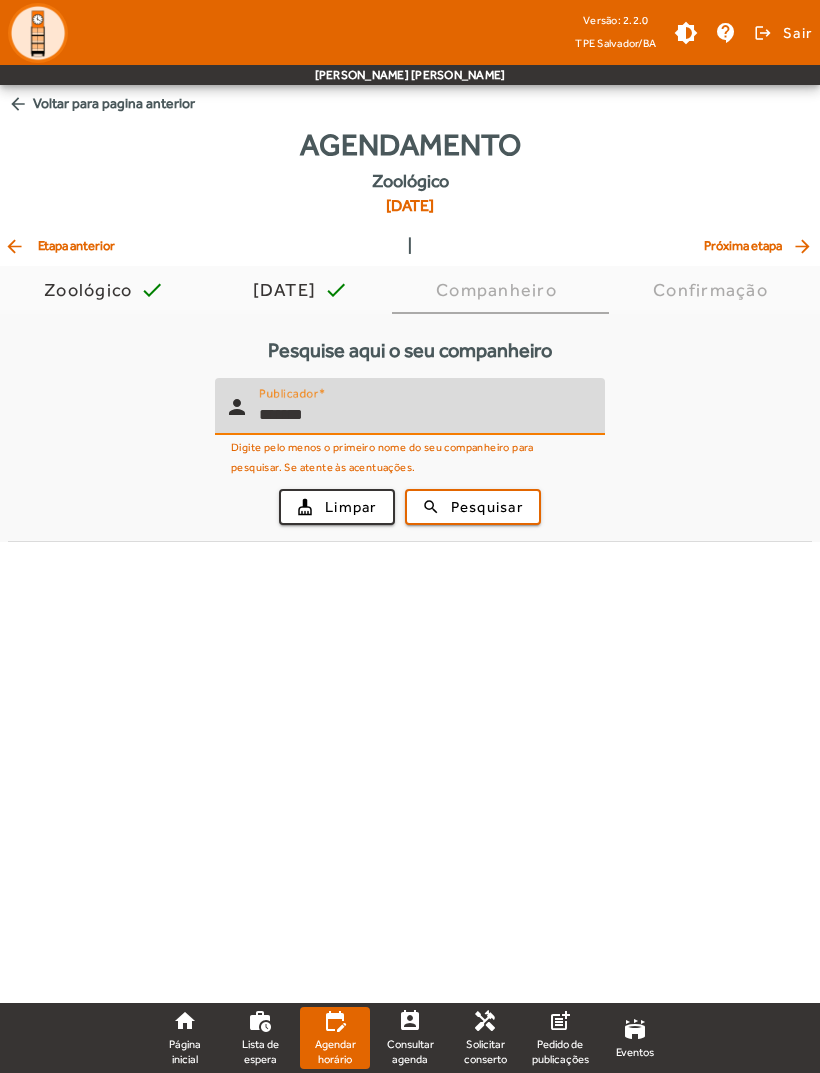 type on "*******" 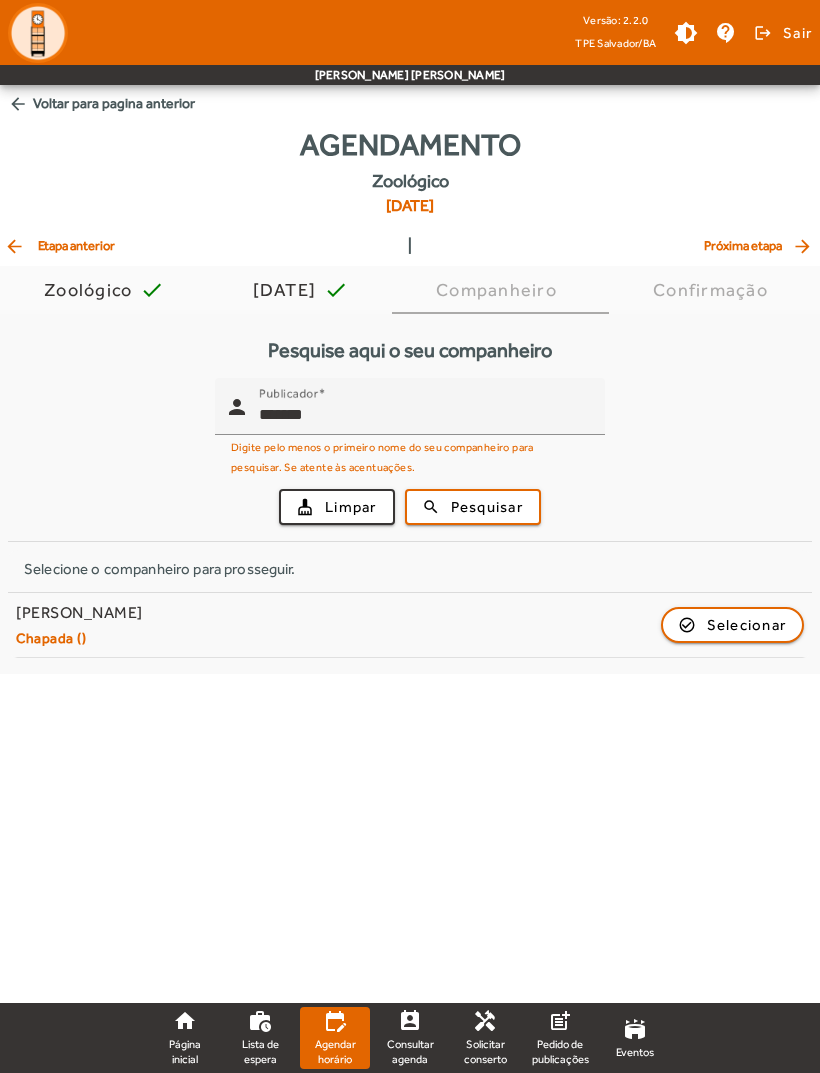 click on "Selecionar" 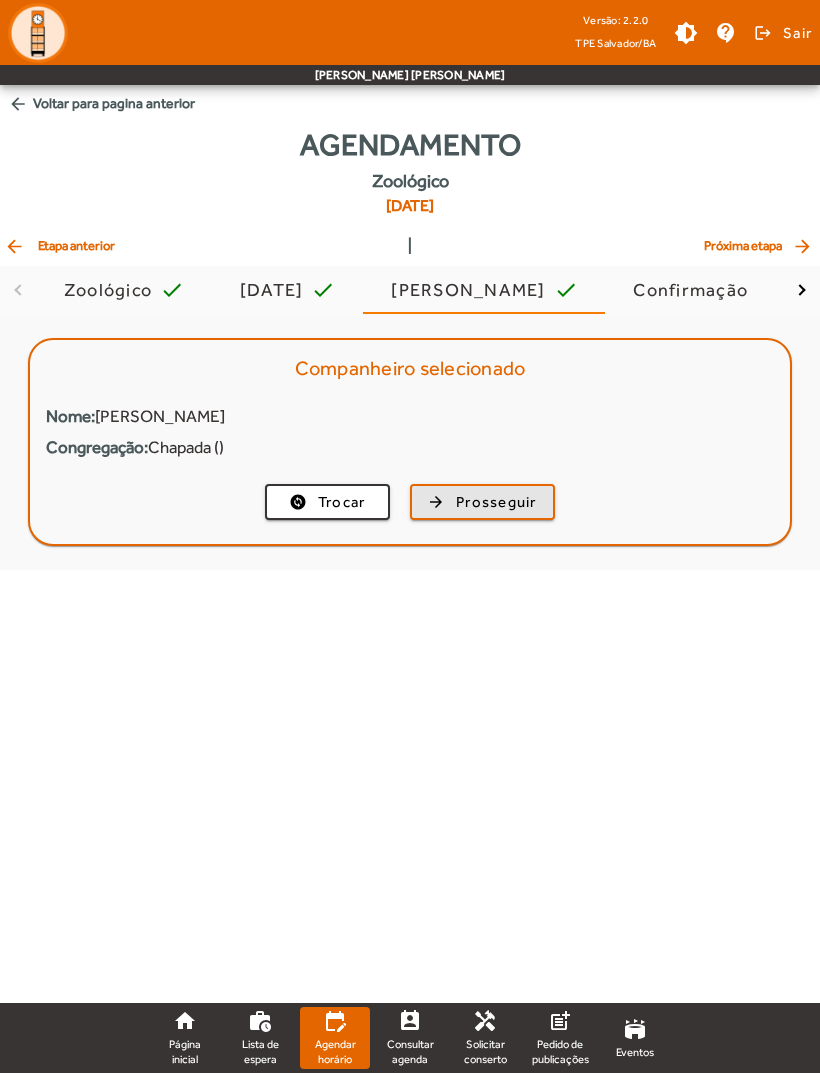 click 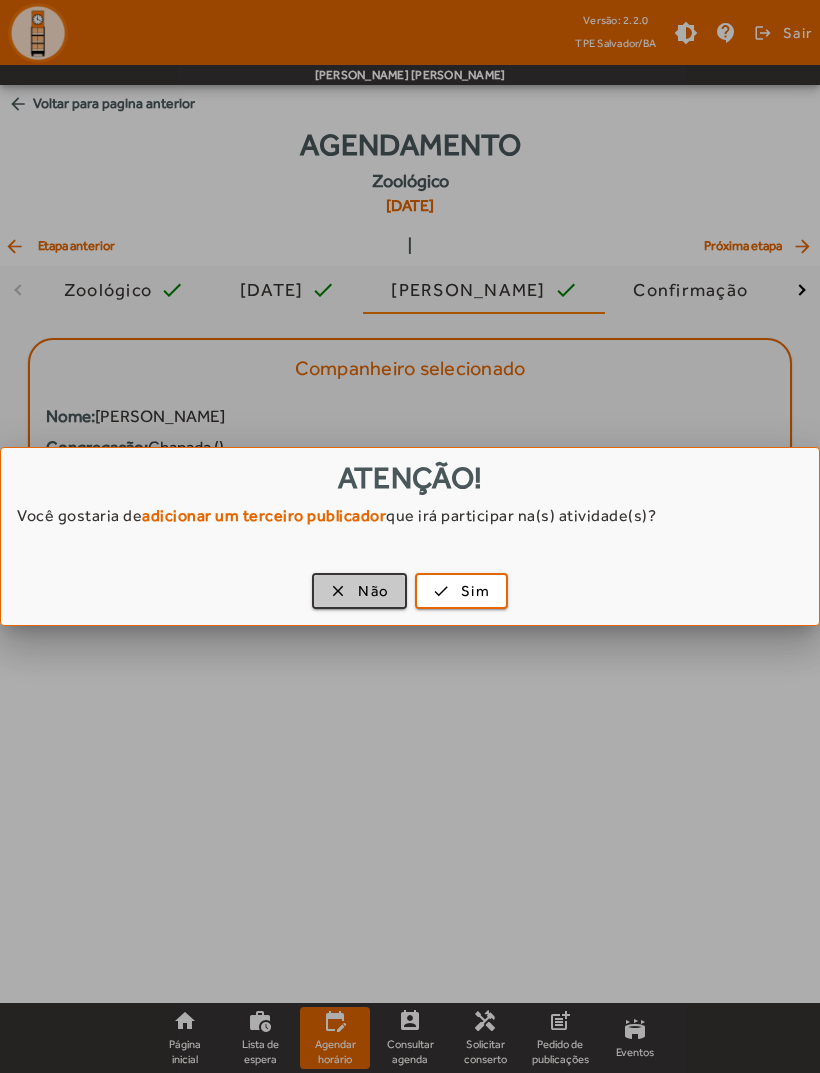 click on "Não" at bounding box center [373, 591] 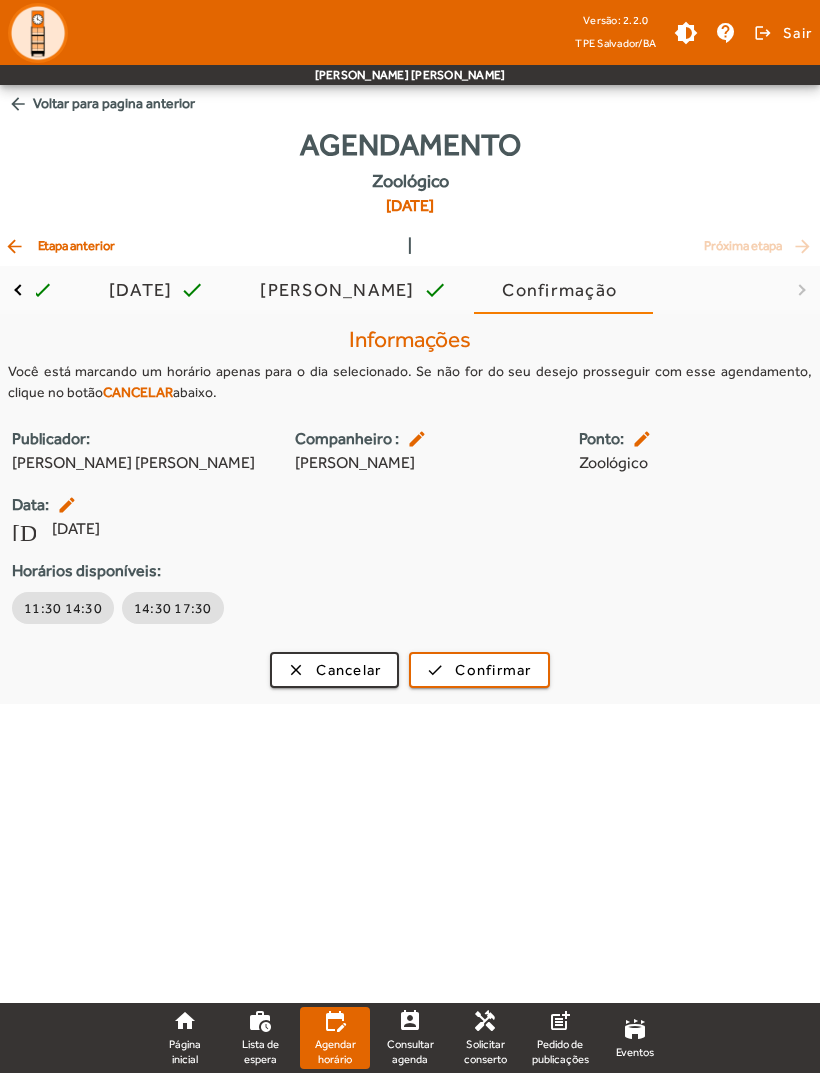 click on "Agendar horário" 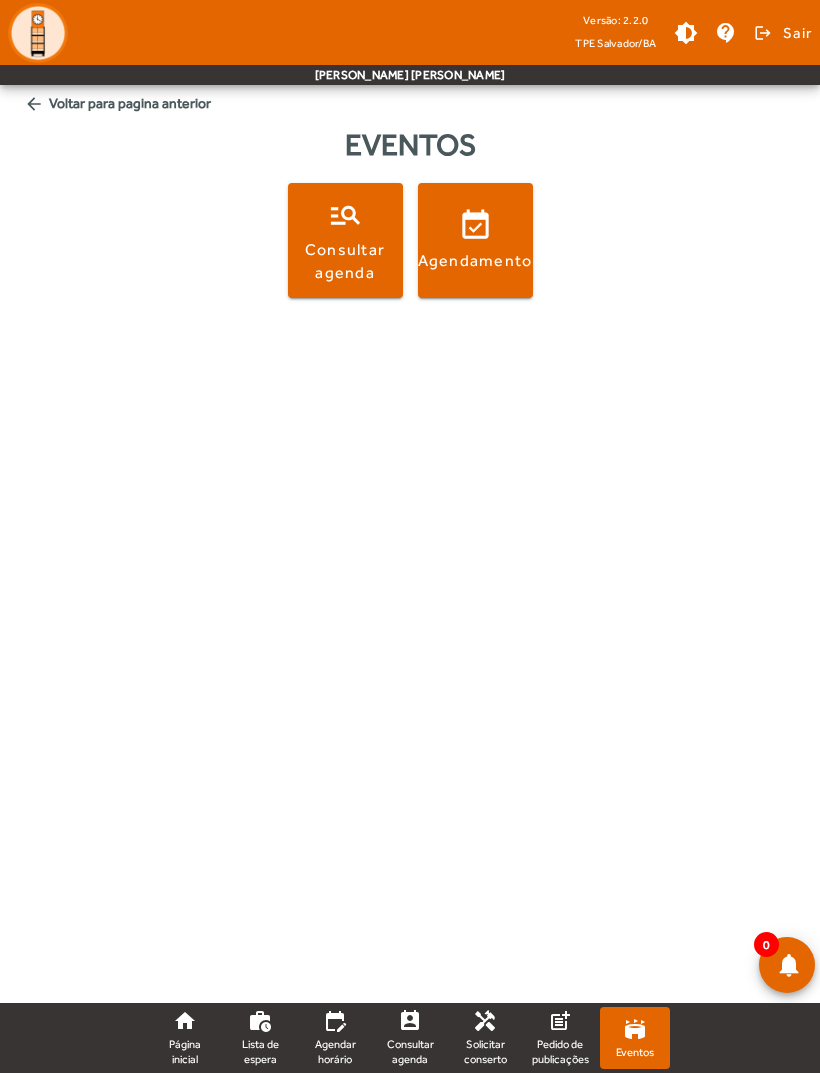 click on "edit_calendar Agendar horário" 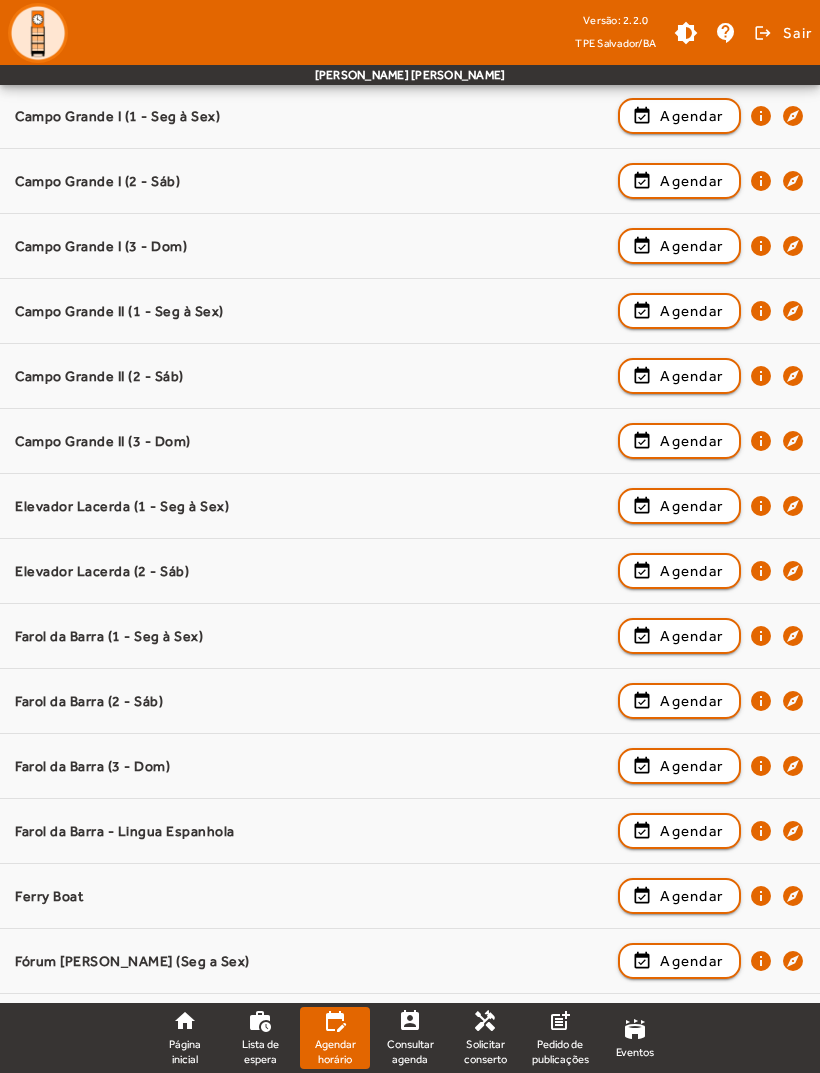 scroll, scrollTop: 446, scrollLeft: 0, axis: vertical 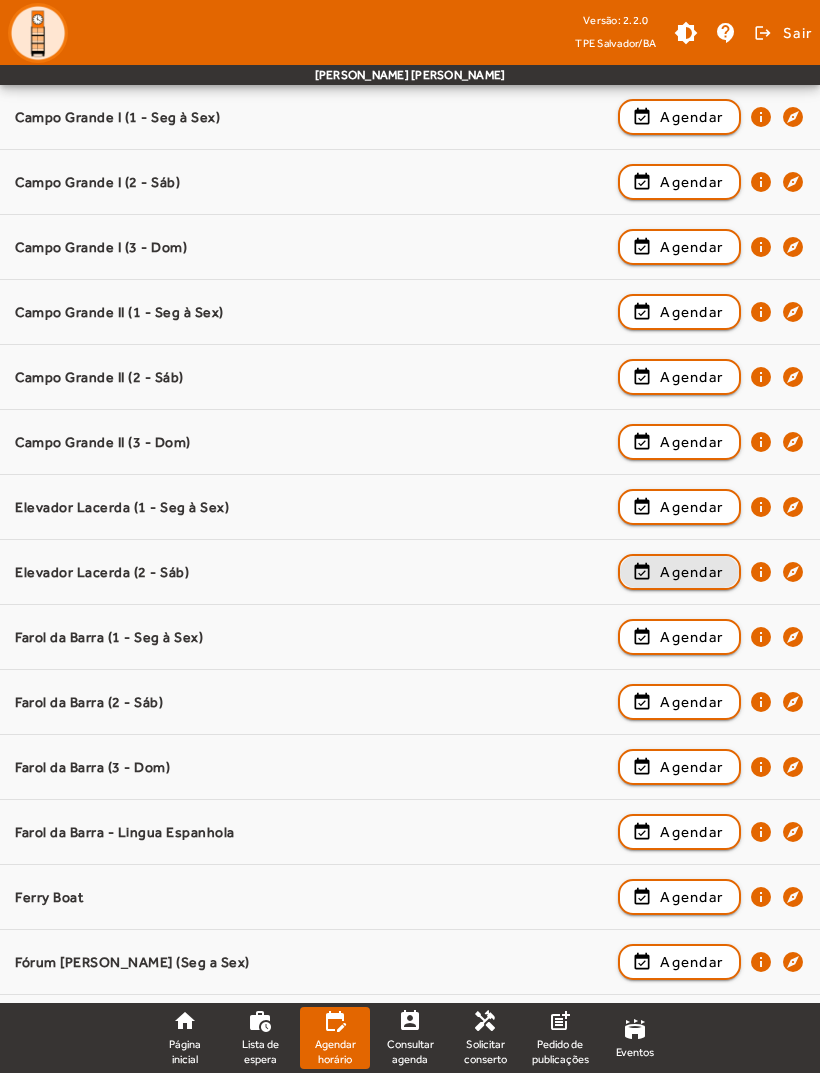 click on "Agendar" at bounding box center [691, 637] 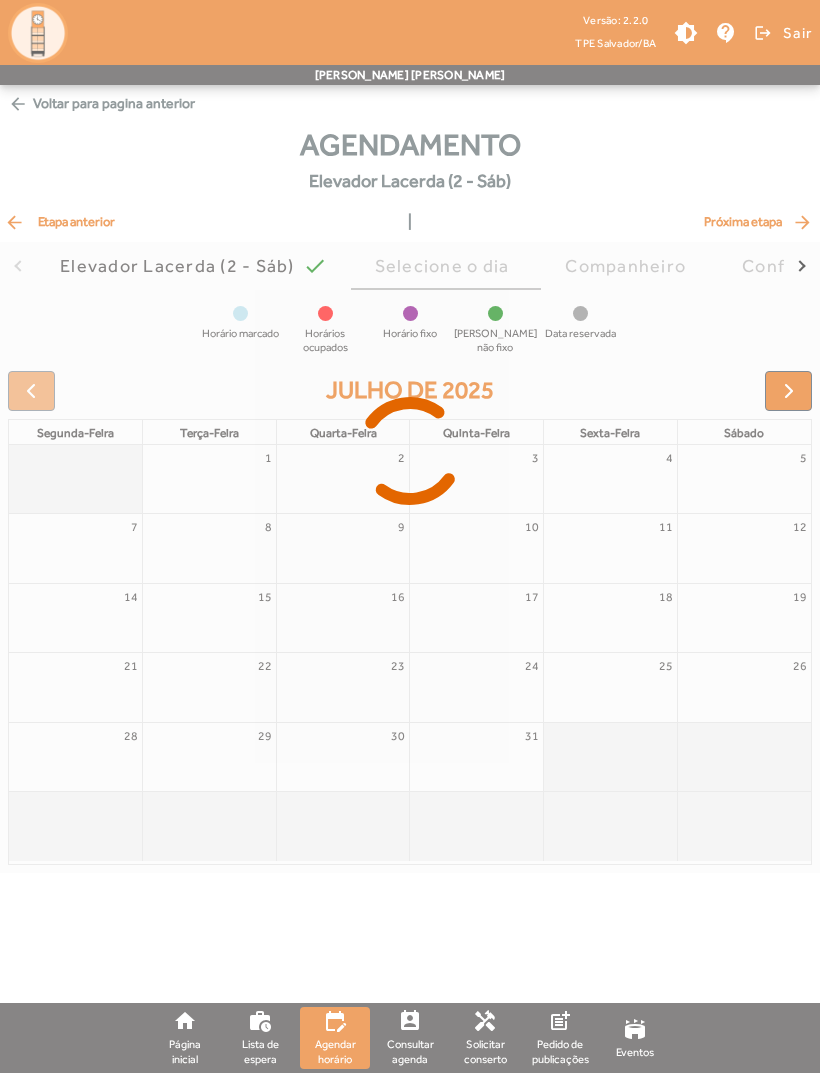 scroll, scrollTop: 0, scrollLeft: 0, axis: both 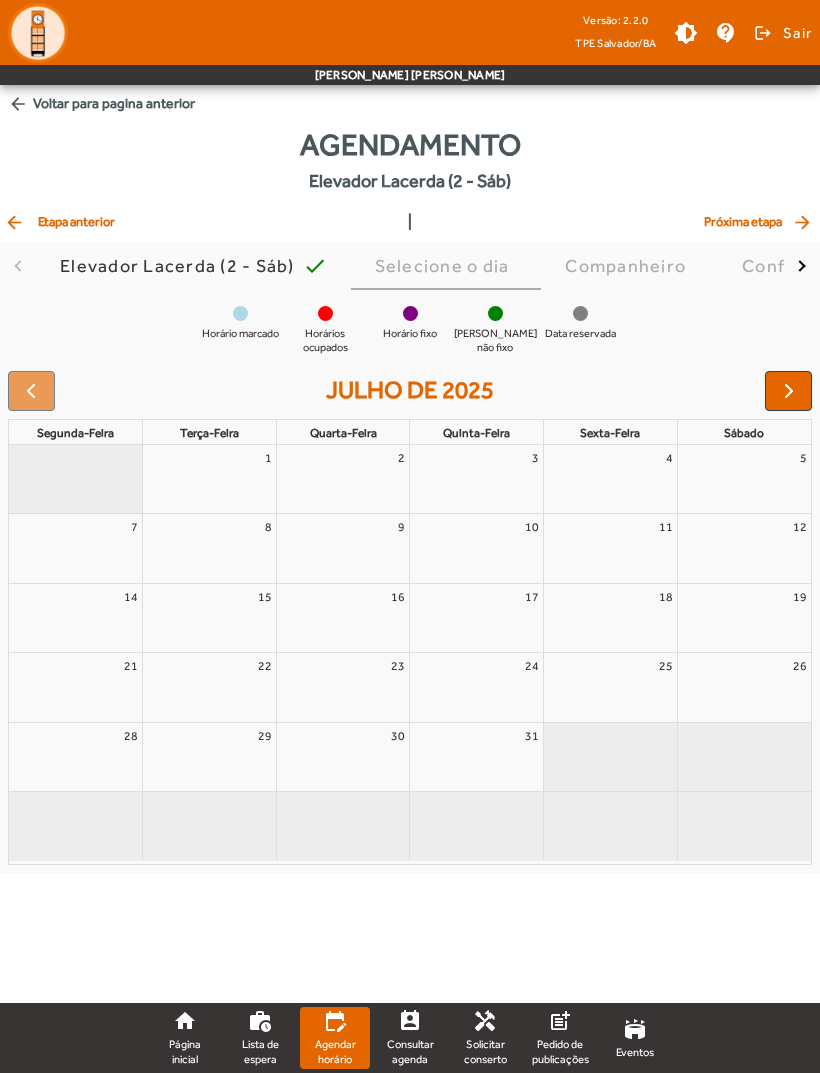 click at bounding box center [789, 391] 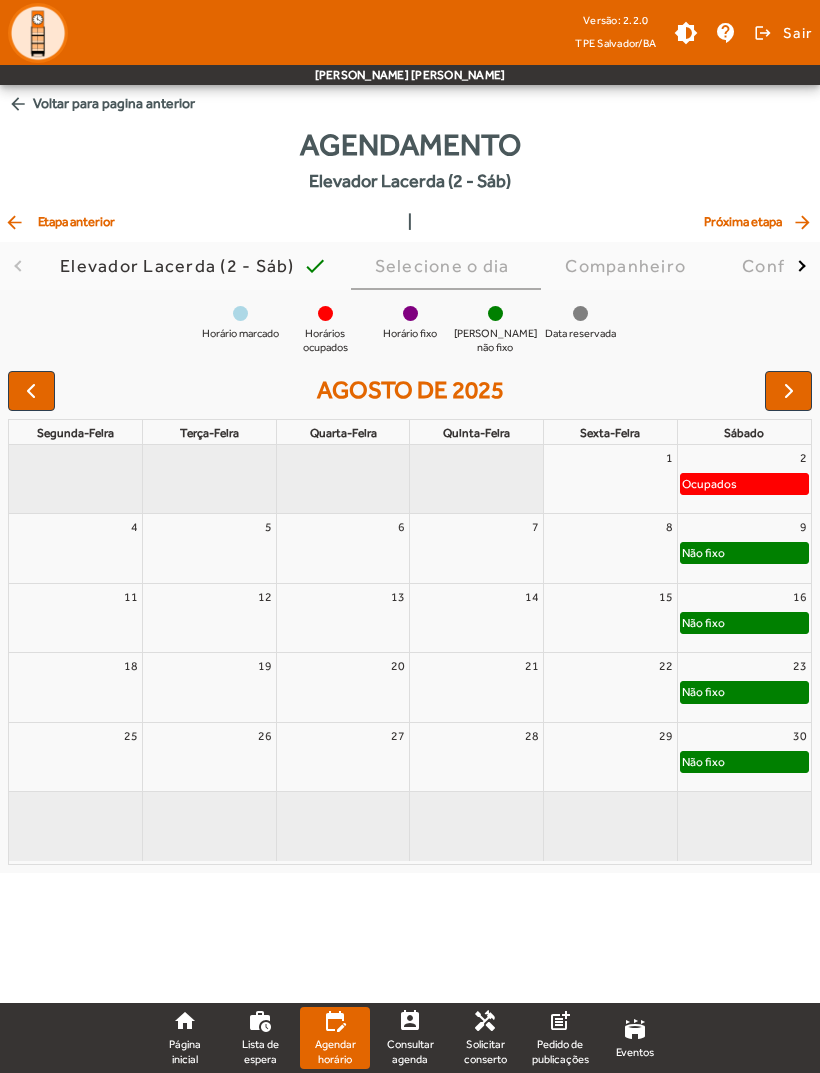 click on "Agendar horário" 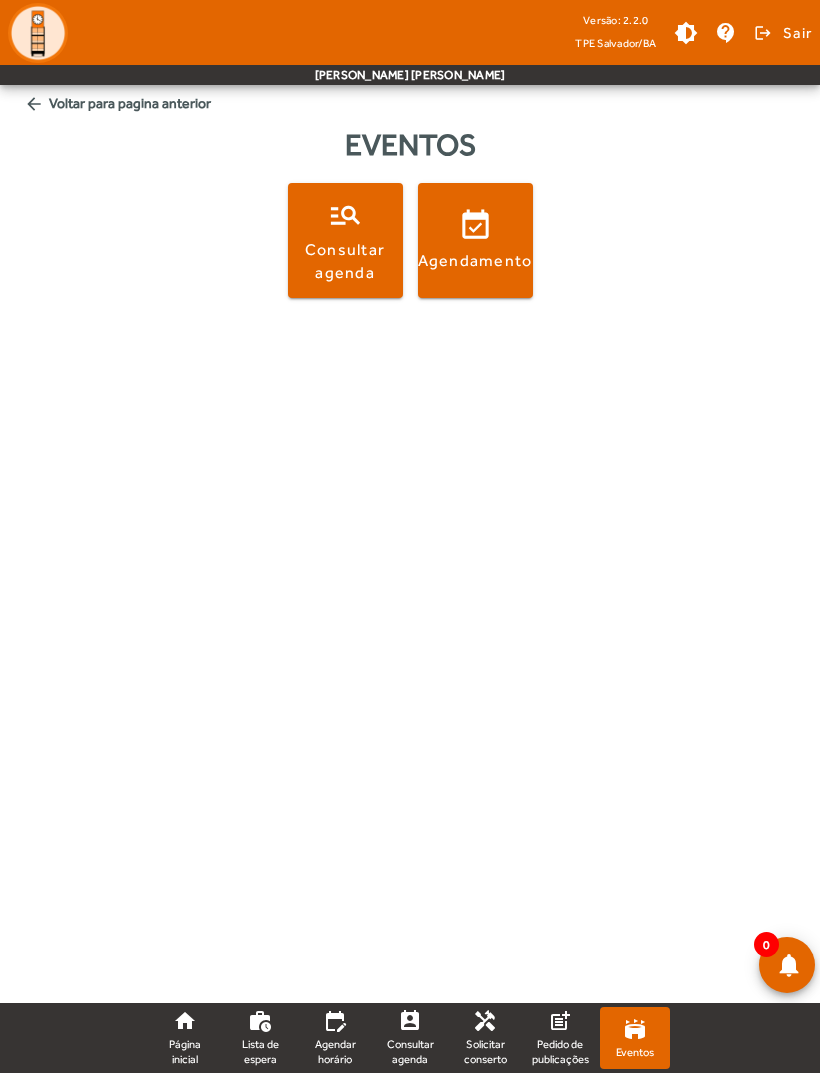 click on "arrow_back  Voltar para pagina anterior" 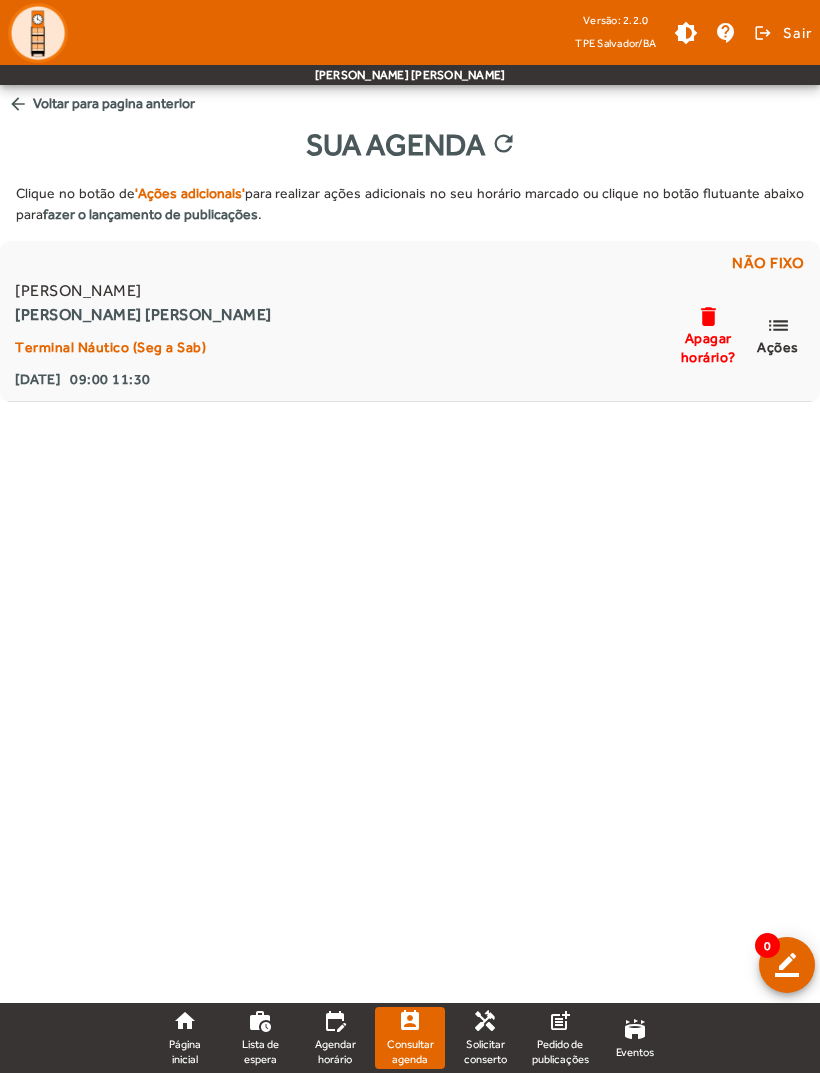 click on "Consultar agenda" 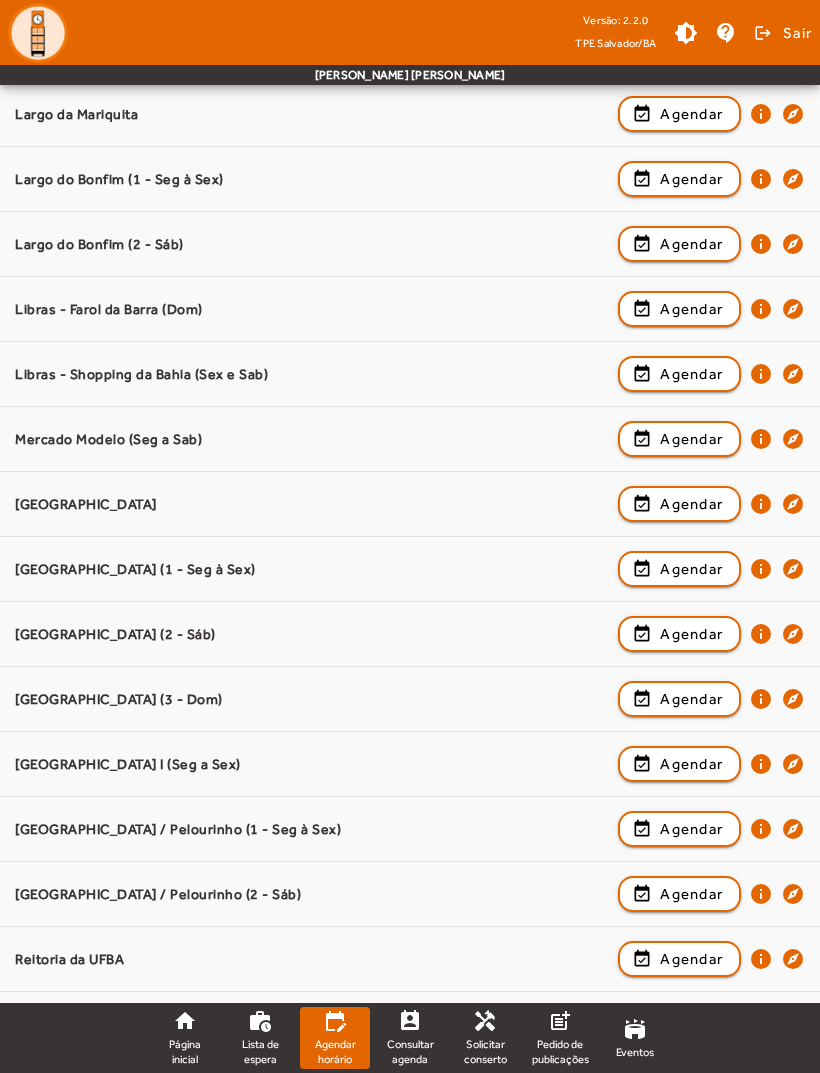 scroll, scrollTop: 1423, scrollLeft: 0, axis: vertical 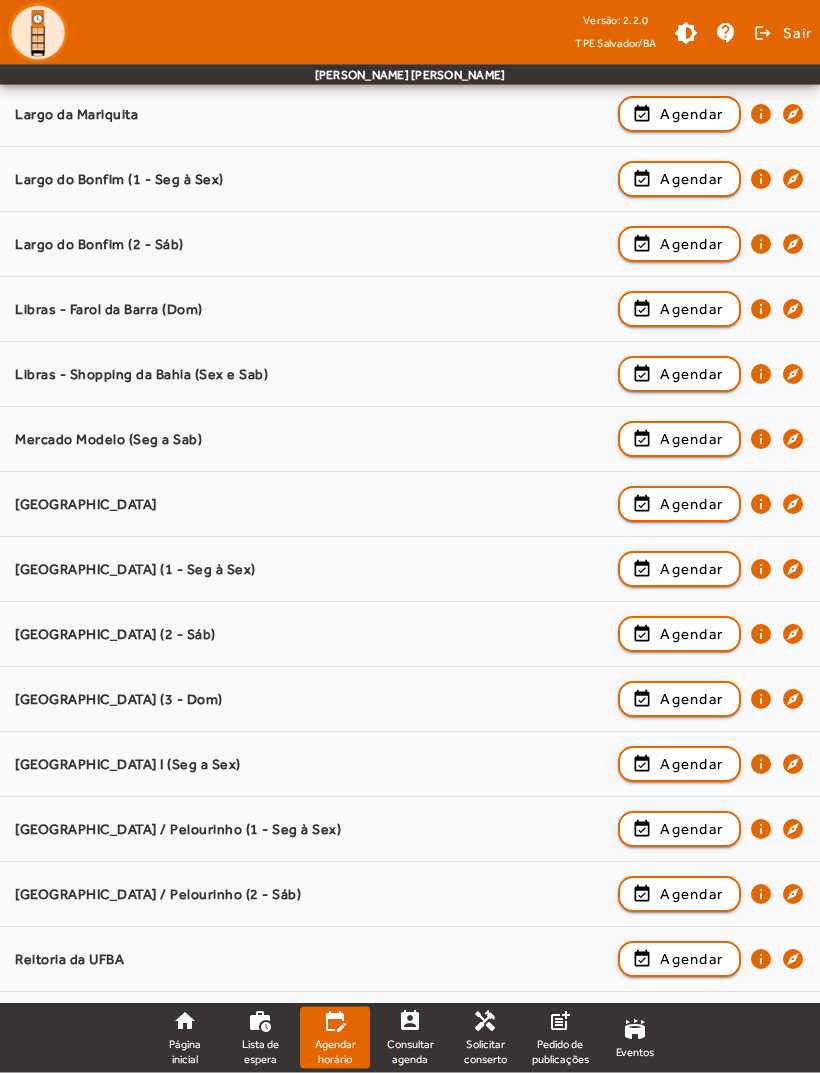 click on "Agendar" at bounding box center [691, 960] 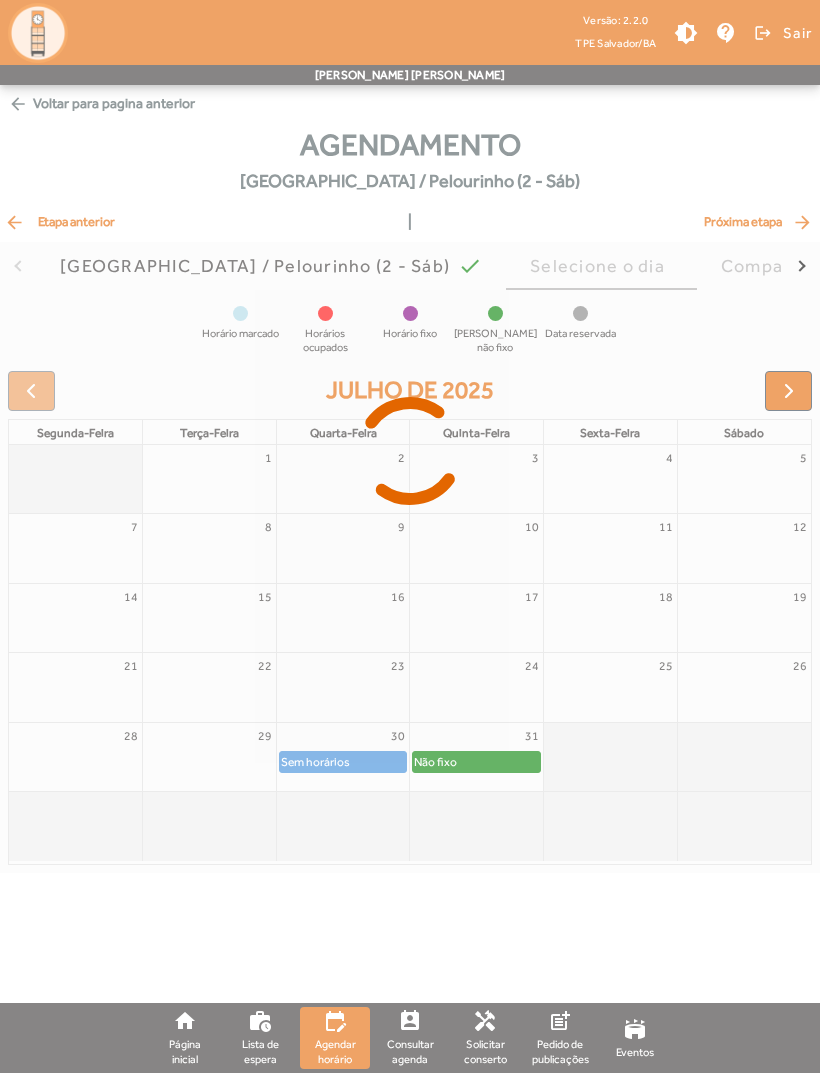 scroll, scrollTop: 0, scrollLeft: 0, axis: both 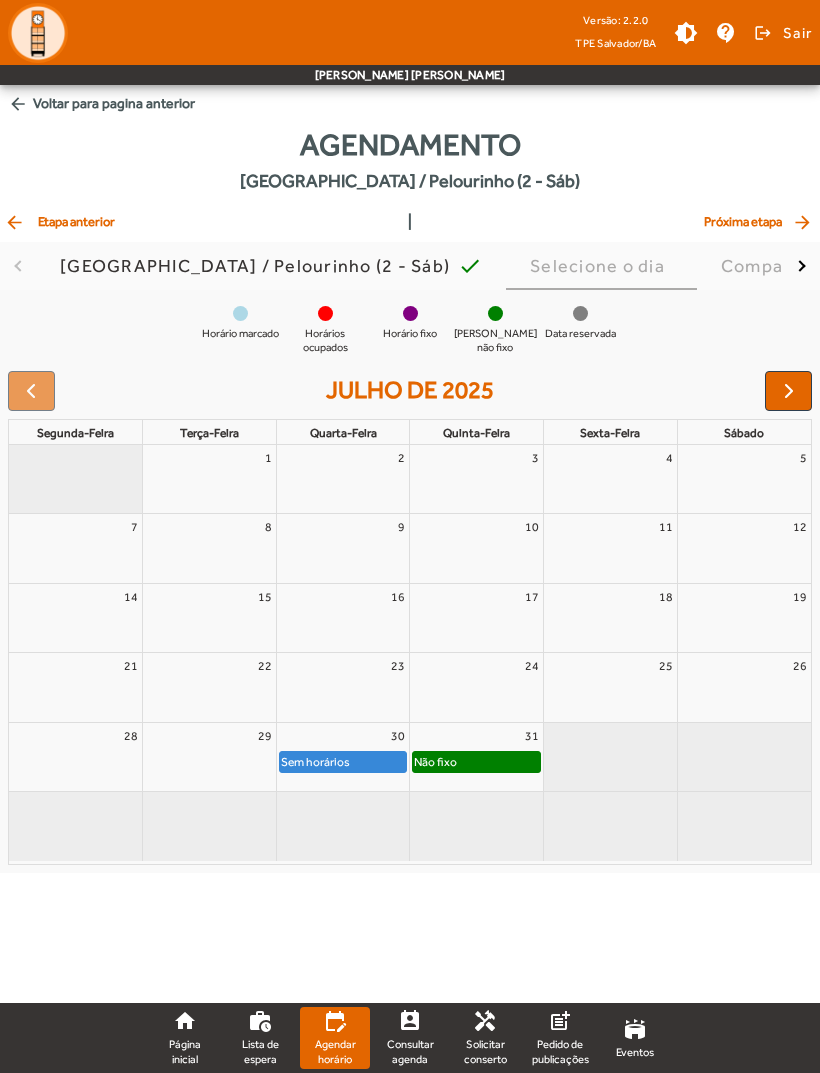 click at bounding box center [789, 391] 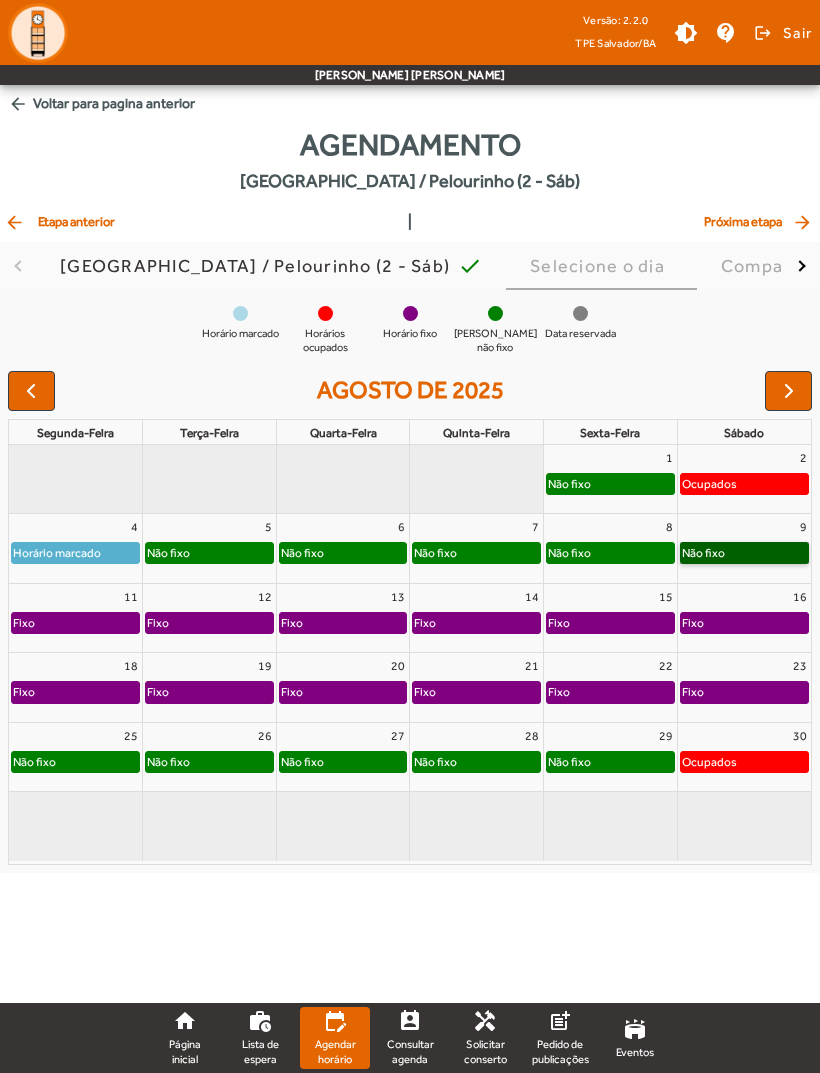click on "Não fixo" at bounding box center (744, 553) 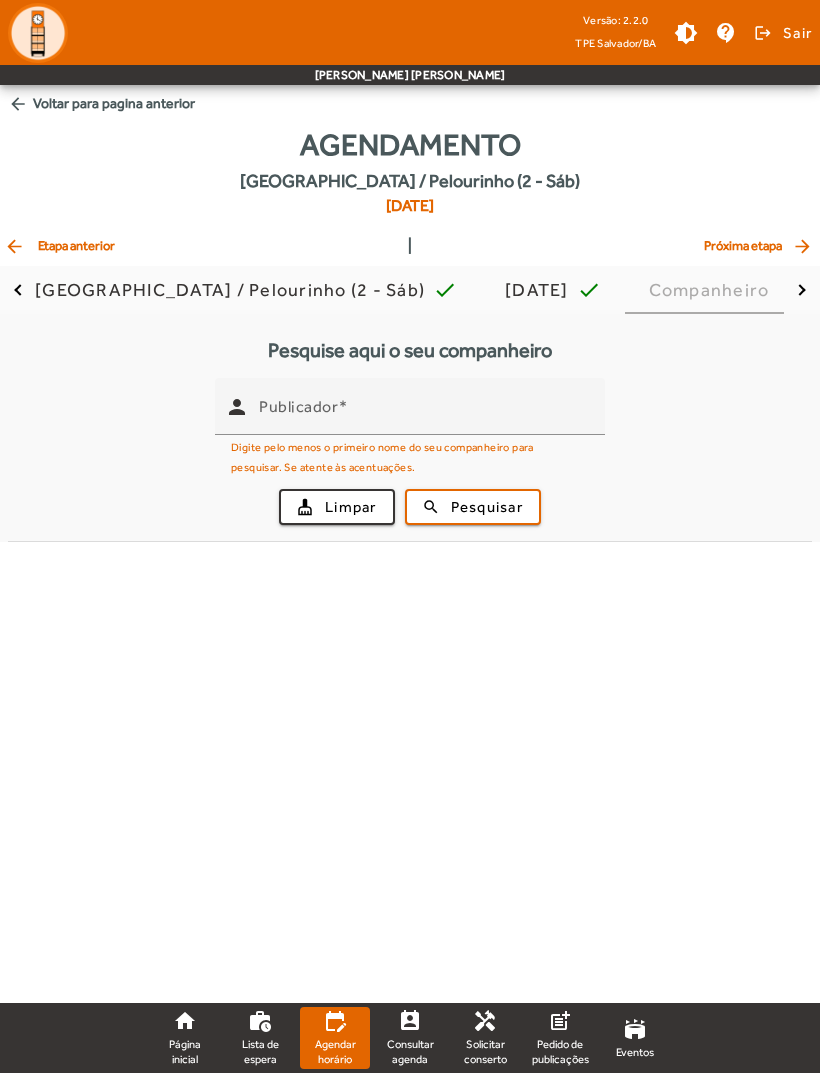 click on "Publicador" at bounding box center (424, 415) 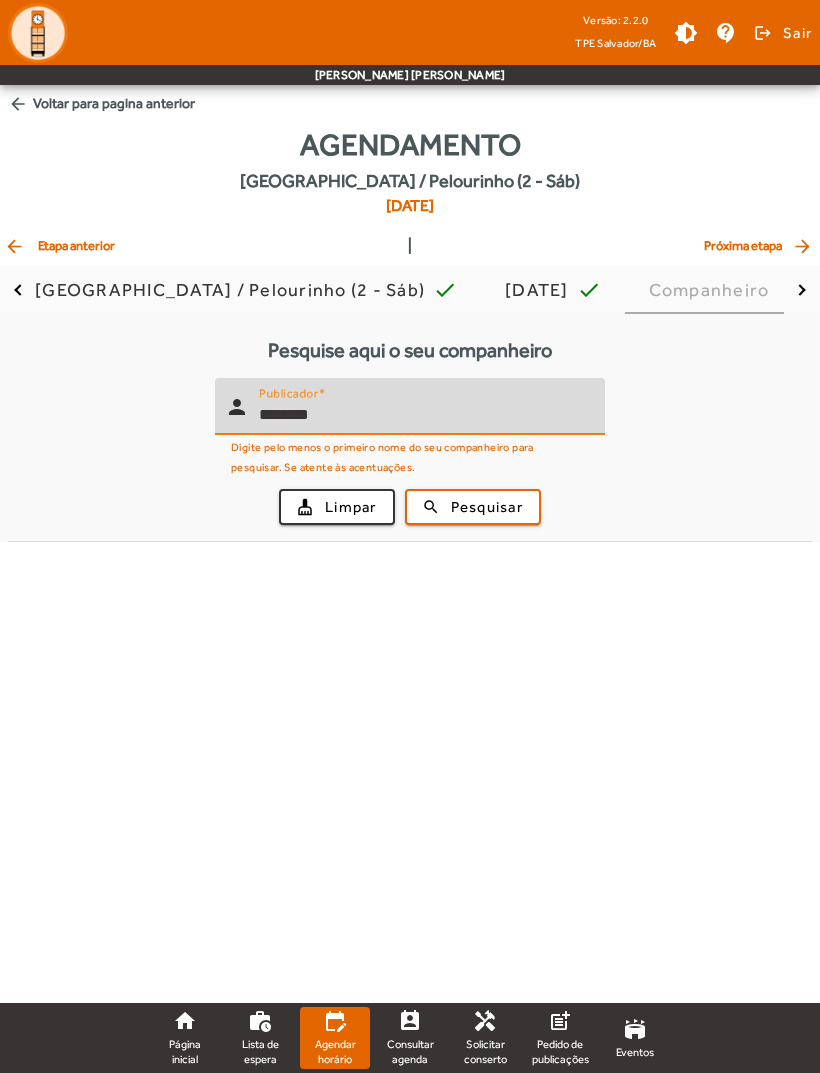 type on "*******" 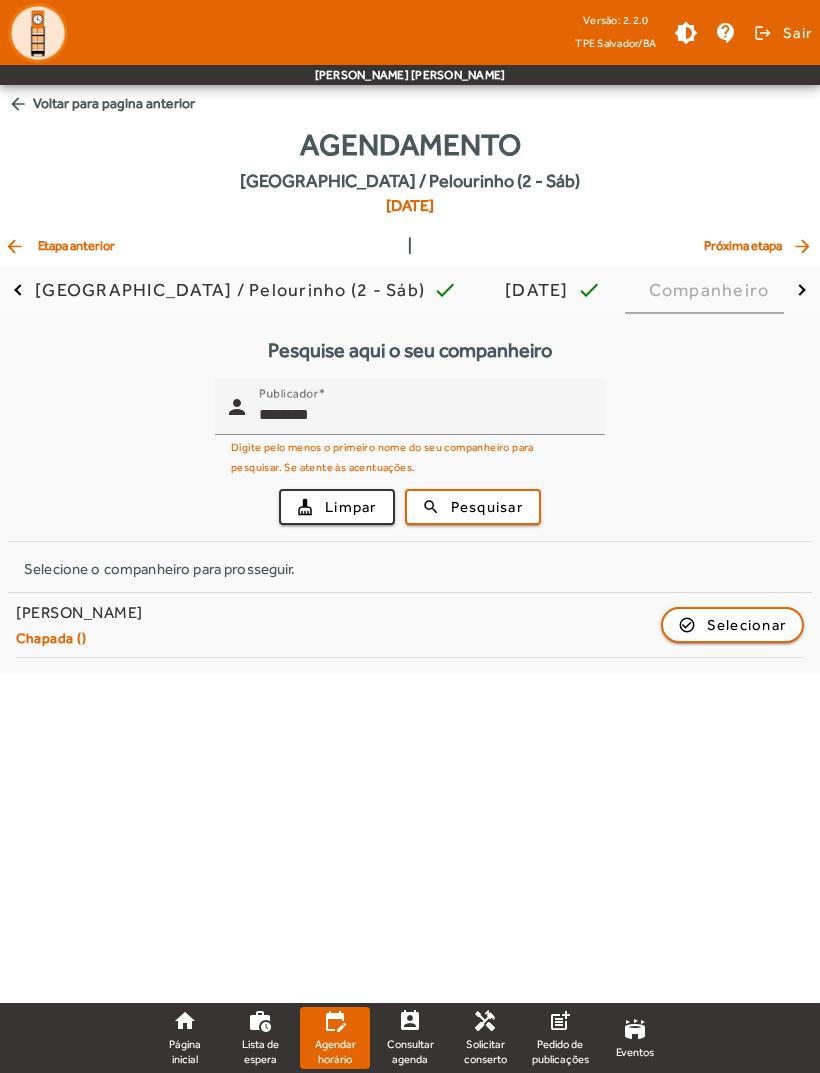 click on "Selecionar" 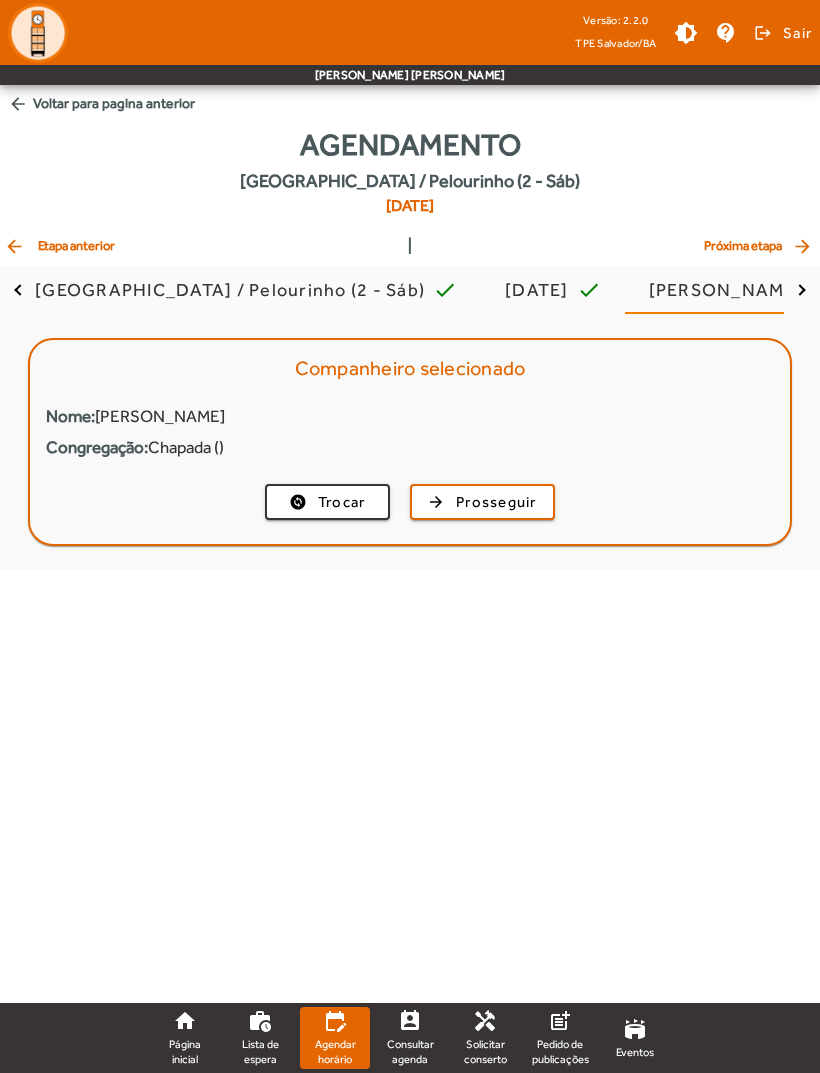 click on "Prosseguir" 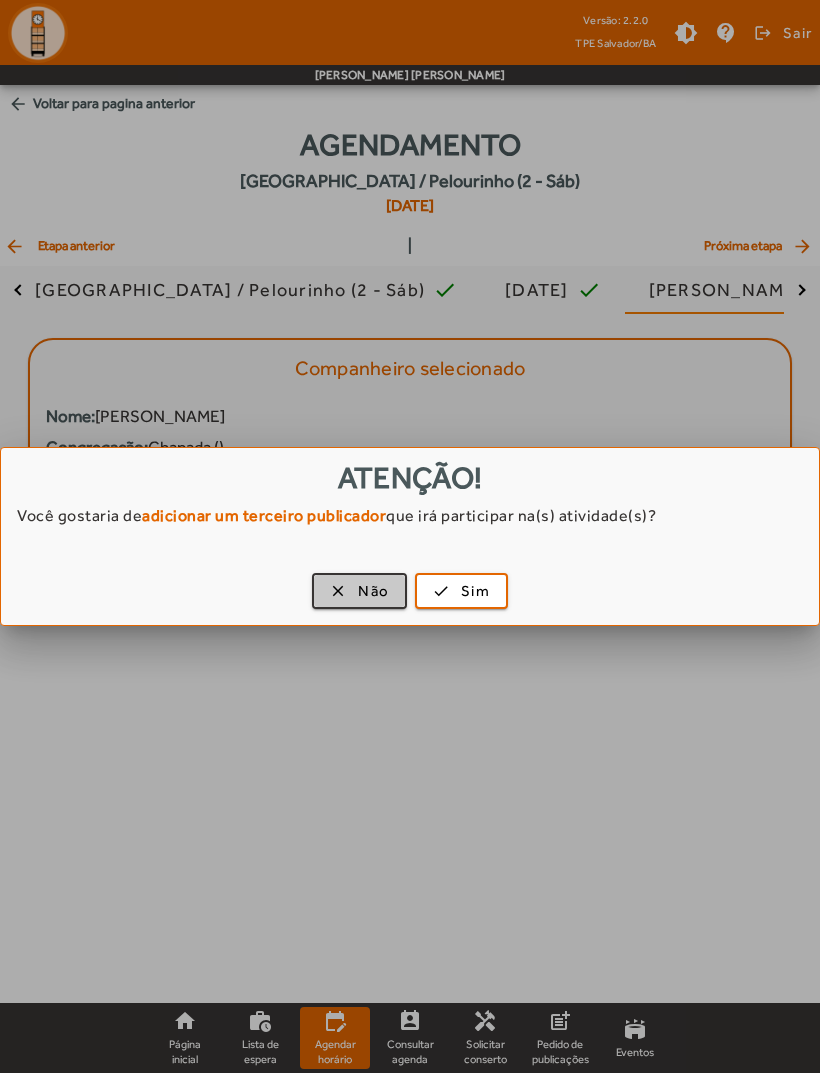 click on "clear  Não" at bounding box center (359, 591) 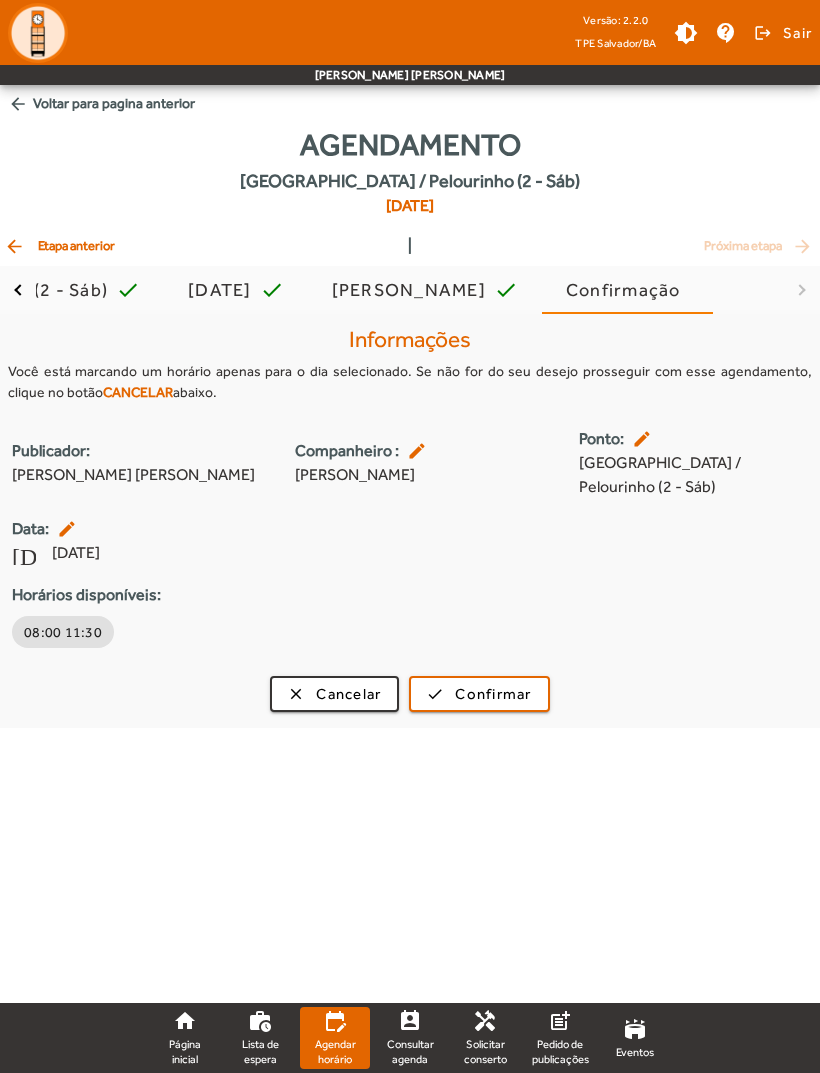 click at bounding box center [334, 694] 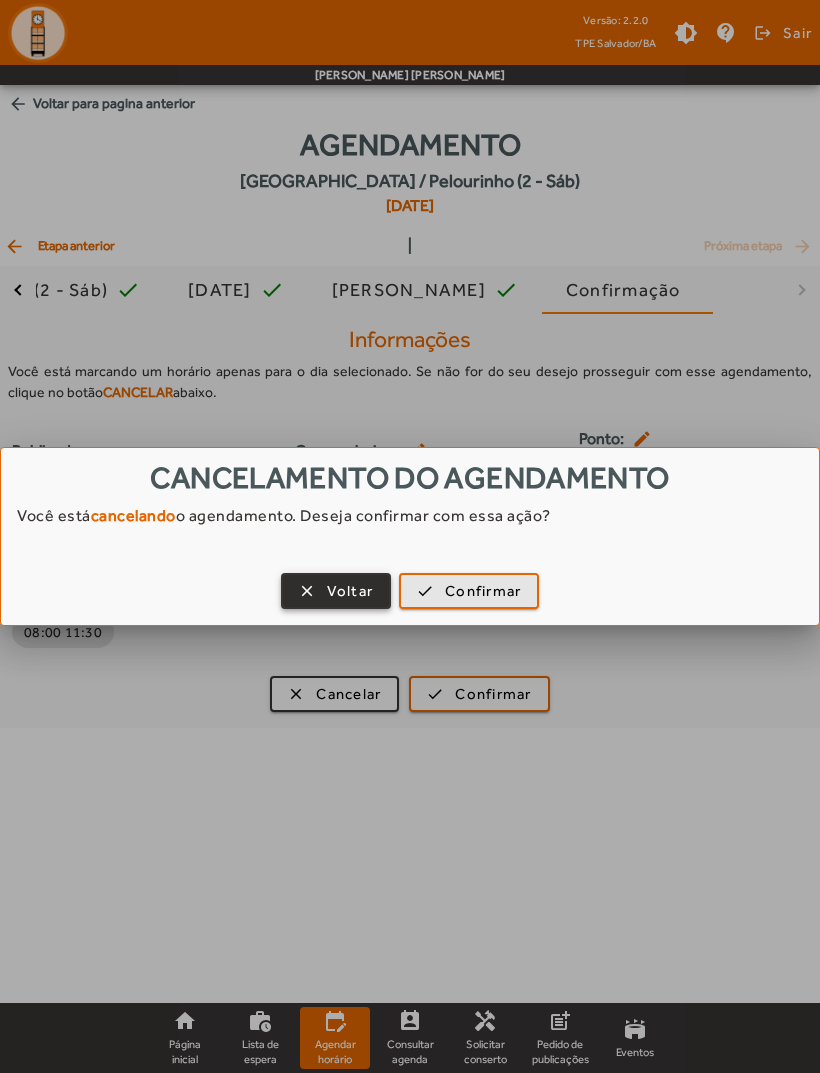 click on "Confirmar" at bounding box center (483, 591) 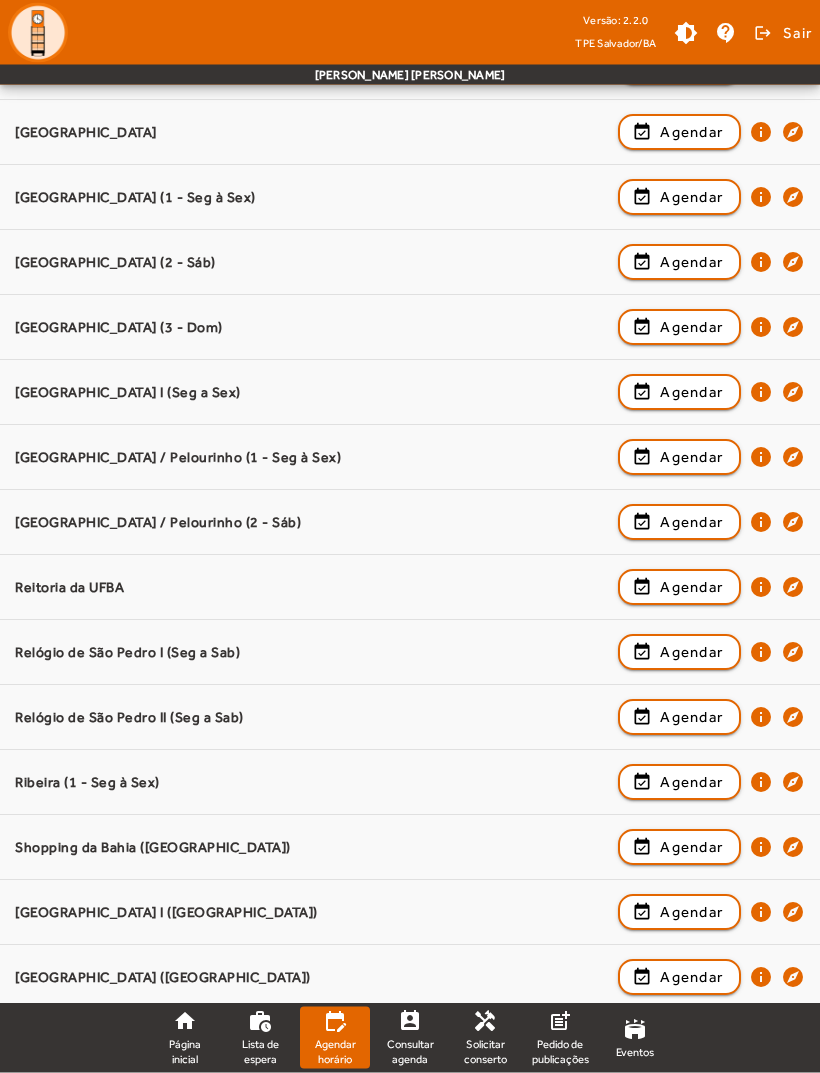 scroll, scrollTop: 1796, scrollLeft: 0, axis: vertical 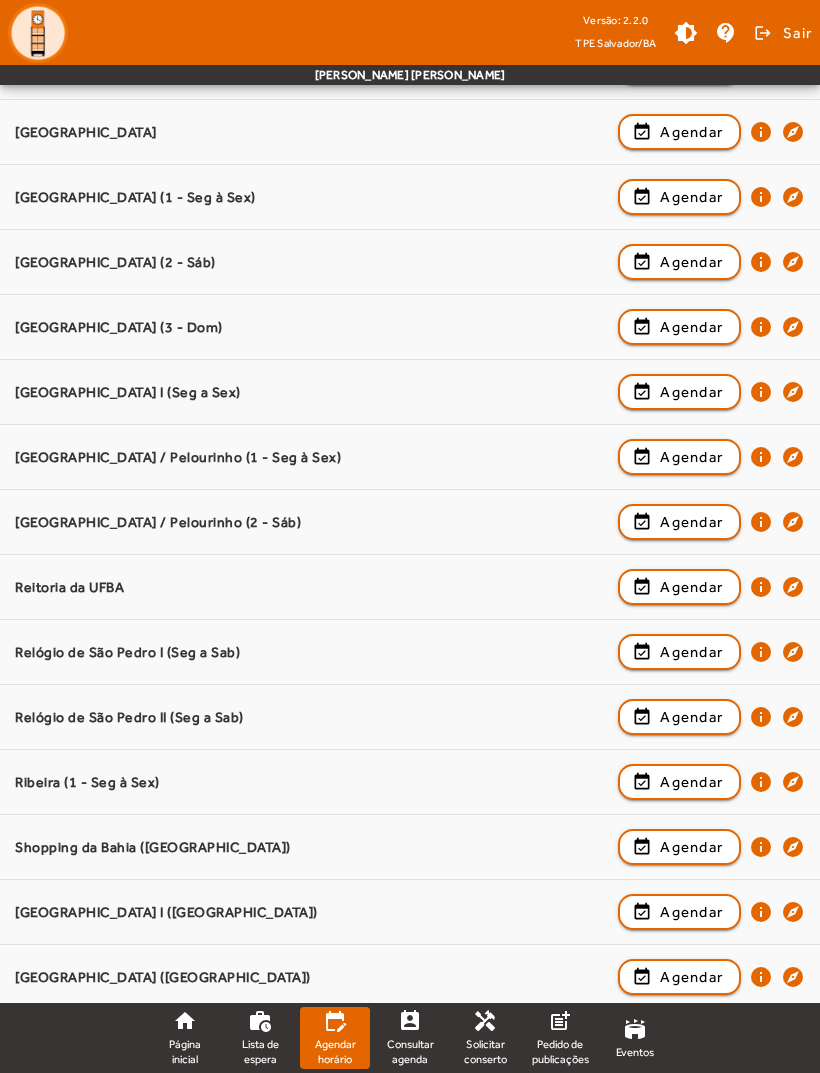 click on "Agendar" at bounding box center [691, 912] 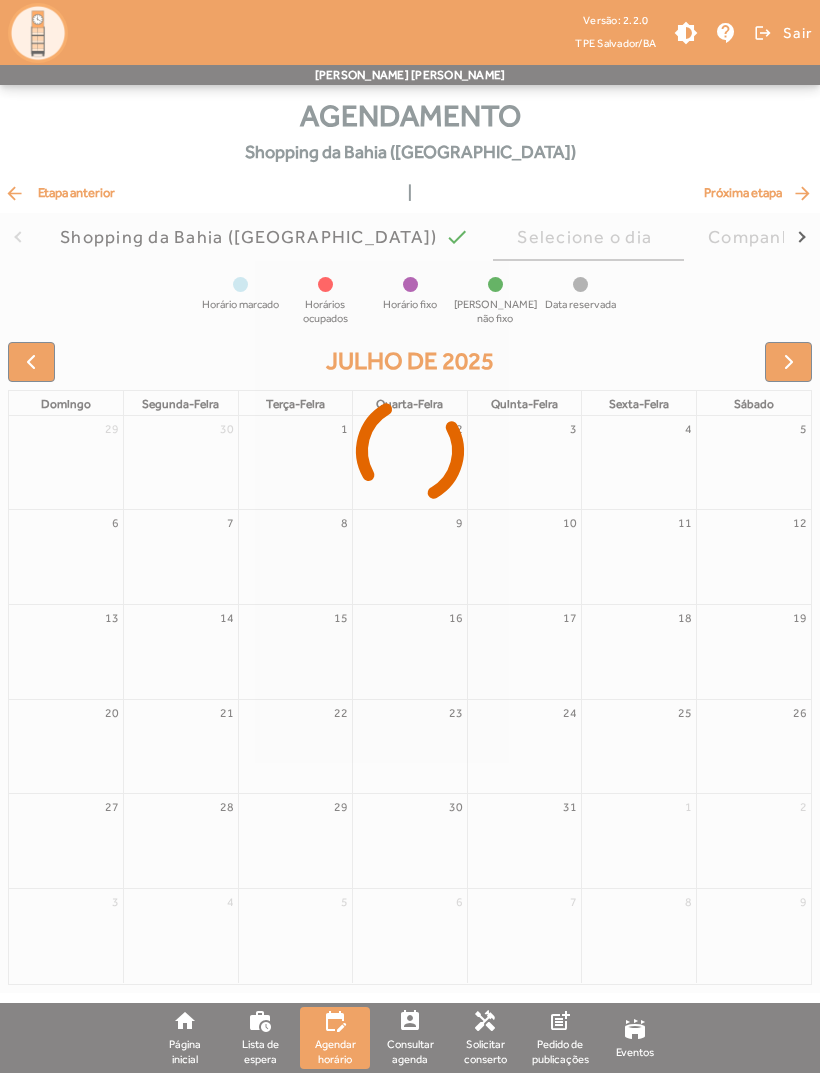 scroll, scrollTop: 0, scrollLeft: 0, axis: both 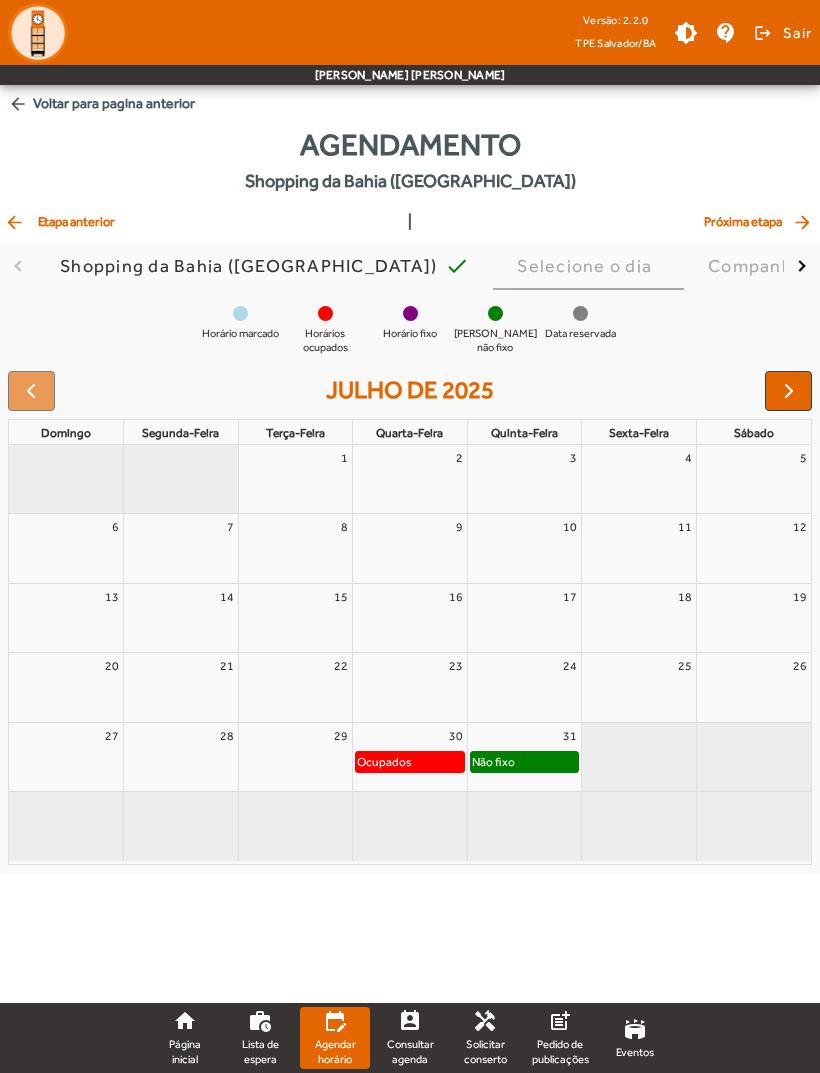 click at bounding box center [789, 391] 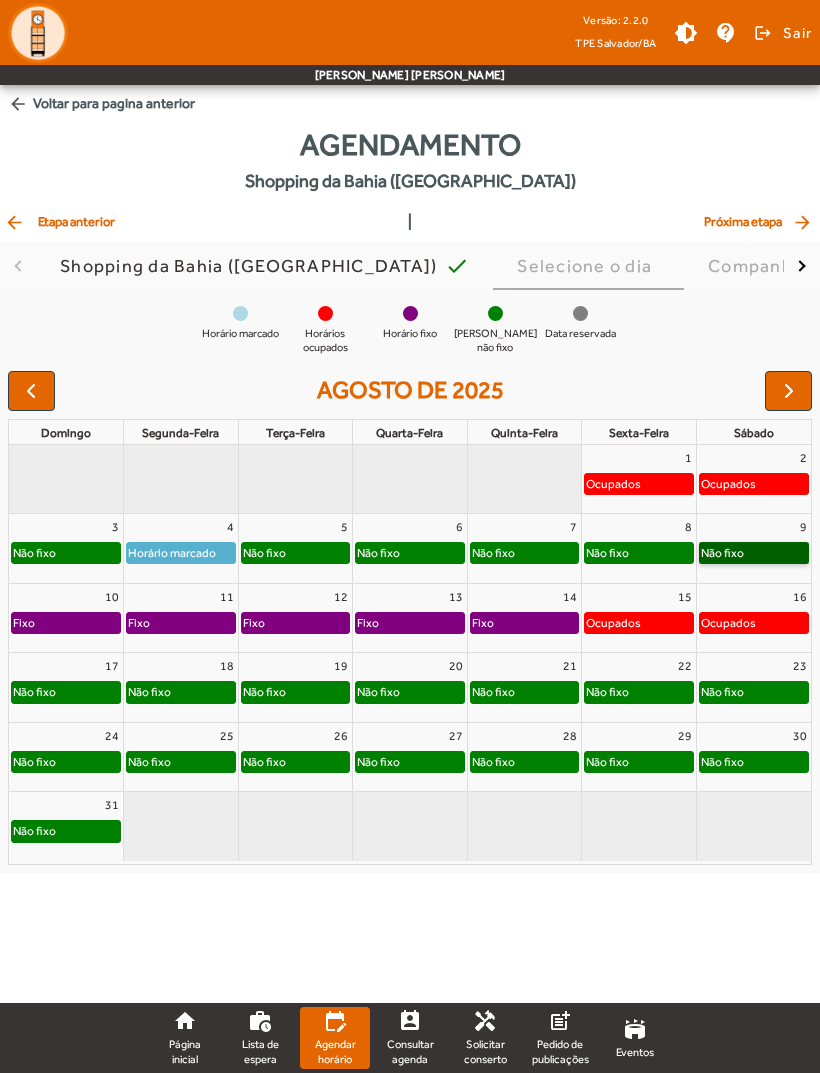click on "Não fixo" at bounding box center [754, 553] 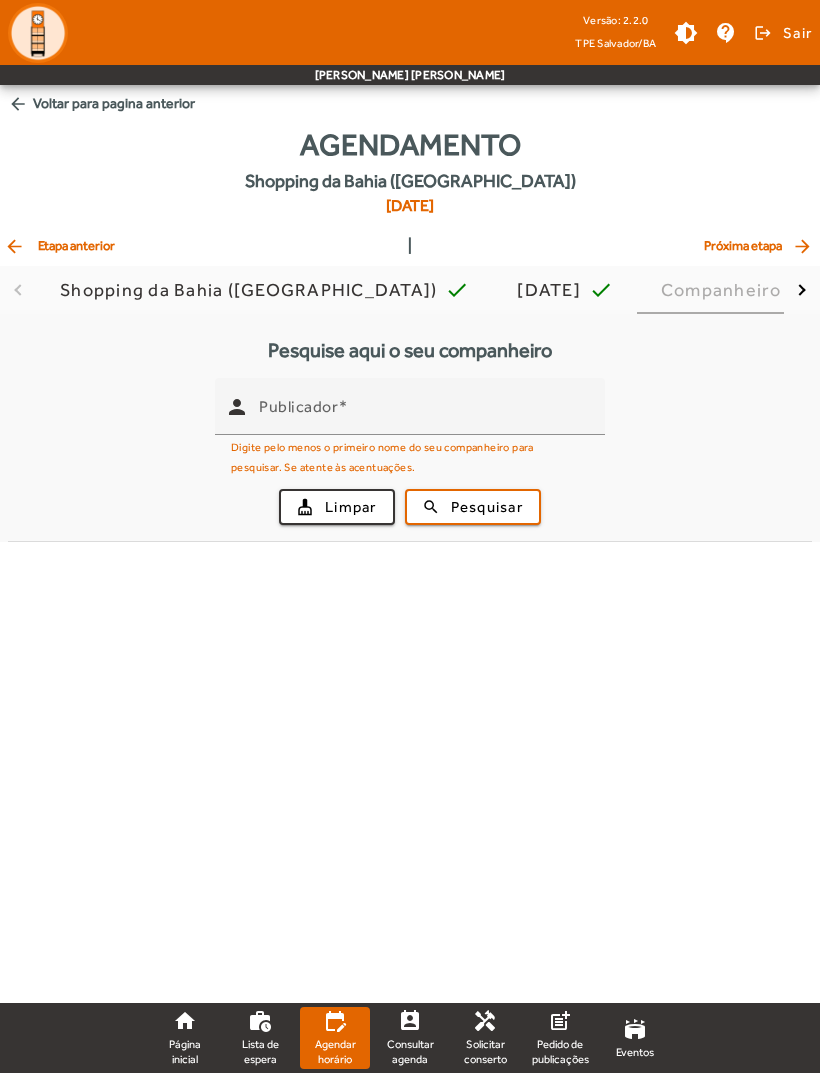 click on "Publicador" at bounding box center (424, 415) 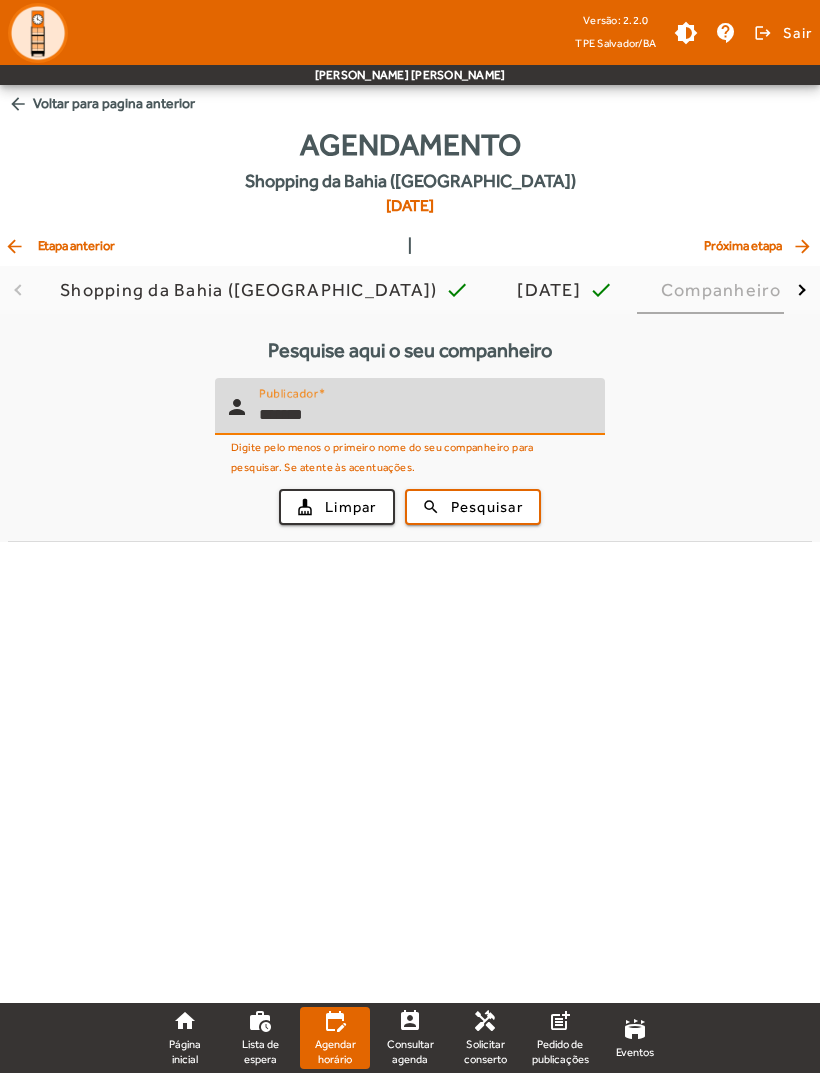 type on "*******" 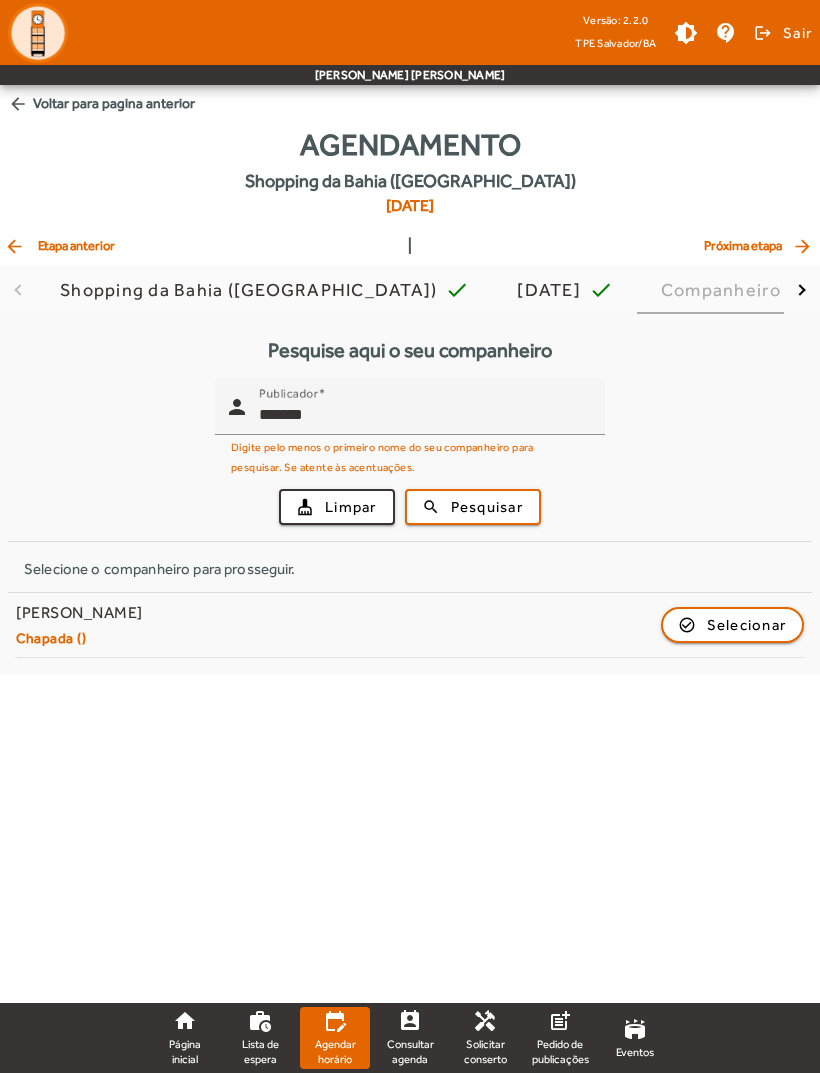 click on "Selecionar" 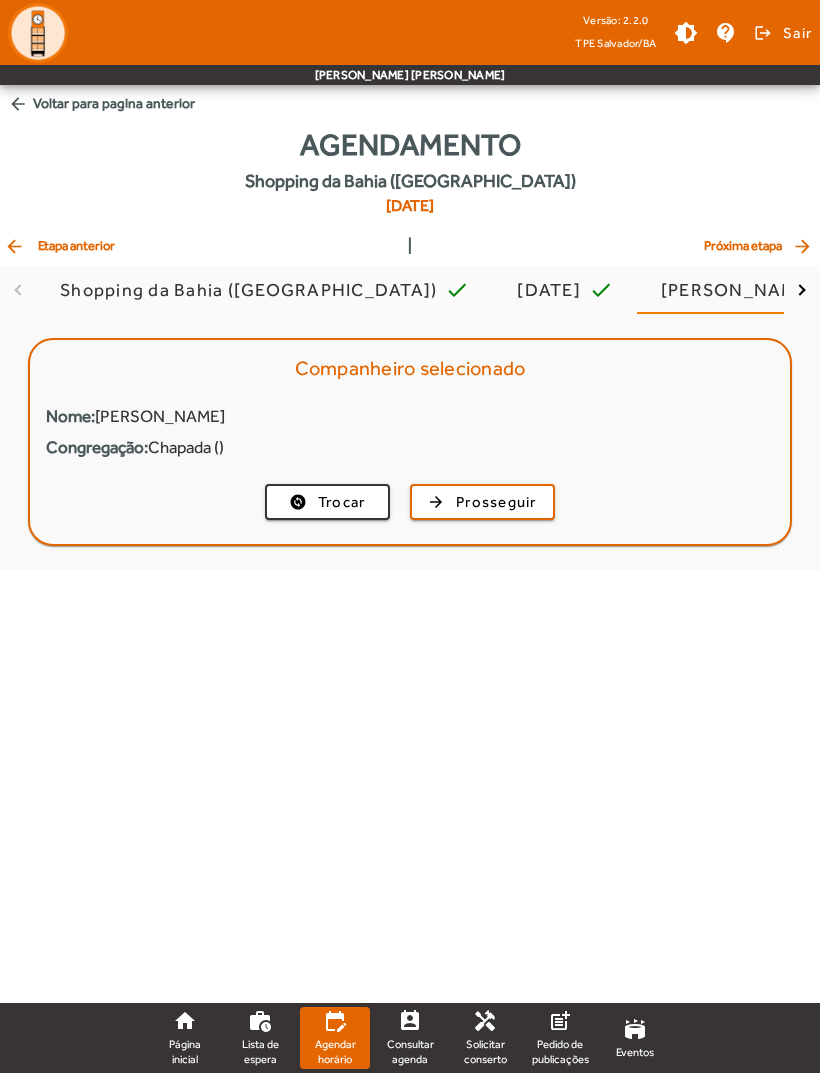 click on "Prosseguir" 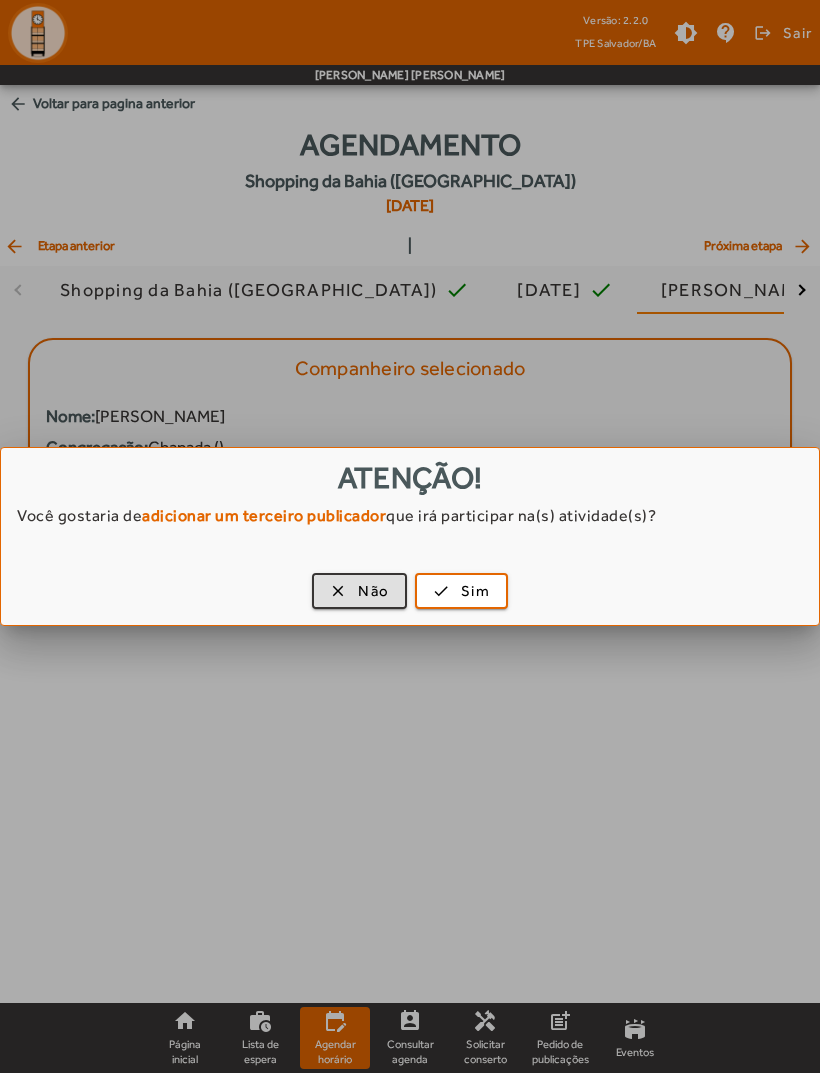 click at bounding box center [359, 591] 